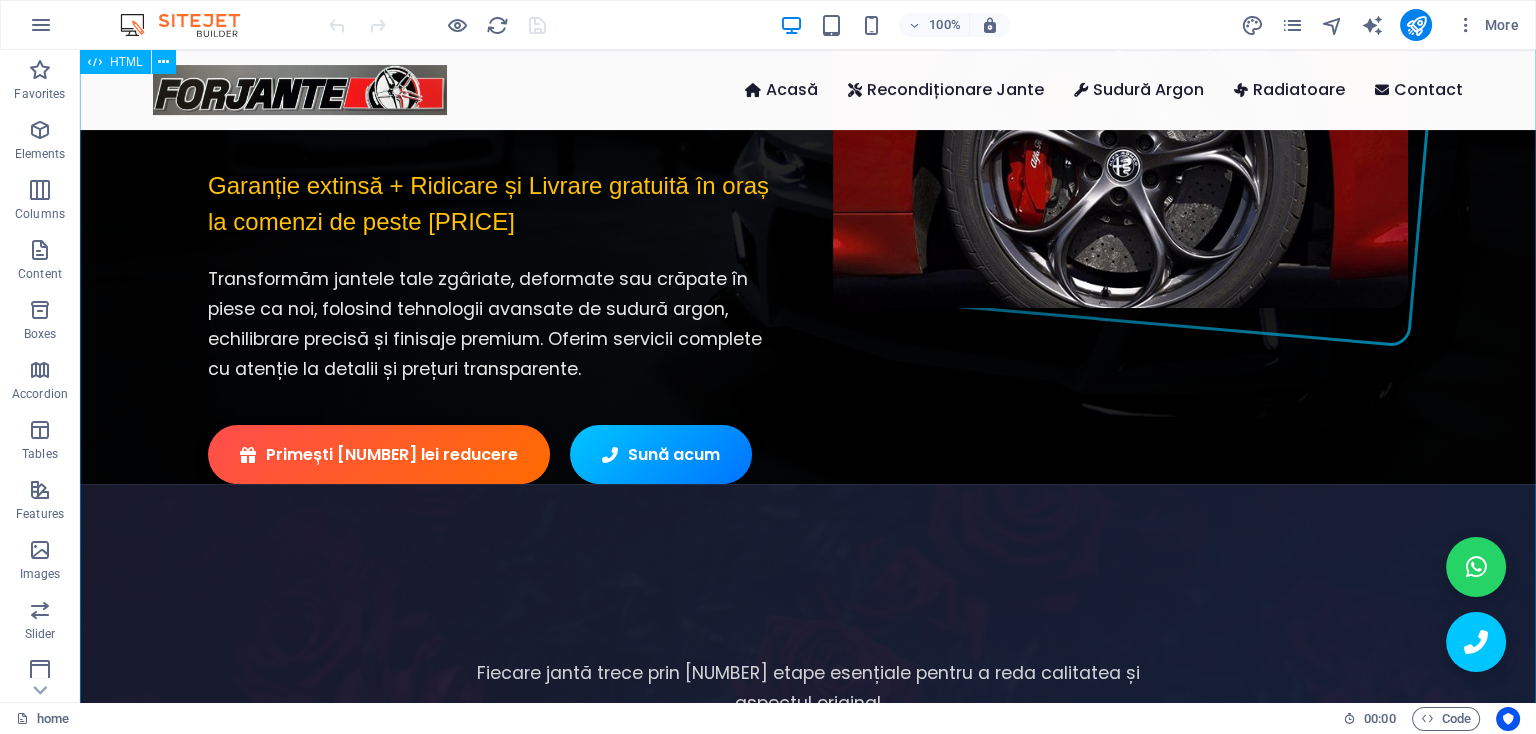 scroll, scrollTop: 0, scrollLeft: 0, axis: both 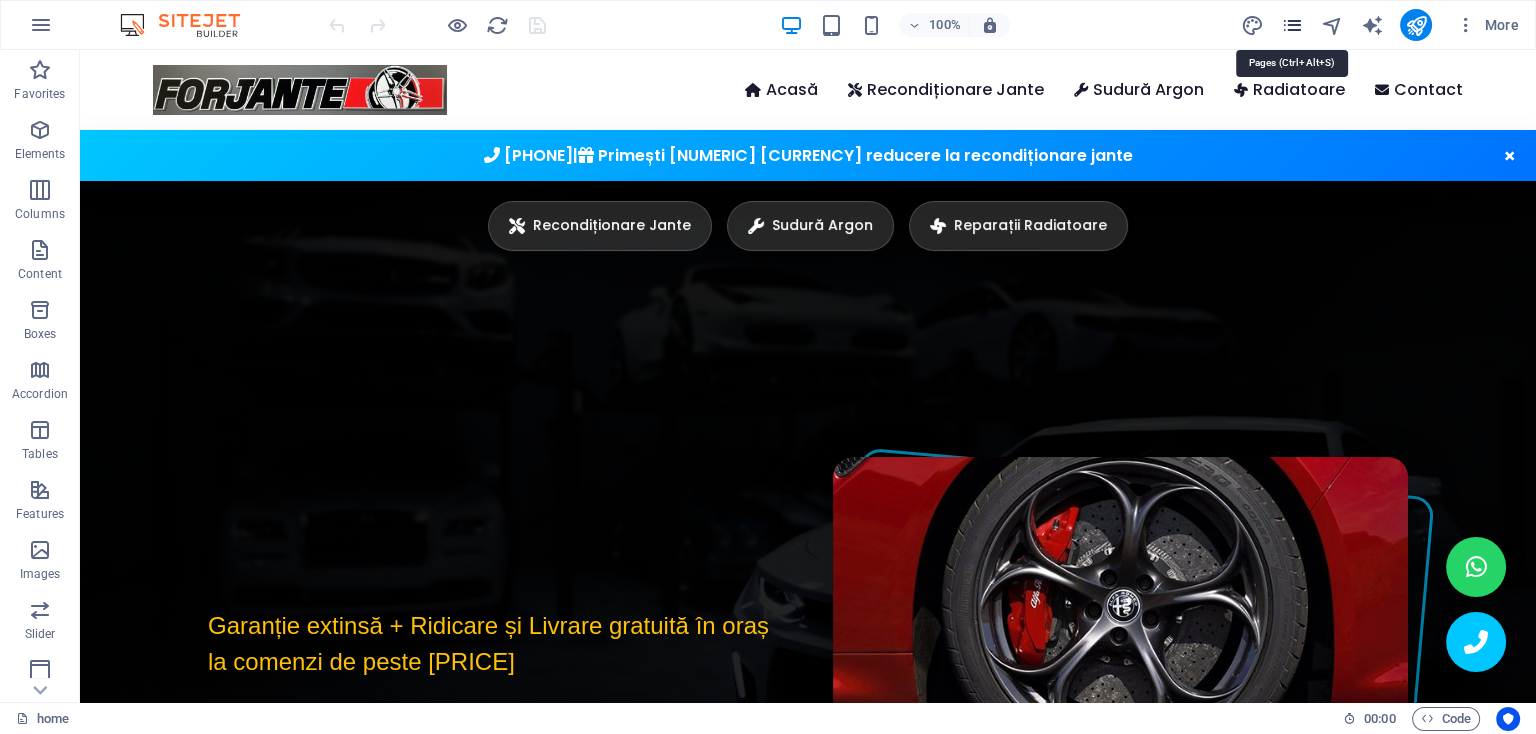click at bounding box center (1291, 25) 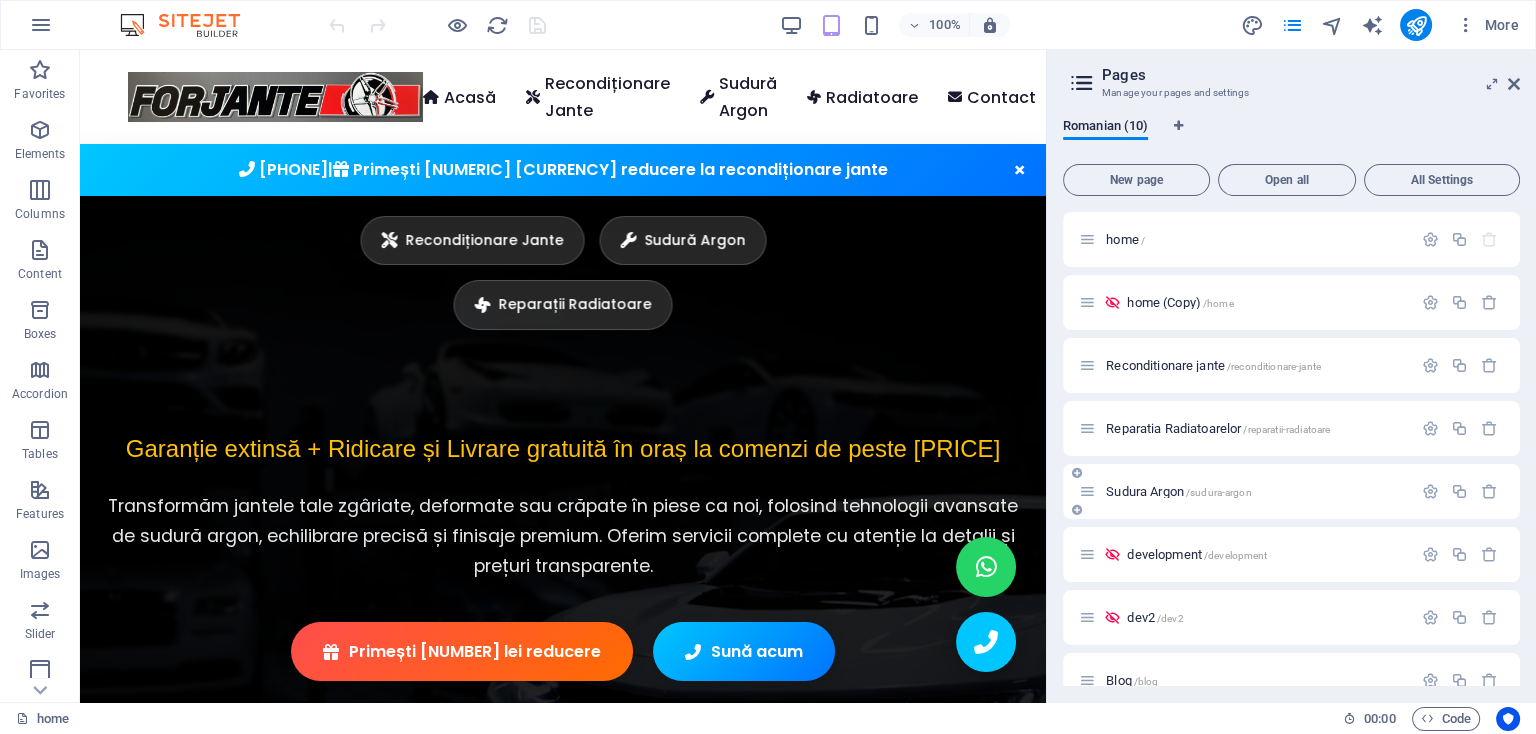 click on "Sudura Argon /sudura-argon" at bounding box center [1245, 491] 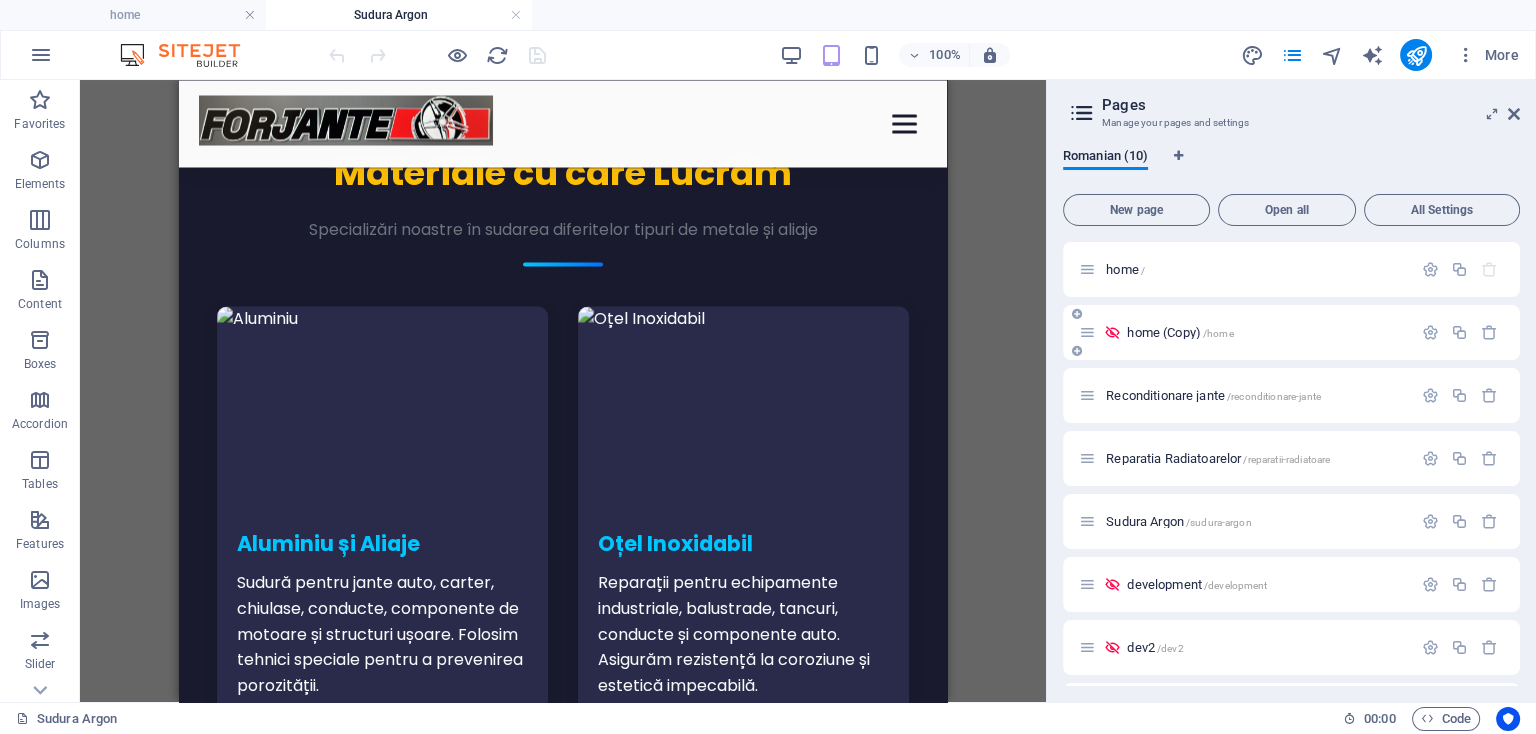scroll, scrollTop: 4340, scrollLeft: 0, axis: vertical 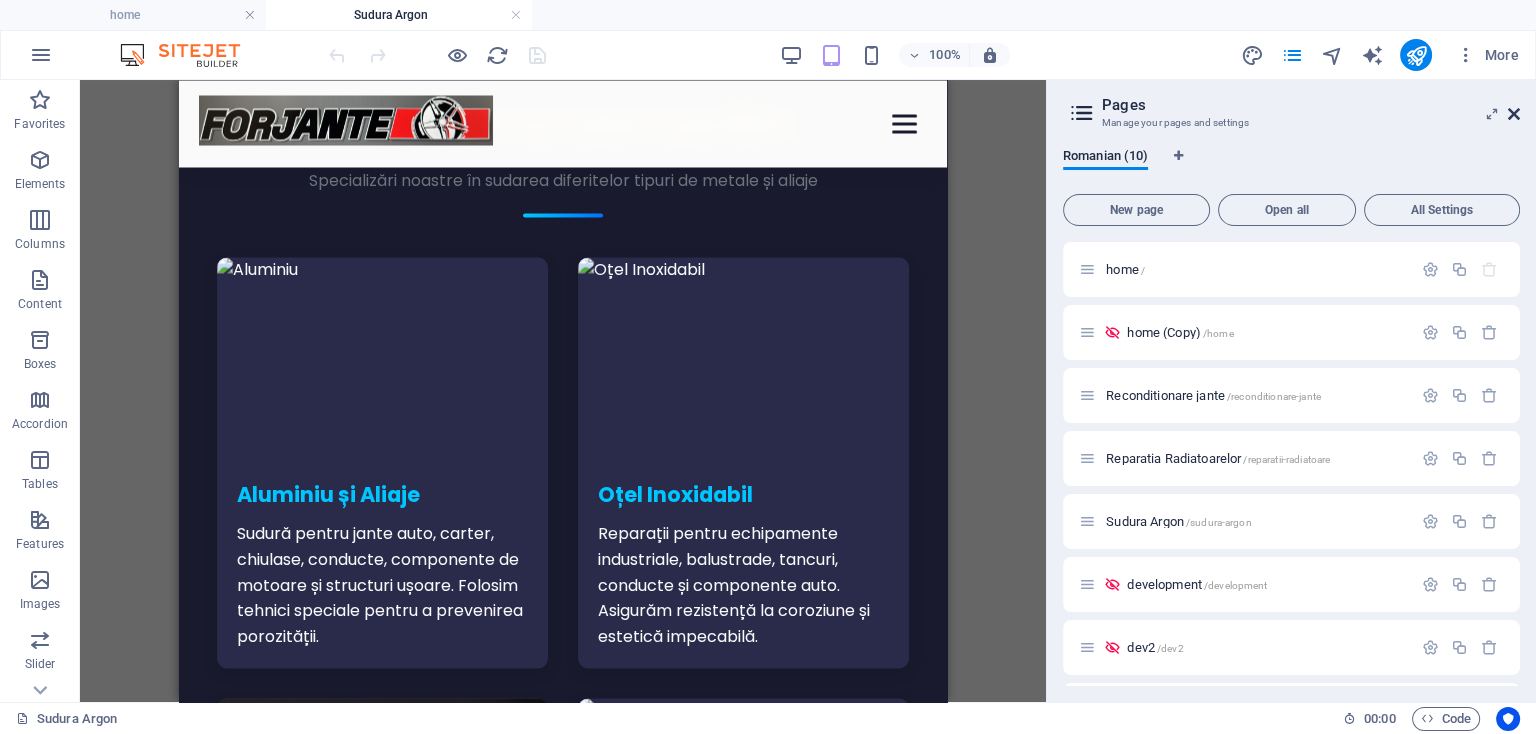 click at bounding box center [1514, 114] 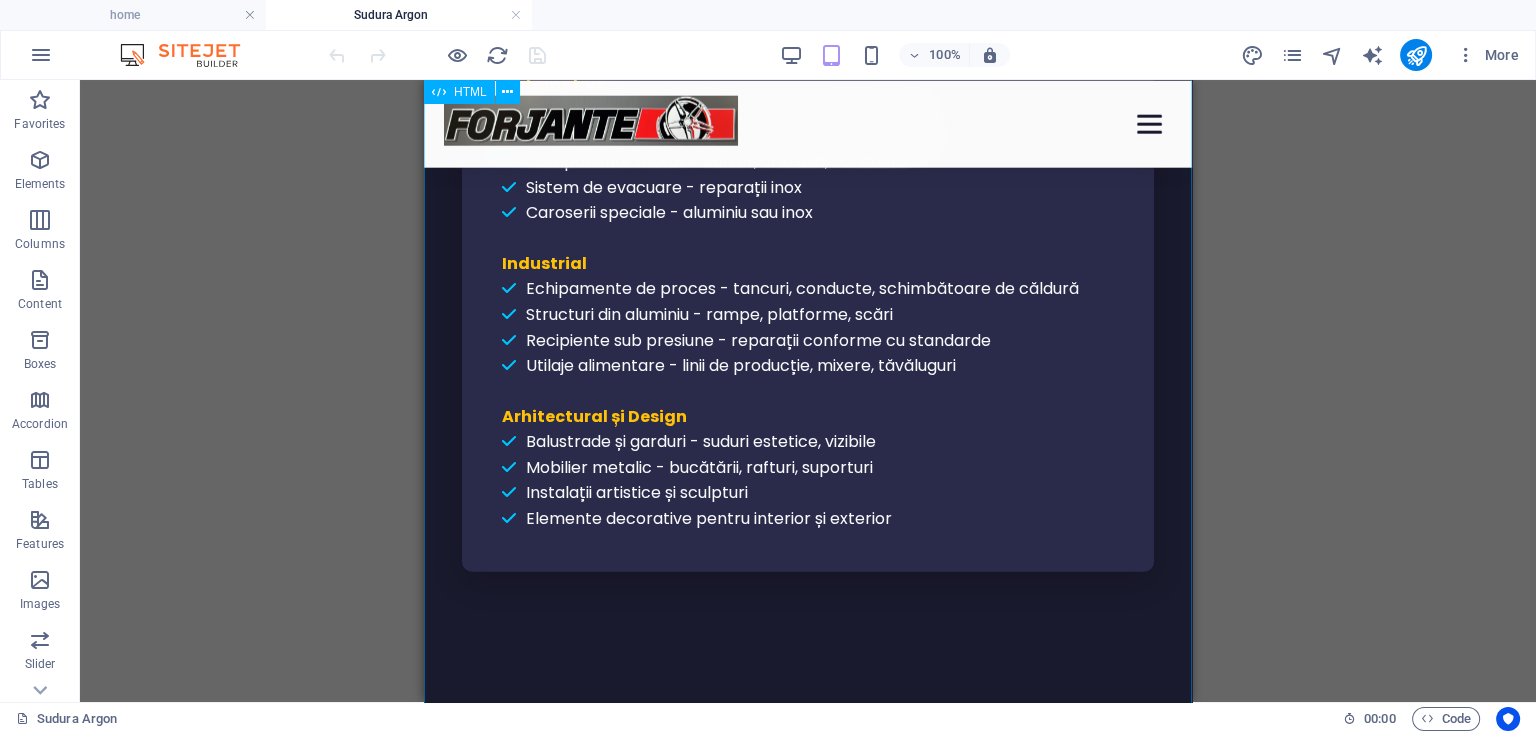 scroll, scrollTop: 6775, scrollLeft: 0, axis: vertical 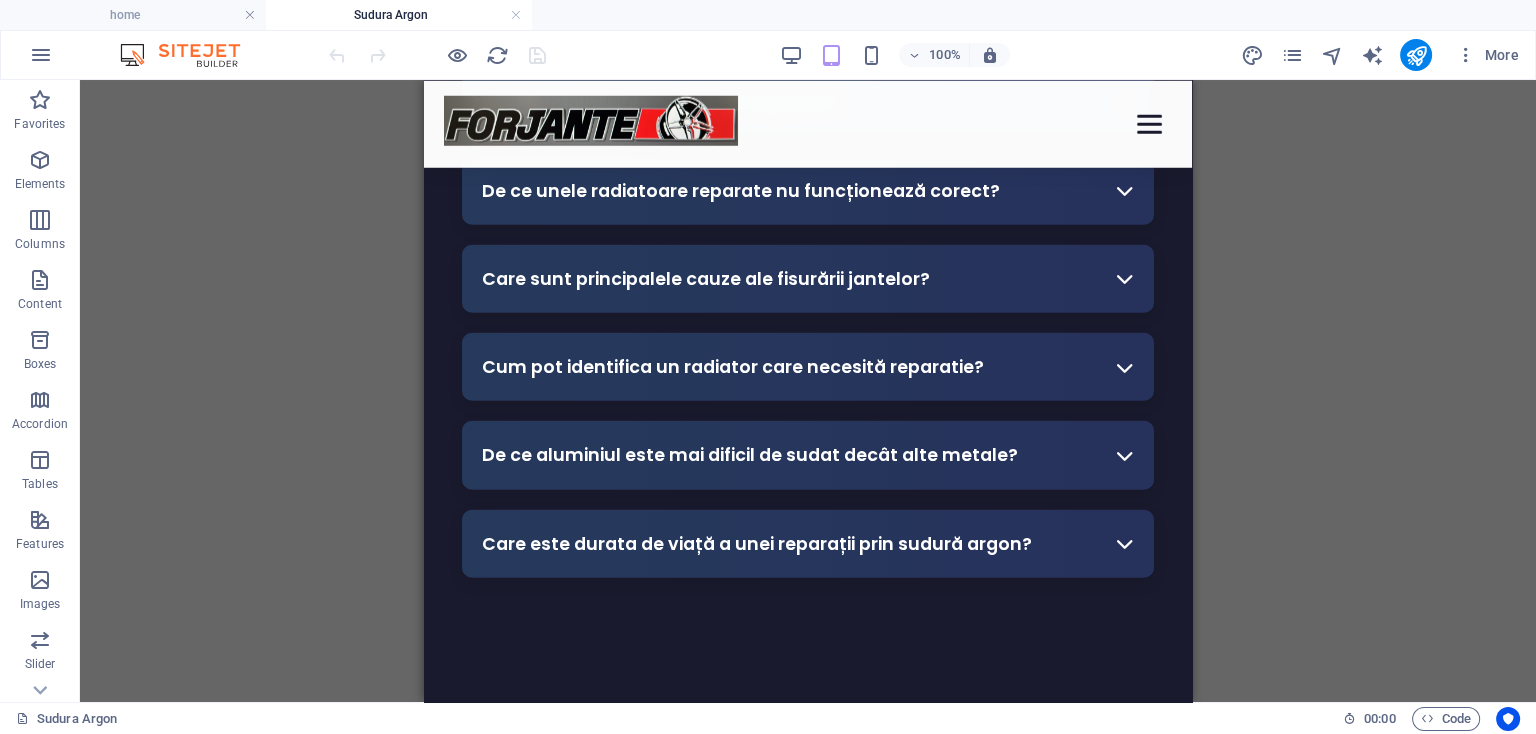 click on "100%" at bounding box center [894, 55] 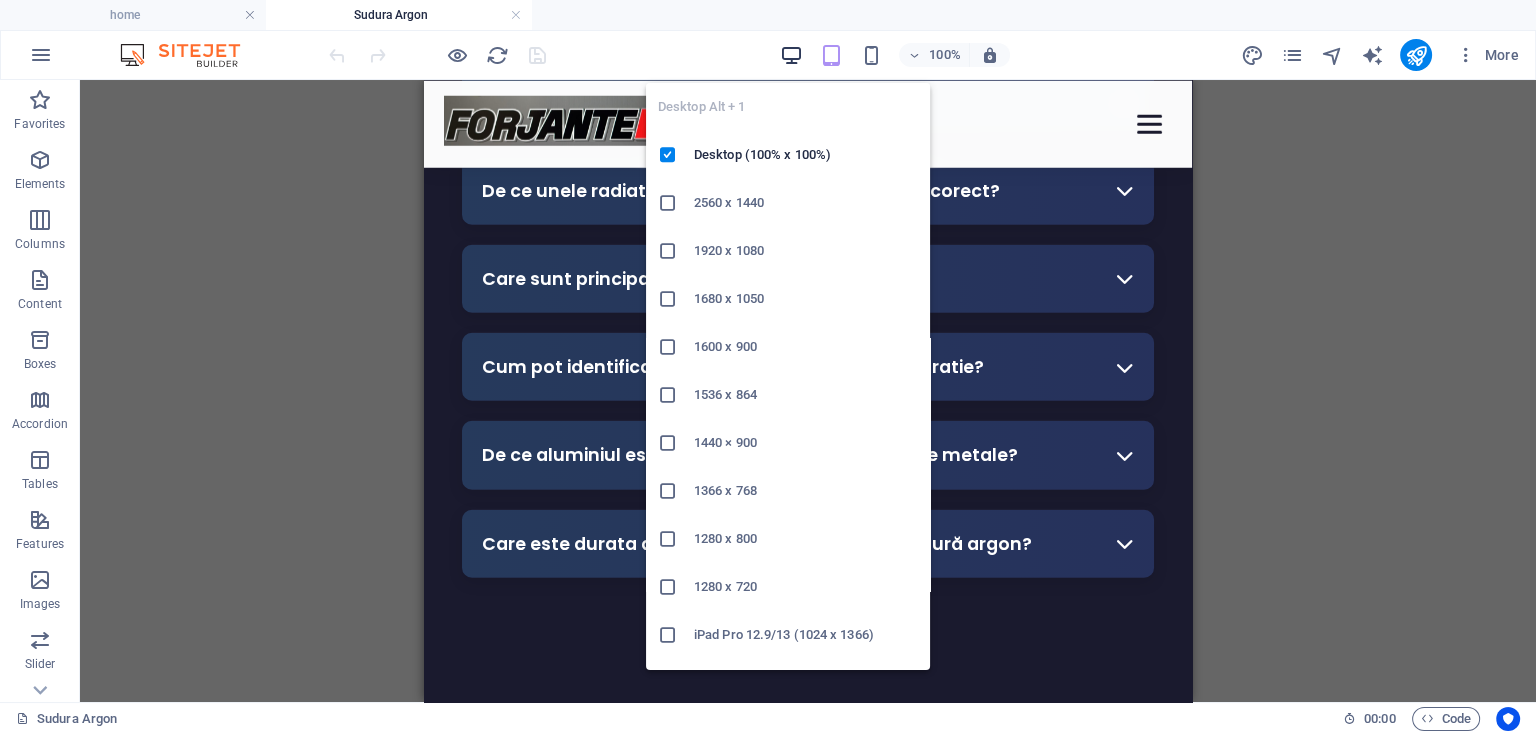 click at bounding box center (790, 55) 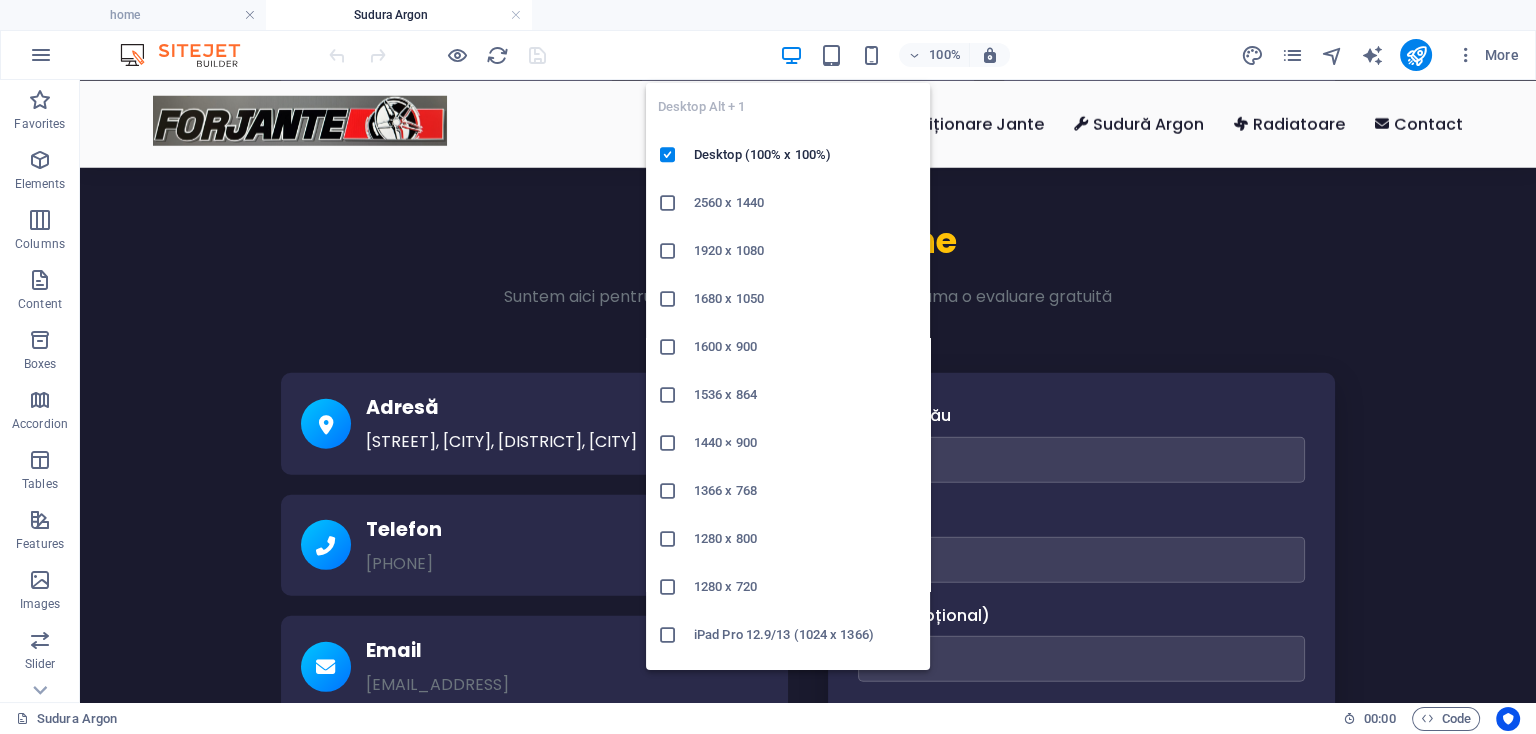 scroll, scrollTop: 37, scrollLeft: 0, axis: vertical 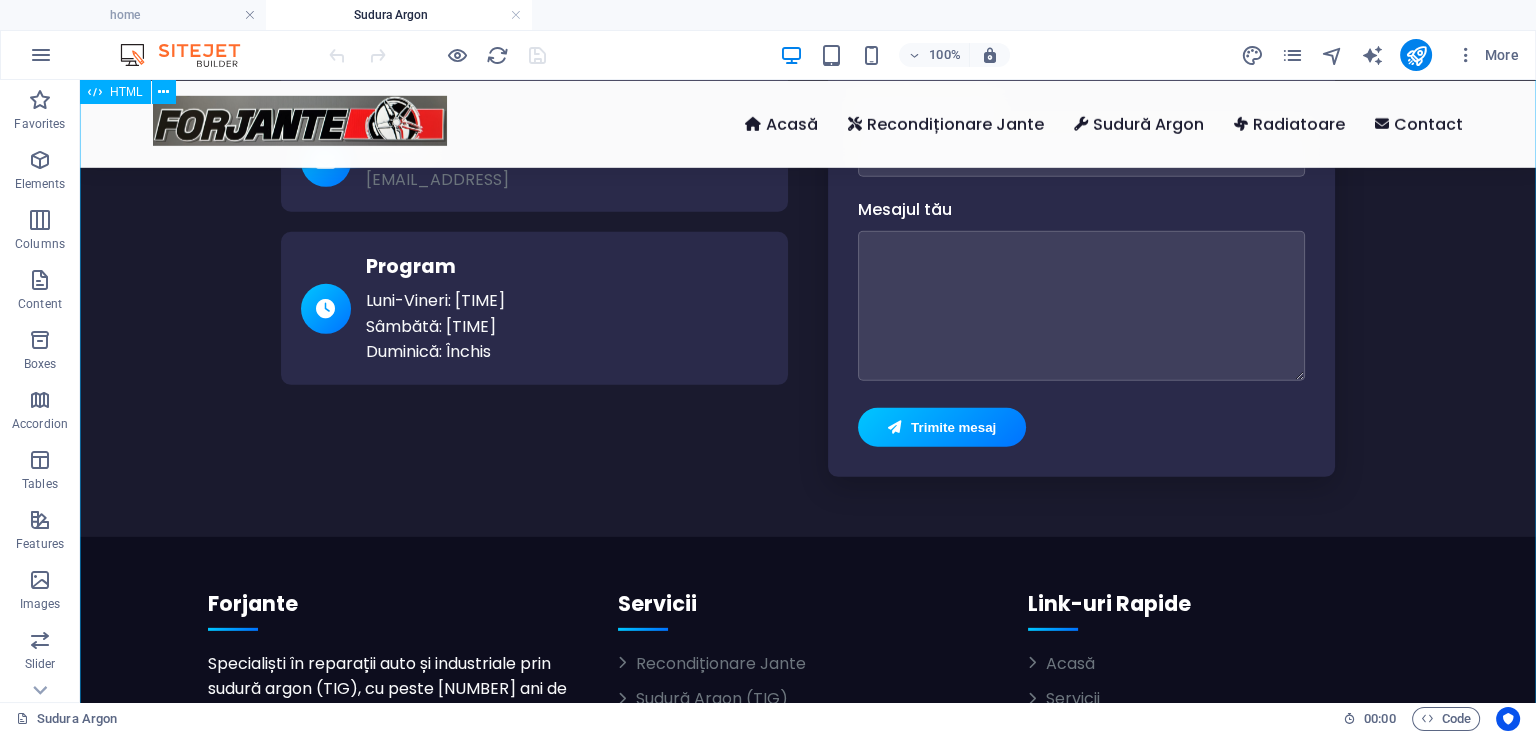 click on "Forjante | Sudură Argon (TIG) Profesională - Reparații Jante, Radiatoare, Aluminiu, Inox
Acasă
Recondiționare Jante
Sudură Argon
Radiatoare
Contact
Dorești o consultare gratuită pentru serviciile noastre de sudură argon?
Programează consultare
Servicii Profesionale de Sudură Argon (TIG) în București
Reparații de precizie pentru jante, radiatoare și componente din aluminiu sau inox
Trimite mesaj pe WhatsApp
Sună acum
Serviciile noastre
Servicii Profesionale de Sudură Argon (TIG) în București
Reparații de precizie pentru jante, radiatoare și componente din aluminiu sau inox
La" at bounding box center [808, -3121] 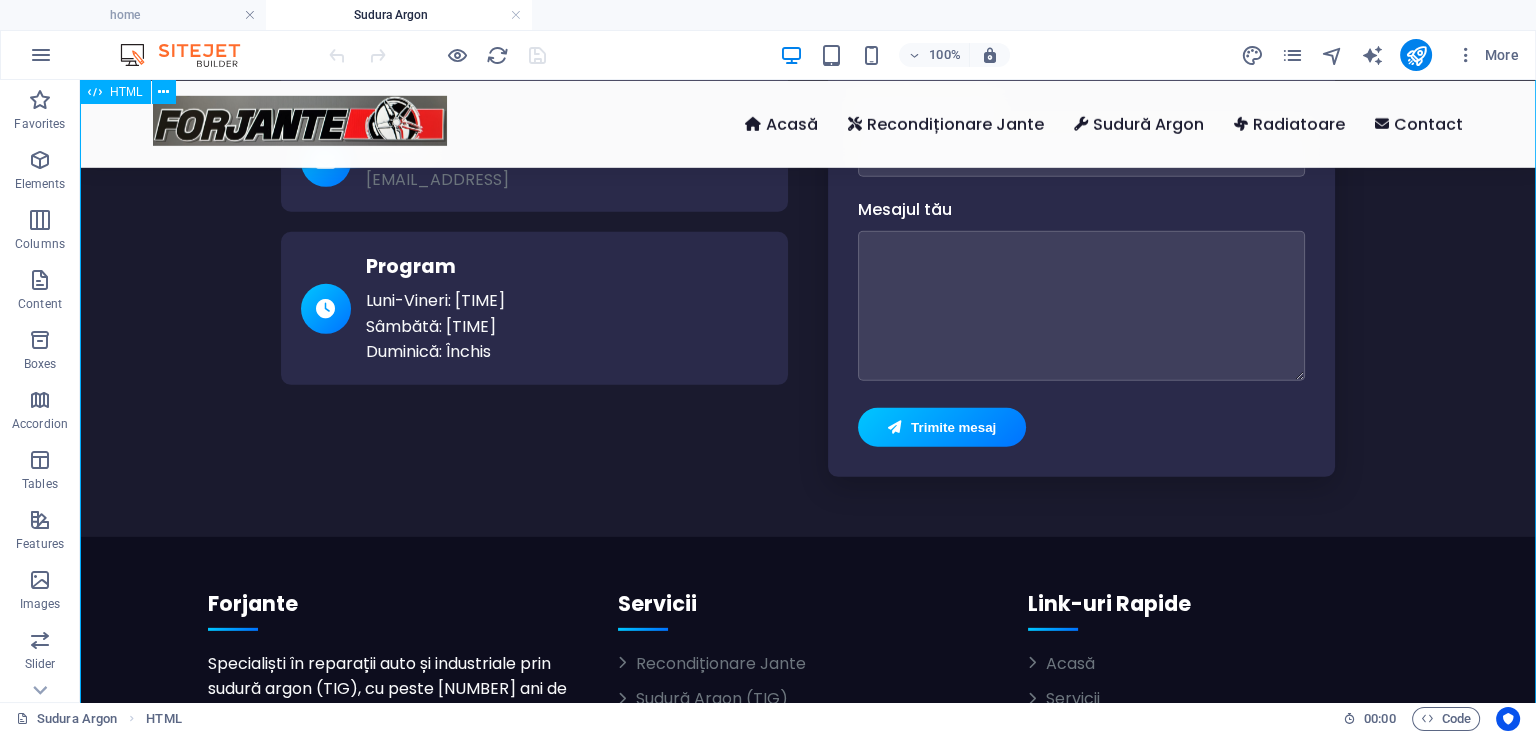click on "Forjante | Sudură Argon (TIG) Profesională - Reparații Jante, Radiatoare, Aluminiu, Inox
Acasă
Recondiționare Jante
Sudură Argon
Radiatoare
Contact
Dorești o consultare gratuită pentru serviciile noastre de sudură argon?
Programează consultare
Servicii Profesionale de Sudură Argon (TIG) în București
Reparații de precizie pentru jante, radiatoare și componente din aluminiu sau inox
Trimite mesaj pe WhatsApp
Sună acum
Serviciile noastre
Servicii Profesionale de Sudură Argon (TIG) în București
Reparații de precizie pentru jante, radiatoare și componente din aluminiu sau inox
La" at bounding box center [808, -3121] 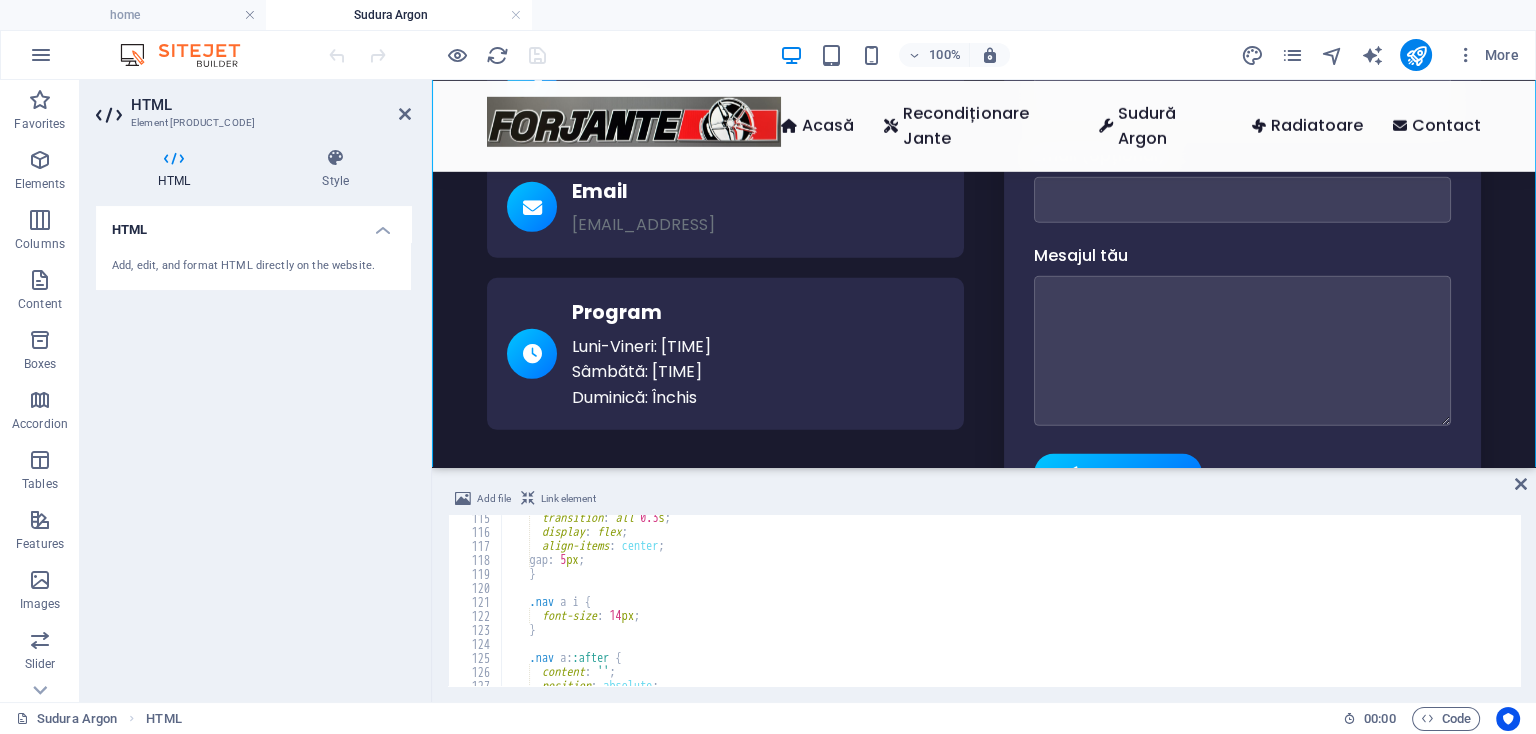 scroll, scrollTop: 1880, scrollLeft: 0, axis: vertical 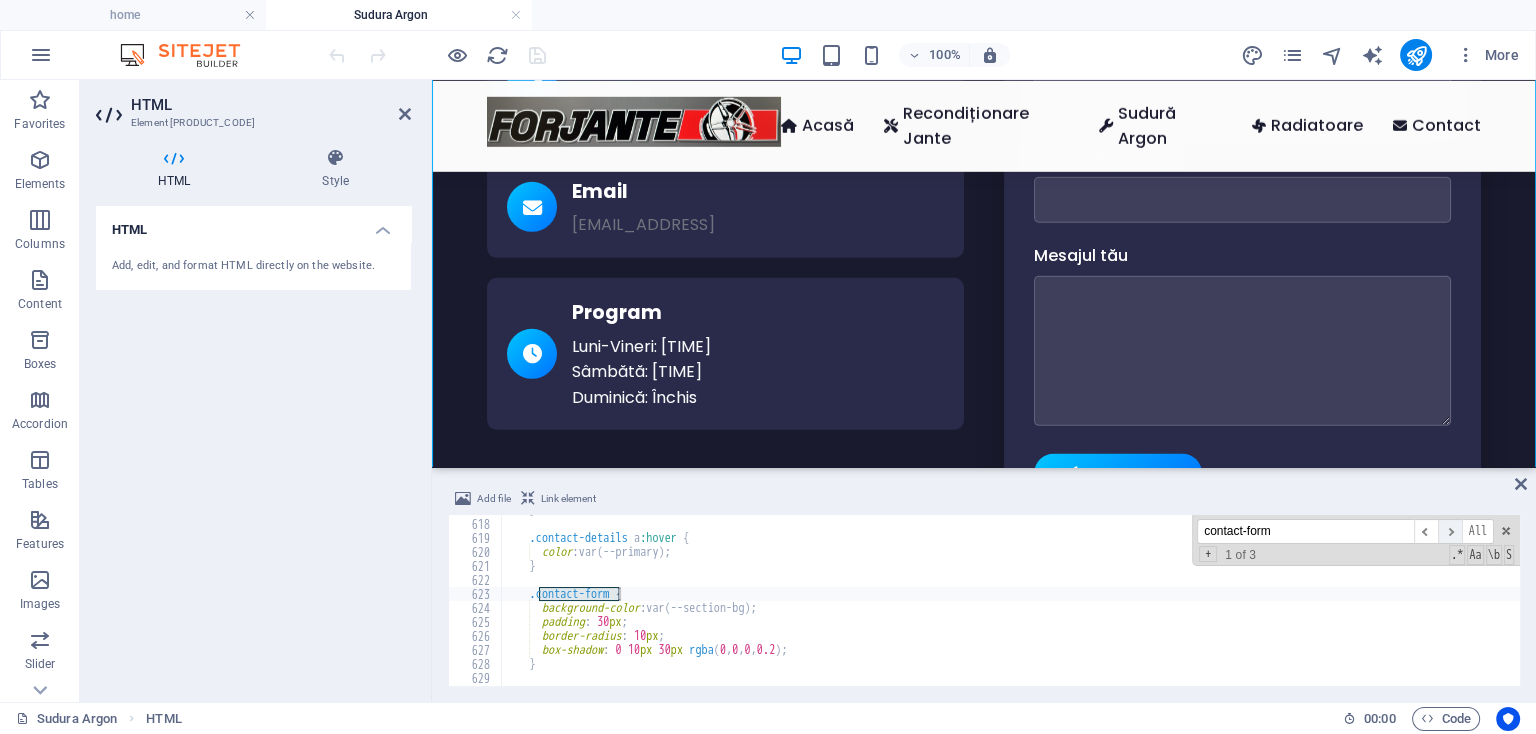 click on "​" at bounding box center (1450, 531) 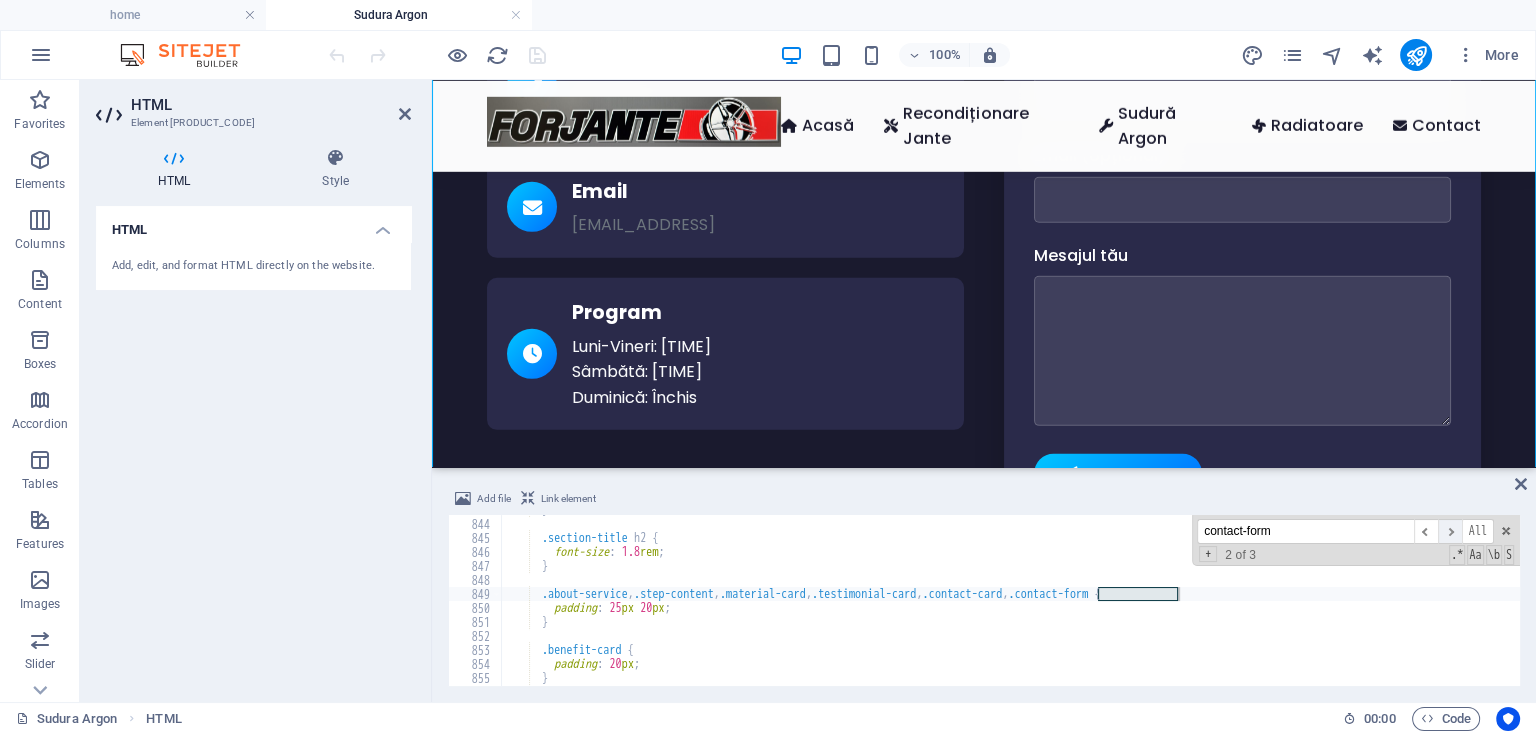 scroll, scrollTop: 11800, scrollLeft: 0, axis: vertical 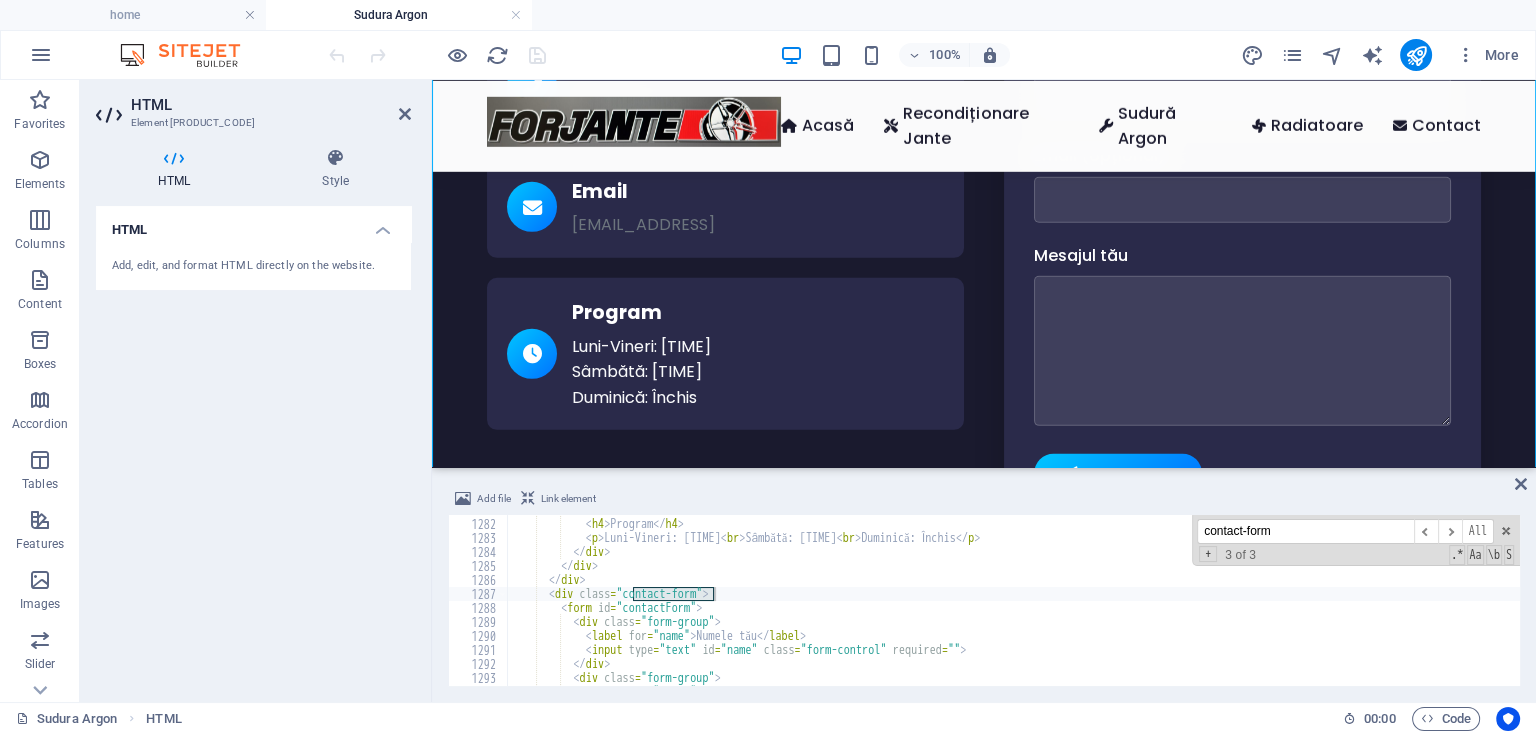 click on "contact-form" at bounding box center [1305, 531] 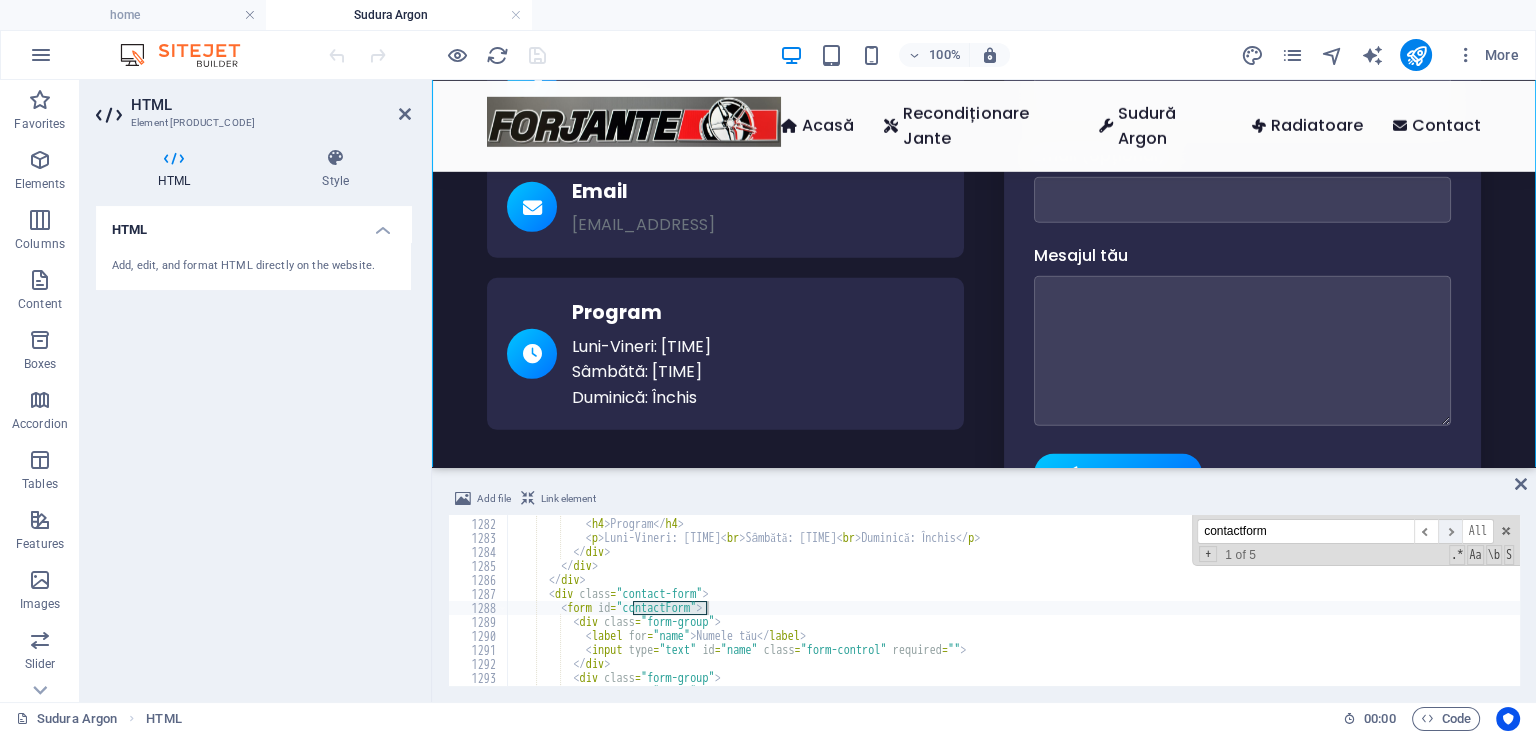 type on "contactform" 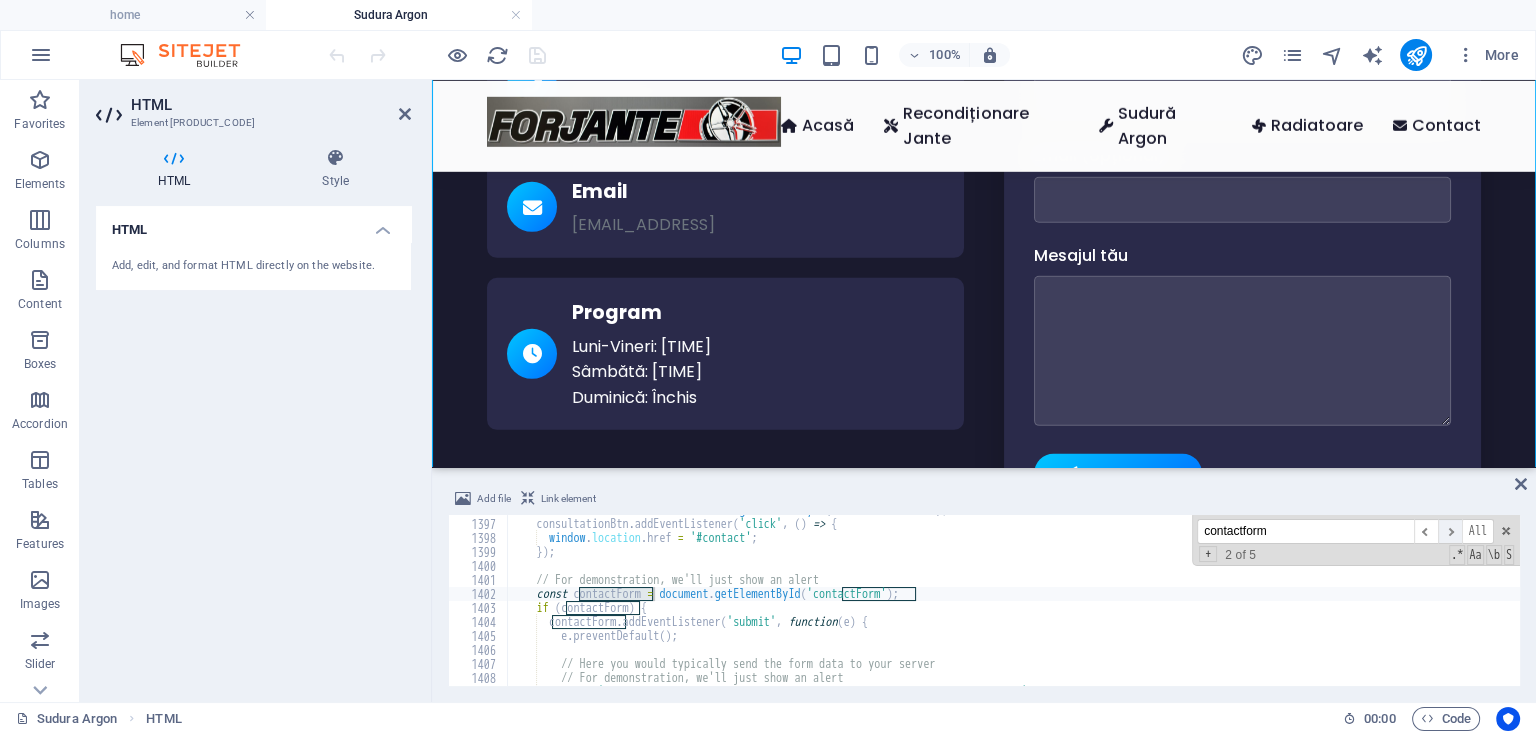 click on "​" at bounding box center (1450, 531) 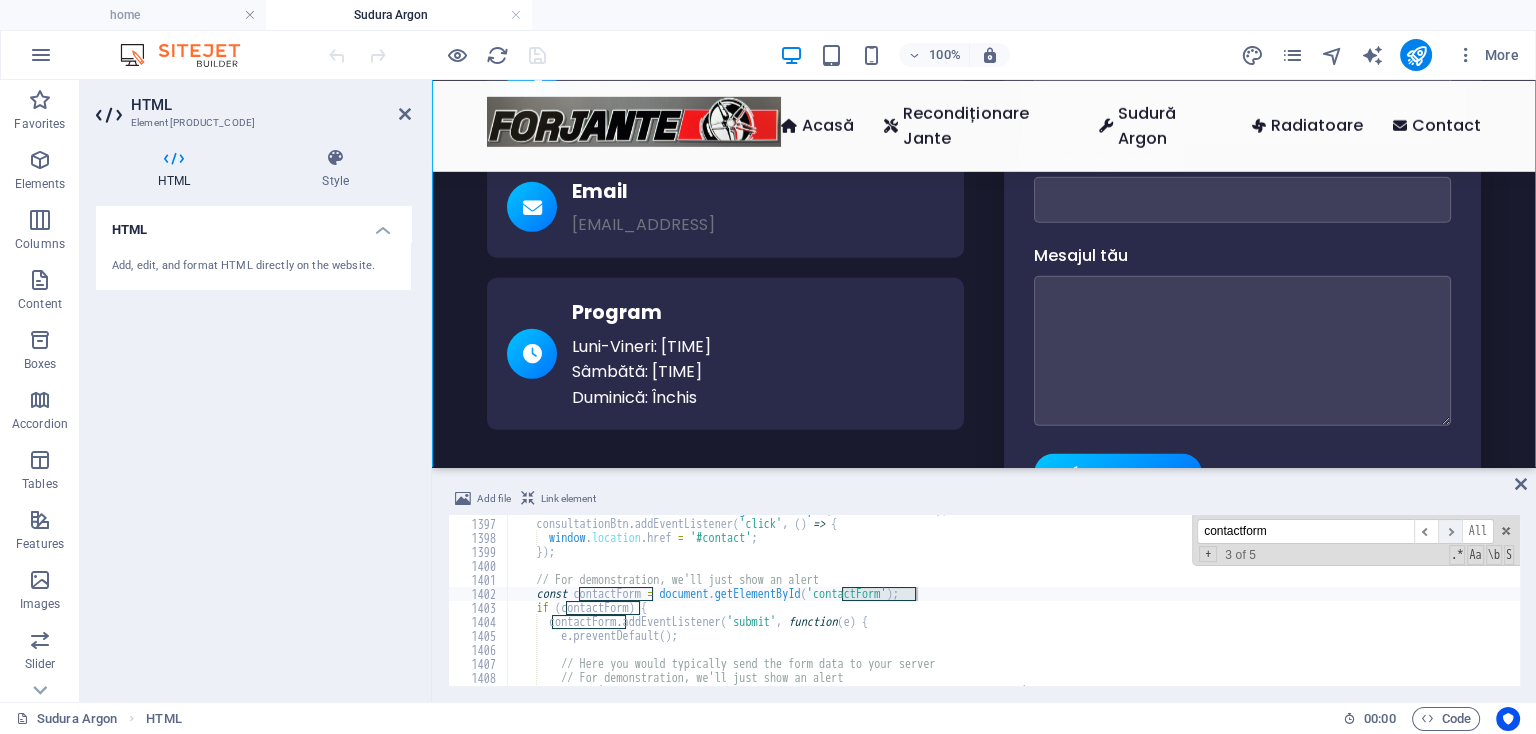 click on "​" at bounding box center [1450, 531] 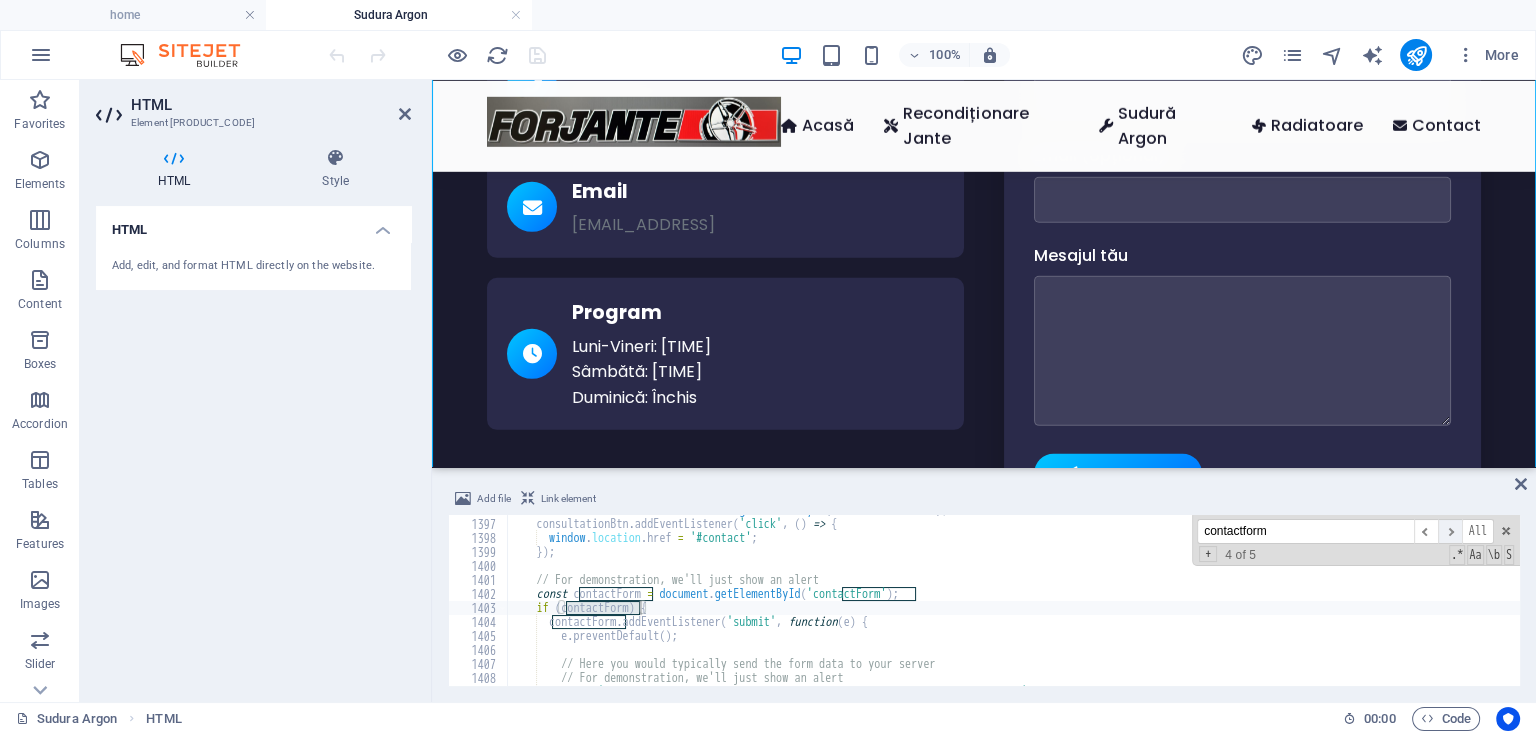 click on "​" at bounding box center [1450, 531] 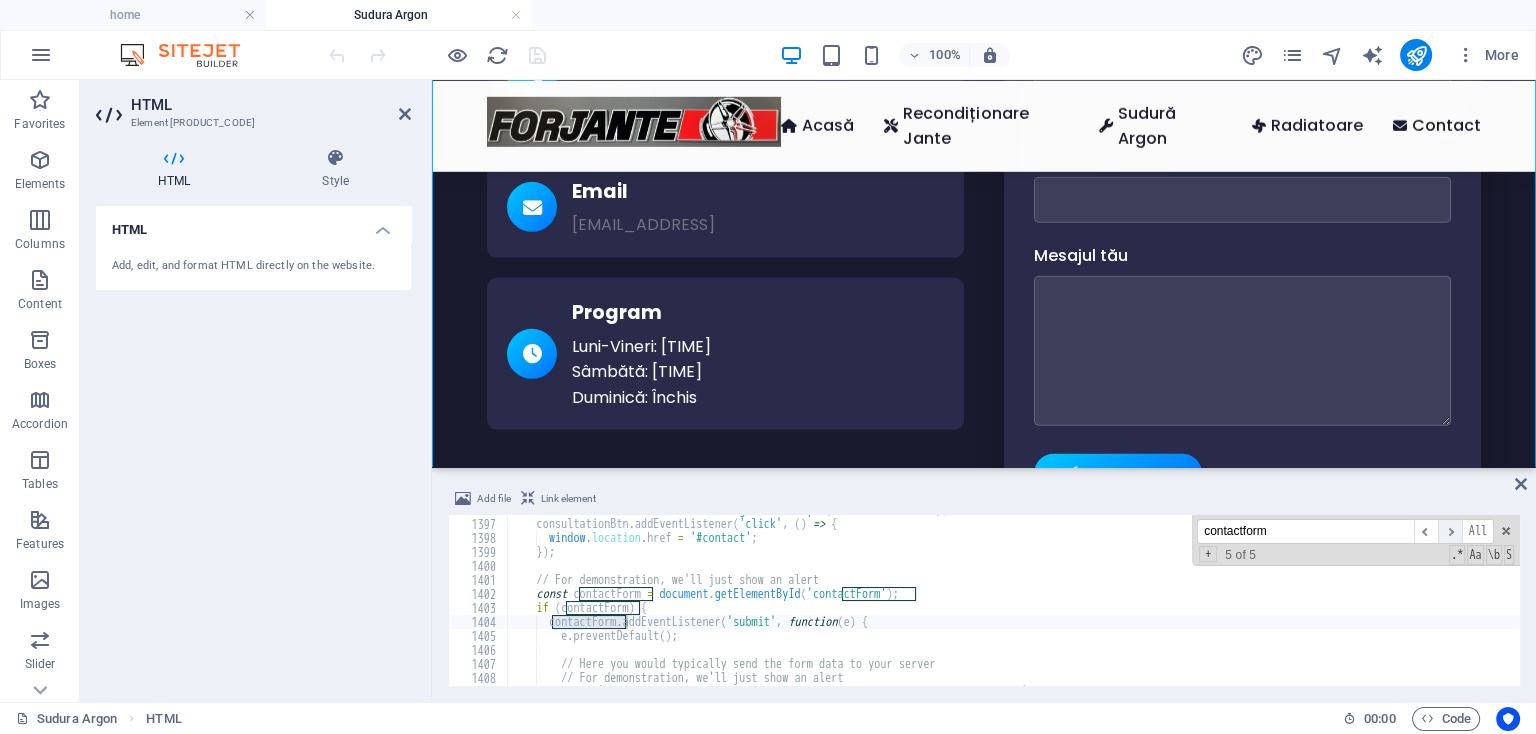 click on "​" at bounding box center (1450, 531) 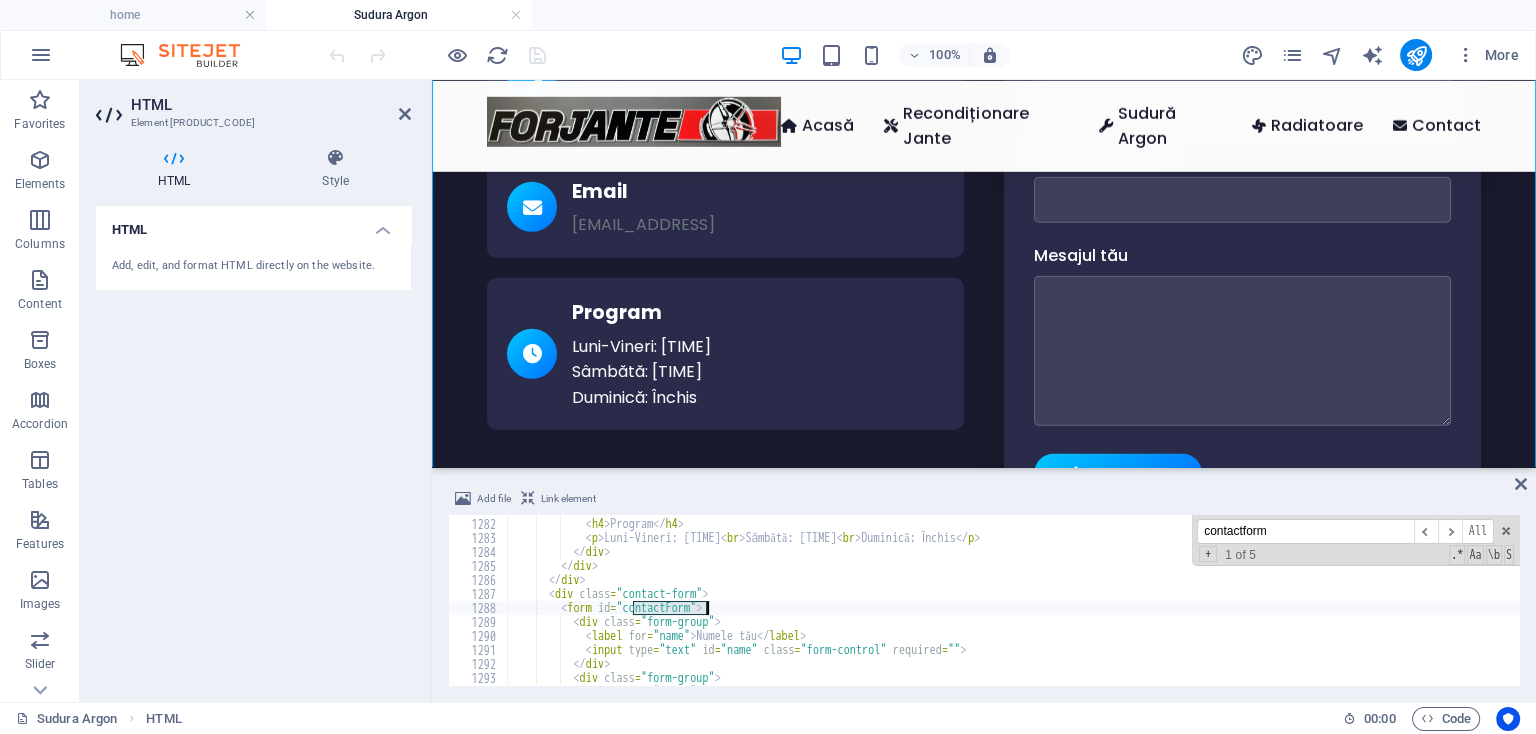 click on "< div   class = "contact-details" >                < h4 > Program </ h4 >                < p > Luni-Vineri: 09:00 - 18:00 < br > Sâmbătă: 10:00 - 14:00 < br > Duminică: Închis </ p >              </ div >           </ div >         </ div >         < div   class = "contact-form" >           < form   id = "contactForm" >              < div   class = "form-group" >                < label   for = "name" > Numele tău </ label >                < input   type = "text"   id = "name"   class = "form-control"   required = "" >              </ div >              < div   class = "form-group" >                < label   for = "phone" > Telefon </ label >" at bounding box center [2094, 602] 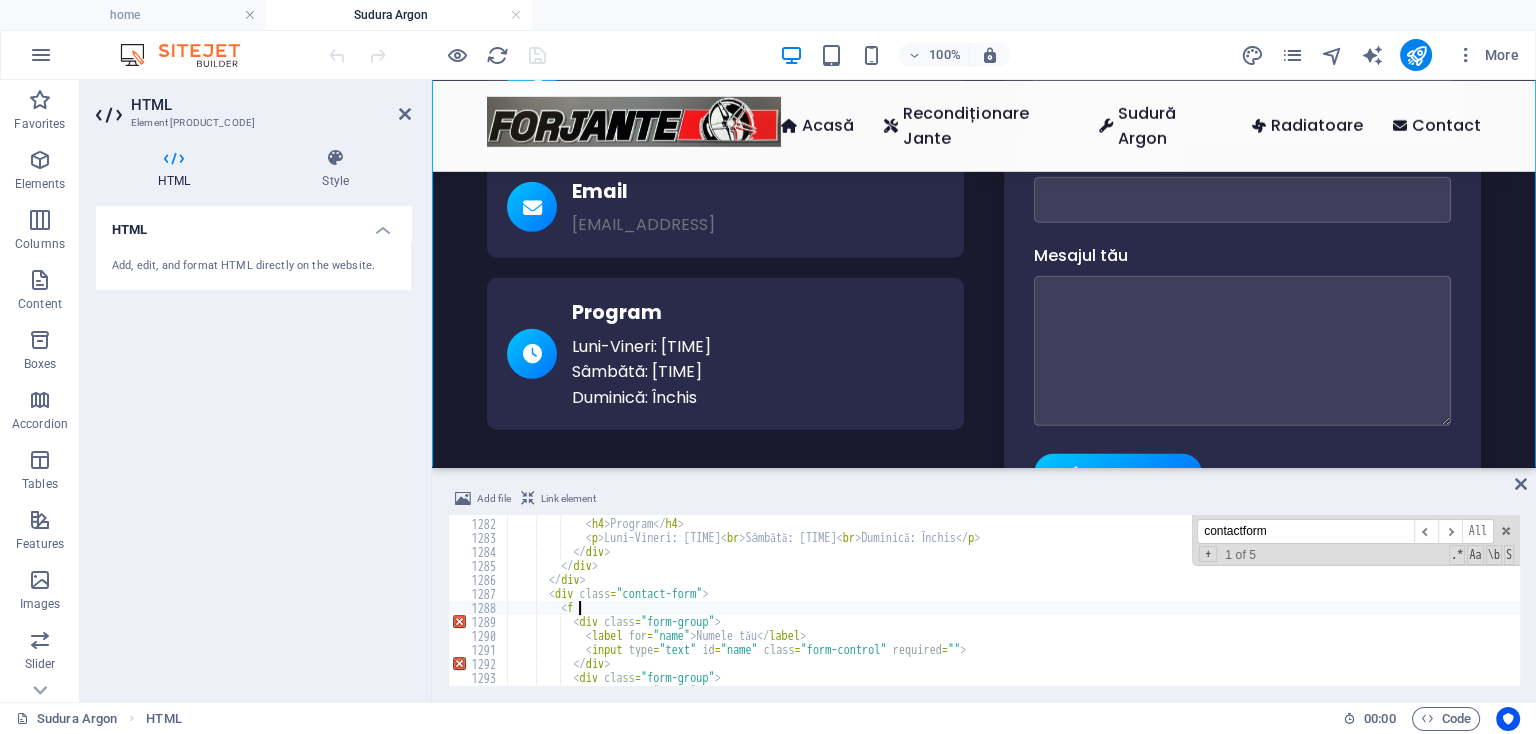 type on "<" 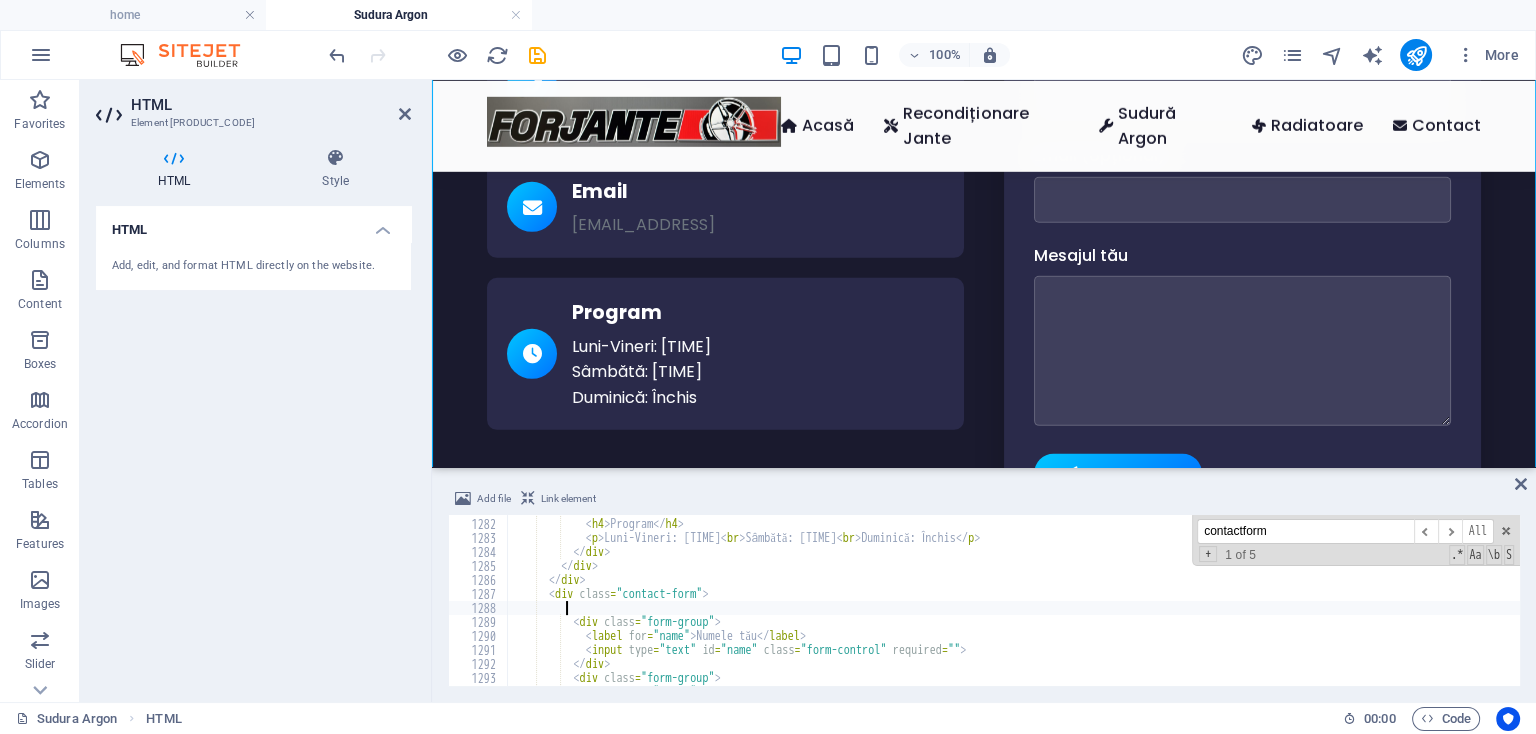 paste on "<form action="https://formsubmit.co/victorforjante@gmail.com" method="POST">" 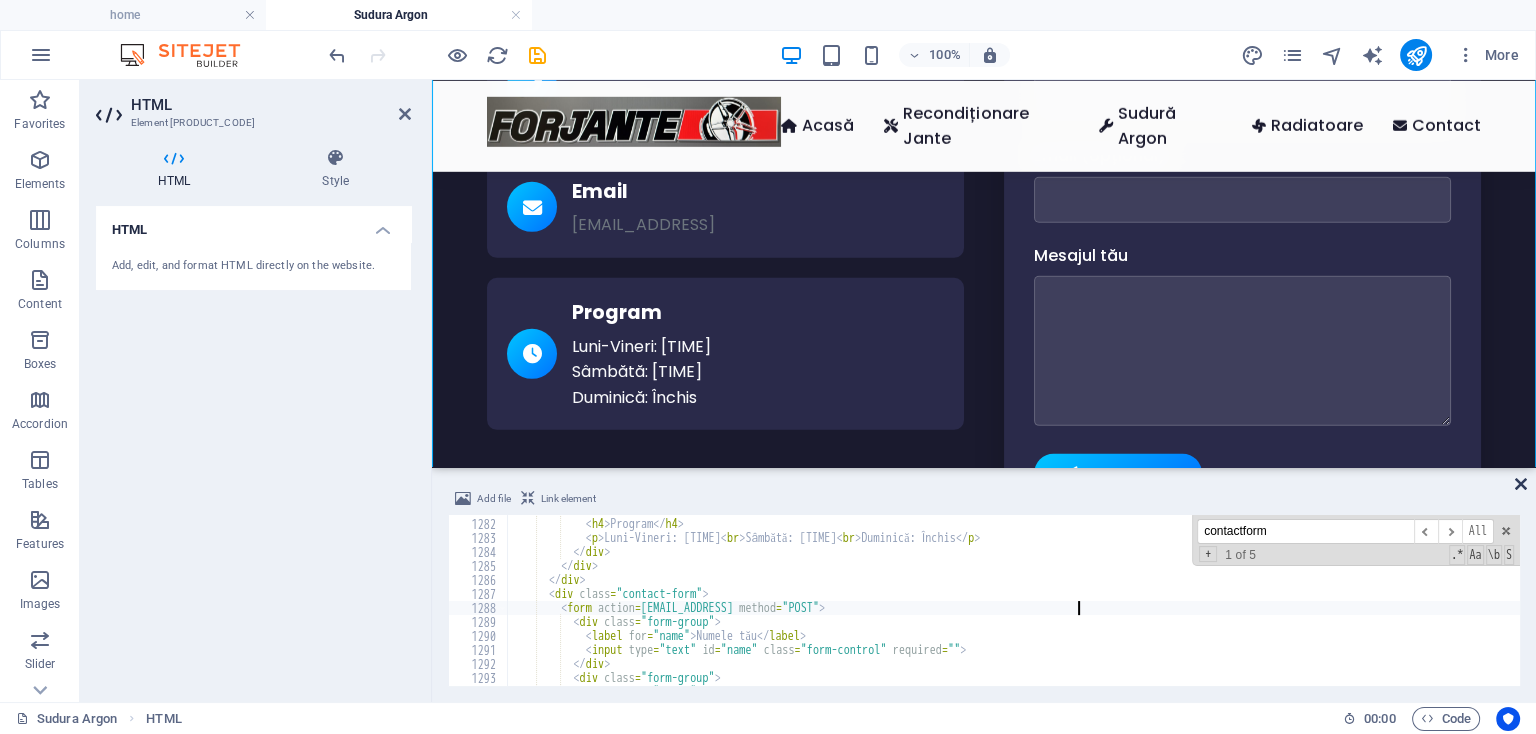 click at bounding box center [1521, 484] 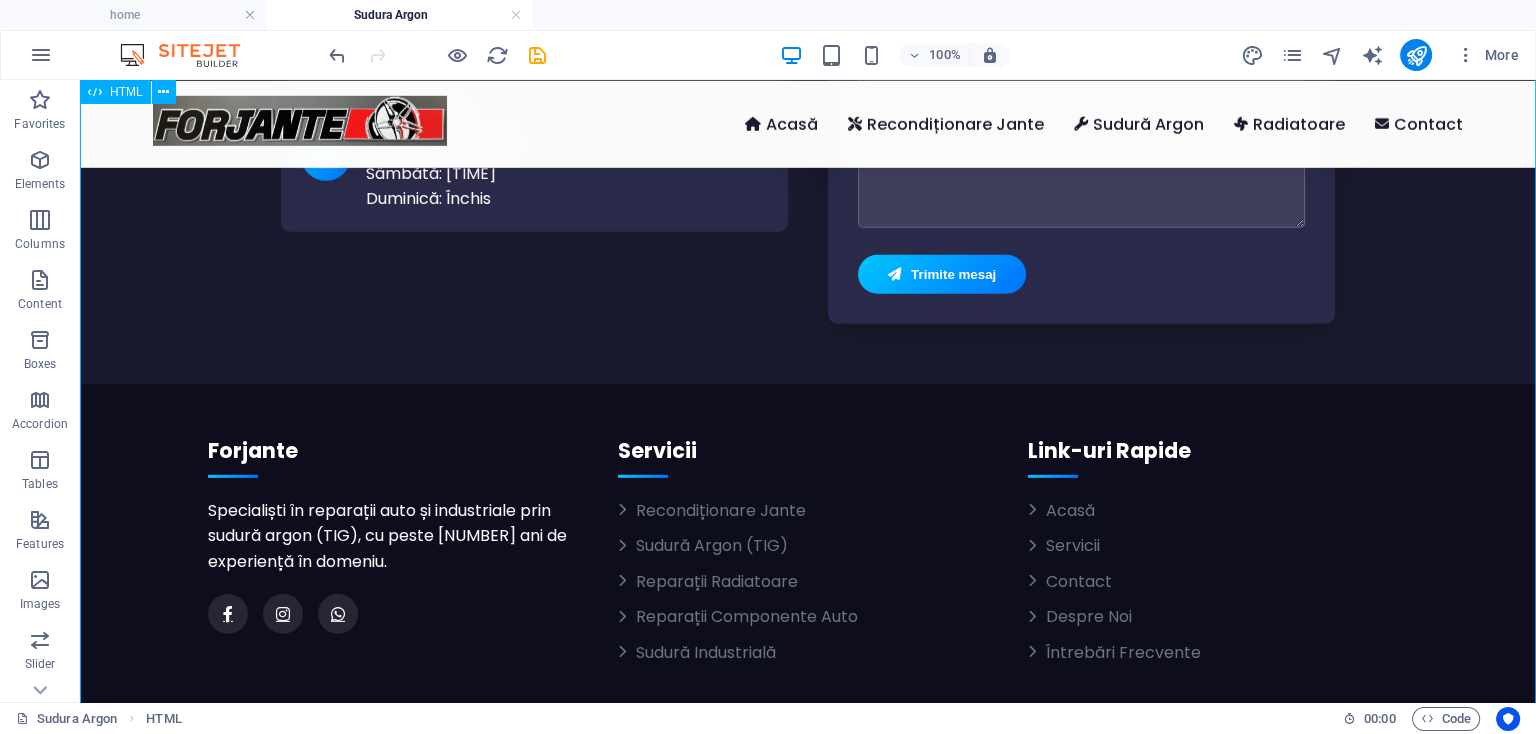 scroll, scrollTop: 7280, scrollLeft: 0, axis: vertical 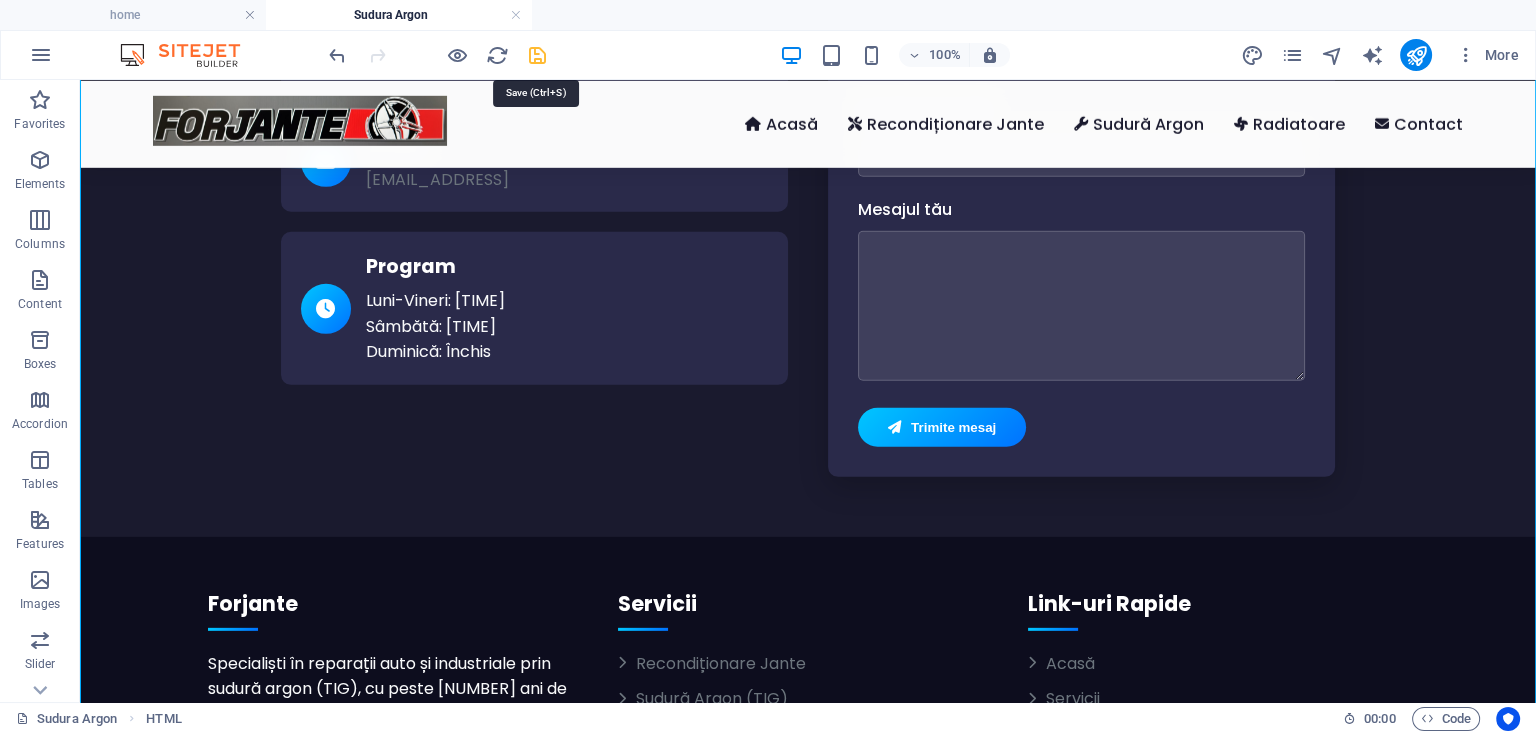 click at bounding box center (537, 55) 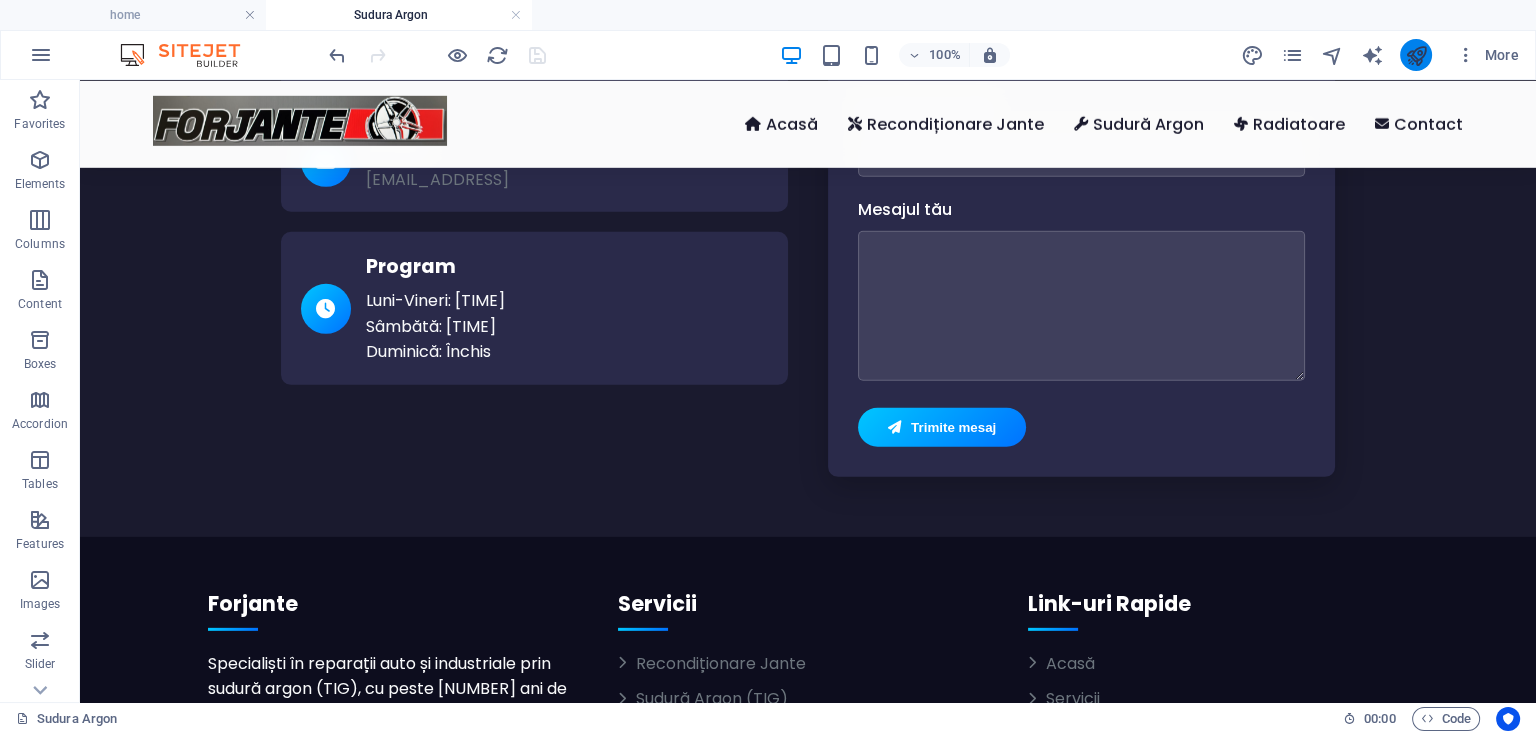 click at bounding box center (1416, 55) 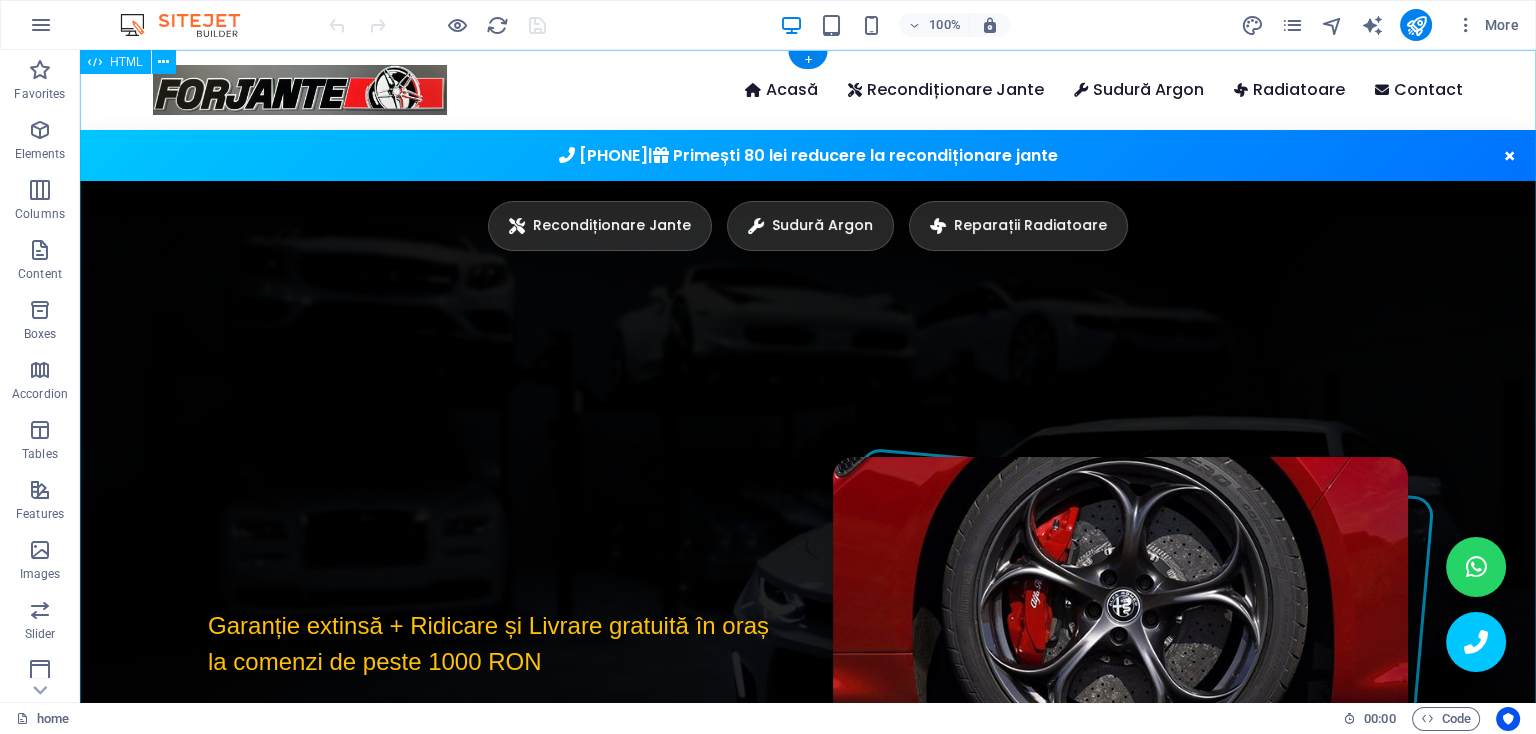 scroll, scrollTop: 0, scrollLeft: 0, axis: both 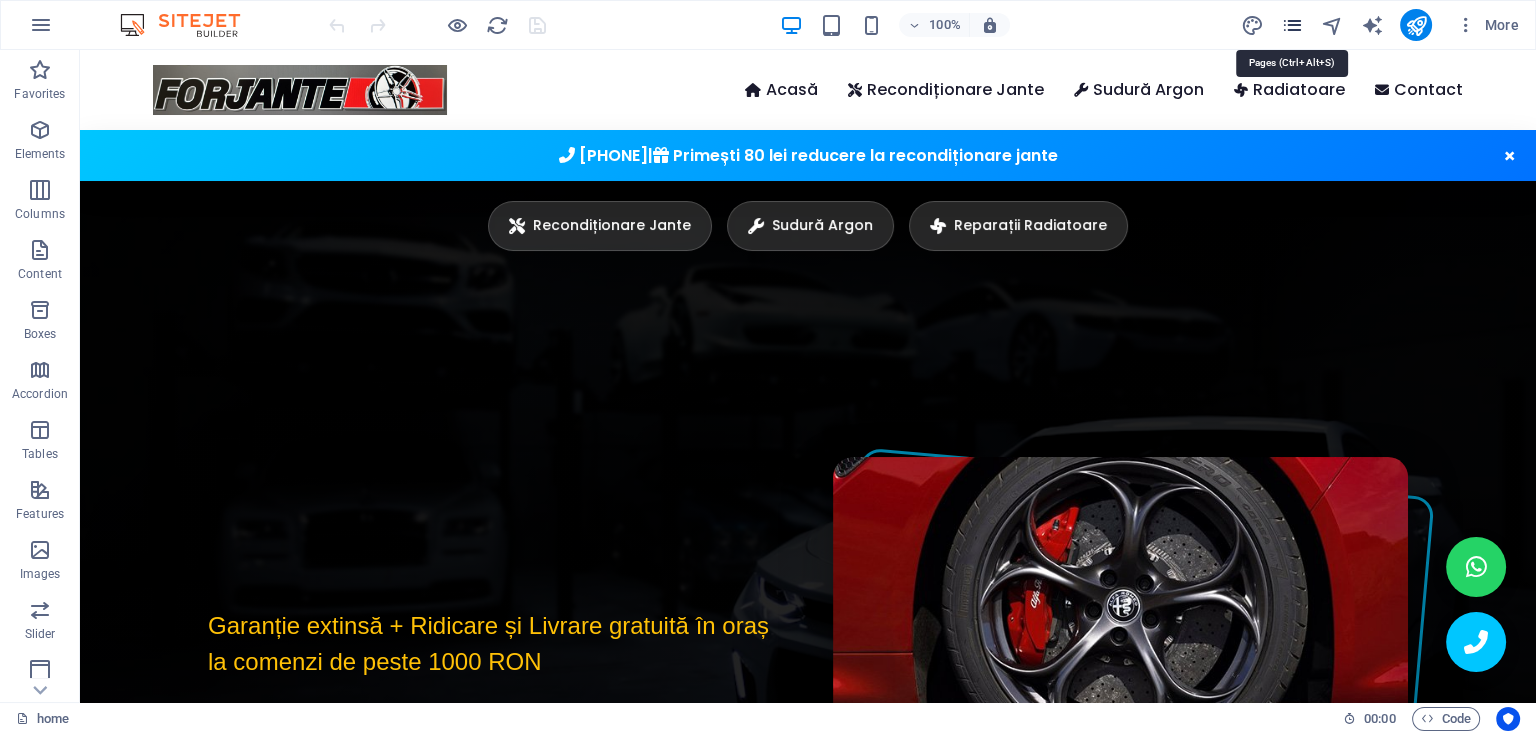 click at bounding box center (1291, 25) 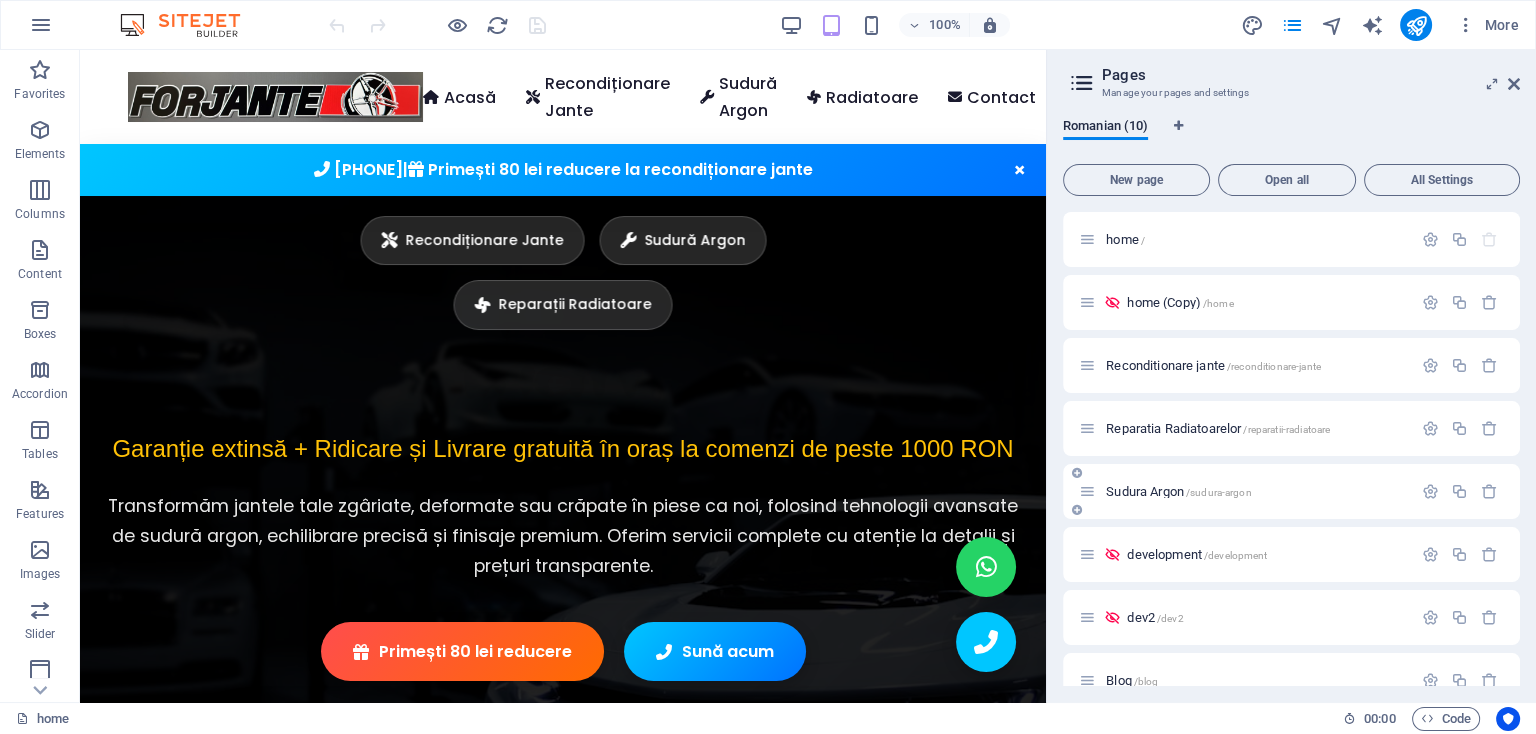 click on "Sudura Argon /sudura-argon" at bounding box center (1178, 491) 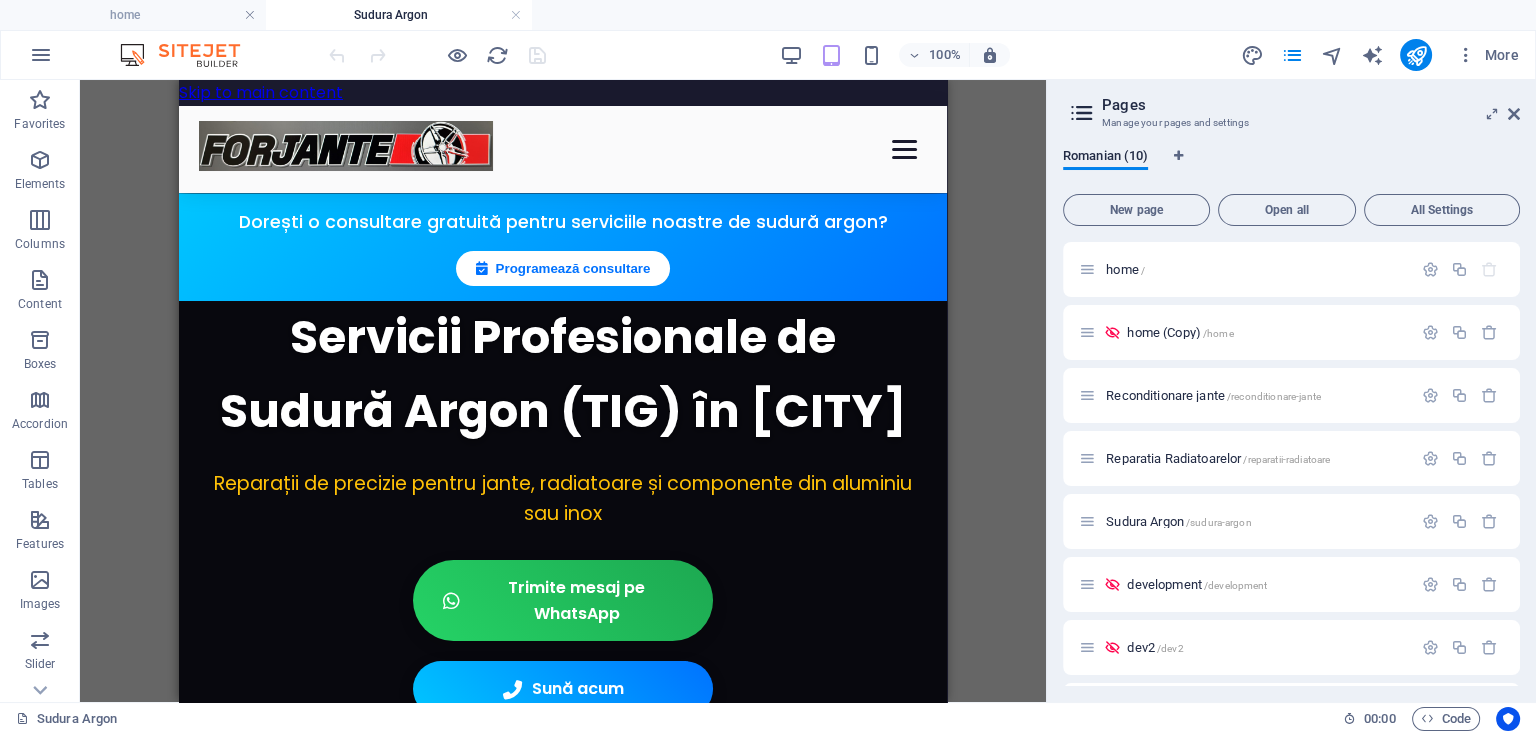 scroll, scrollTop: 0, scrollLeft: 0, axis: both 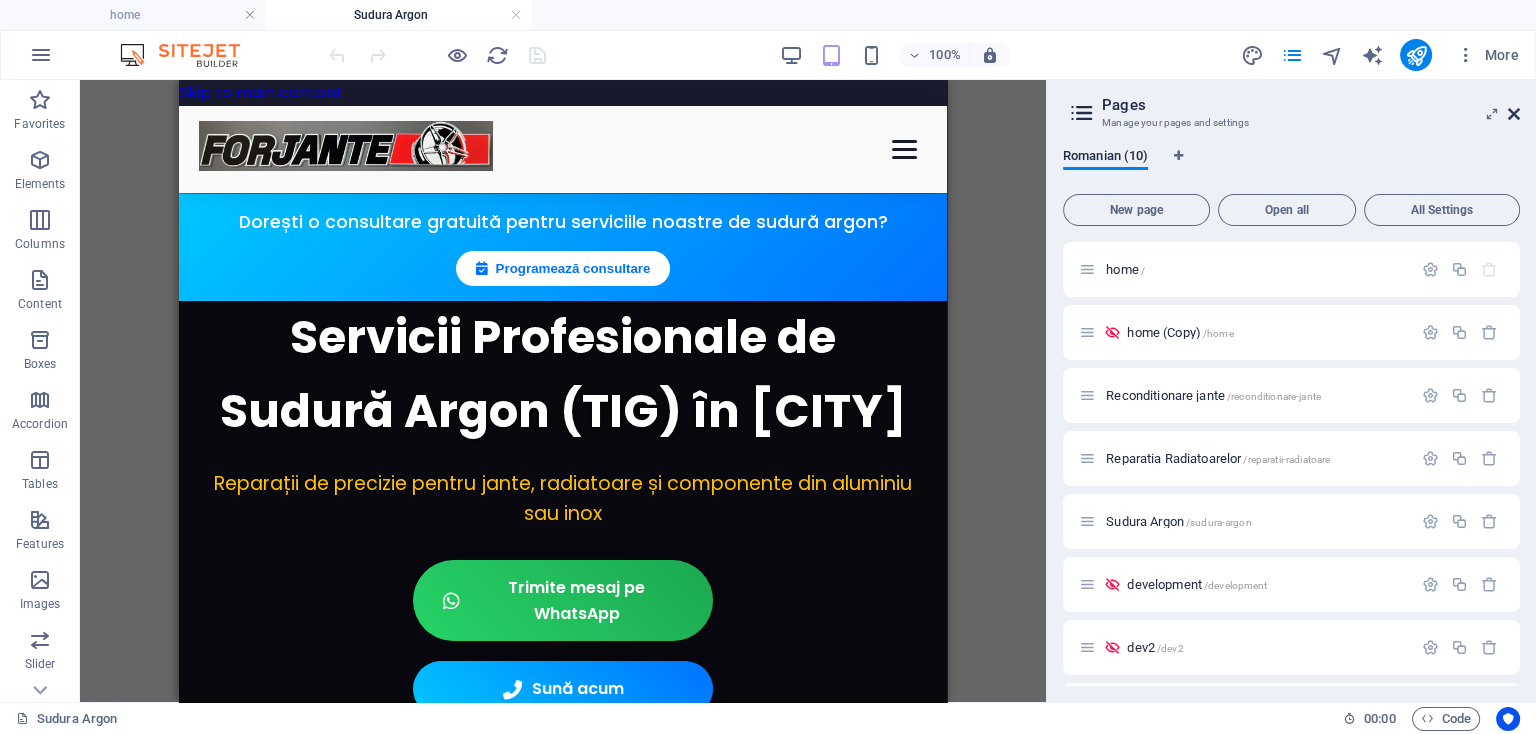 click at bounding box center (1514, 114) 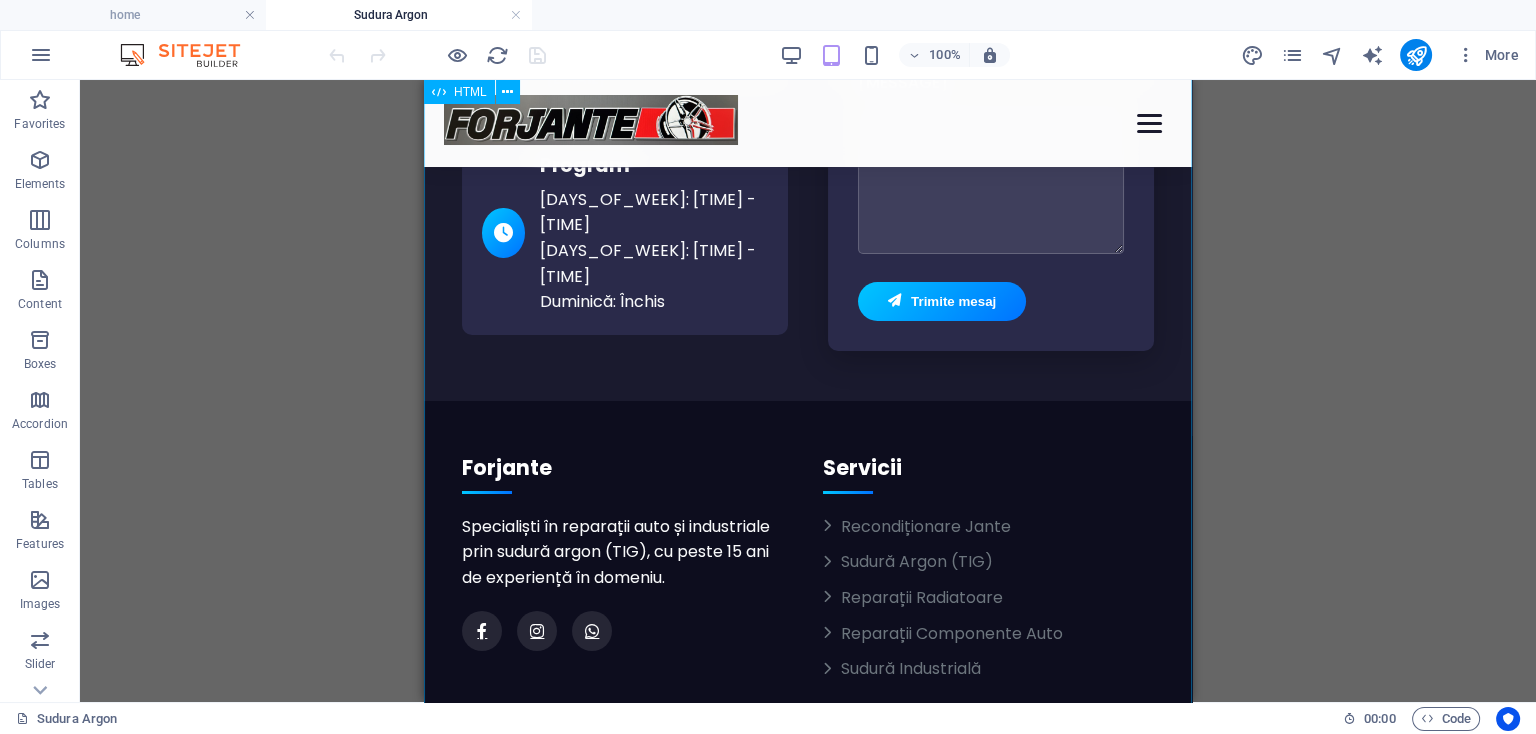 scroll, scrollTop: 8712, scrollLeft: 0, axis: vertical 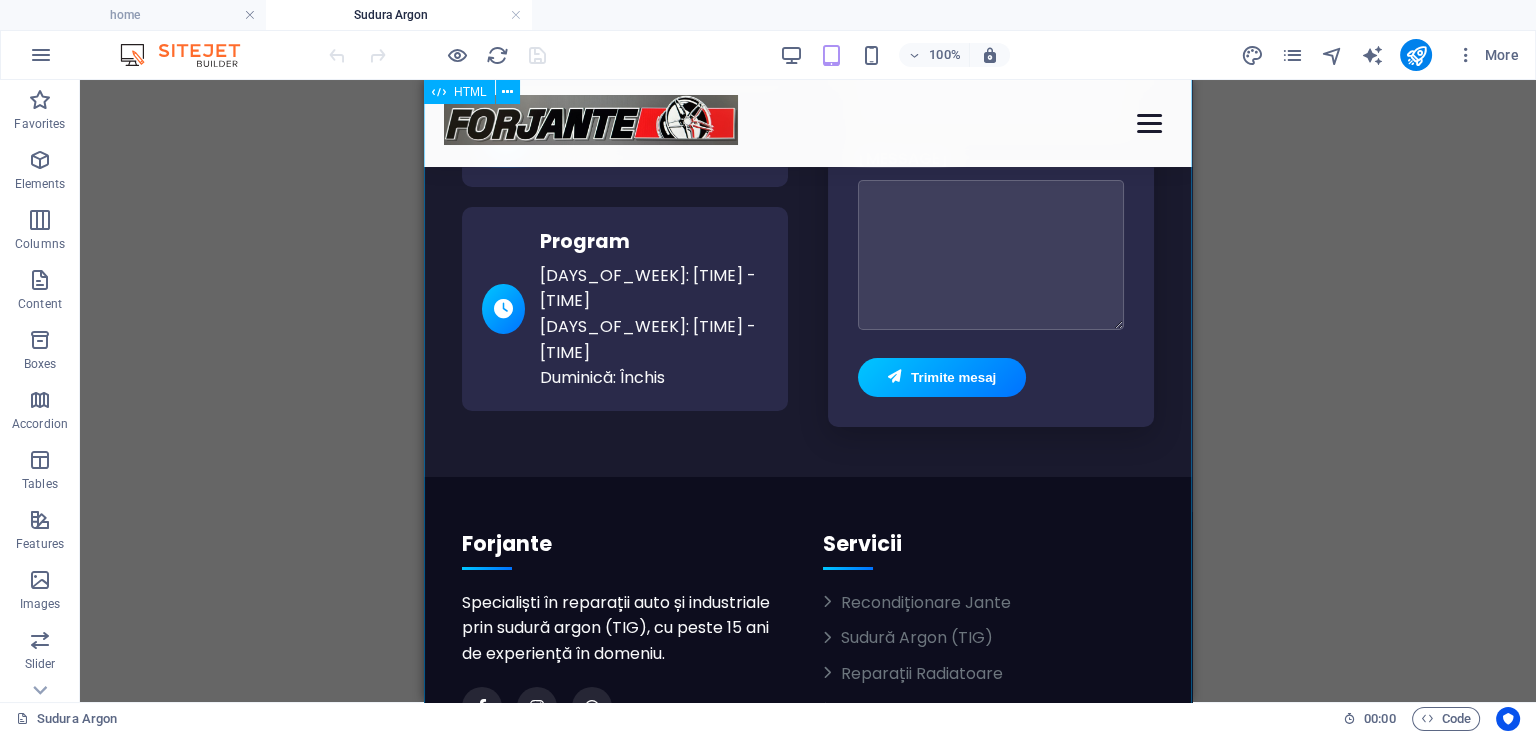 click on "Forjante | Sudură Argon (TIG) Profesională - Reparații Jante, Radiatoare, Aluminiu, Inox
Acasă
Recondiționare Jante
Sudură Argon
Radiatoare
Contact
Dorești o consultare gratuită pentru serviciile noastre de sudură argon?
Programează consultare
Servicii Profesionale de Sudură Argon (TIG) în București
Reparații de precizie pentru jante, radiatoare și componente din aluminiu sau inox
Trimite mesaj pe WhatsApp
Sună acum
Serviciile noastre
Servicii Profesionale de Sudură Argon (TIG) în București
Reparații de precizie pentru jante, radiatoare și componente din aluminiu sau inox
La" at bounding box center [808, -3731] 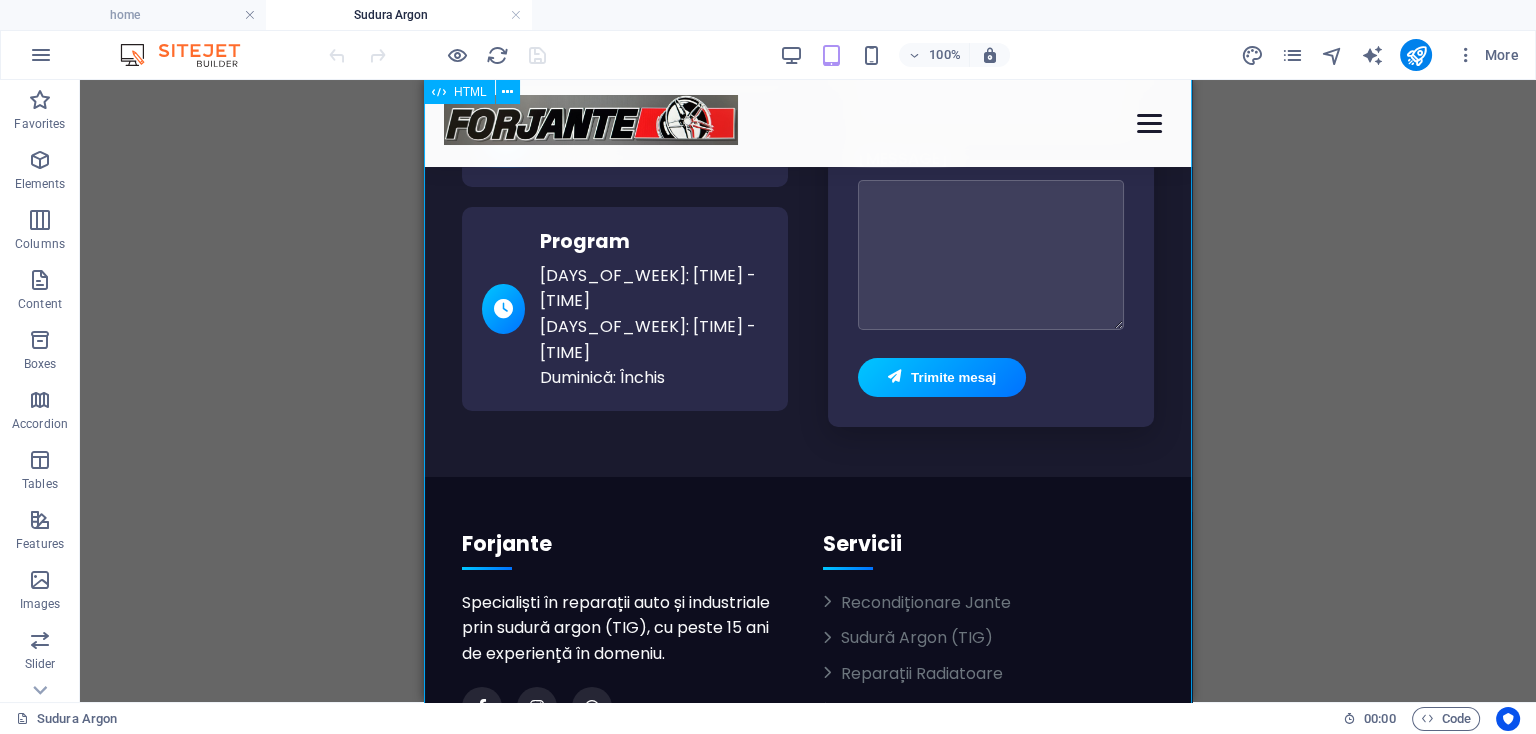 click on "Forjante | Sudură Argon (TIG) Profesională - Reparații Jante, Radiatoare, Aluminiu, Inox
Acasă
Recondiționare Jante
Sudură Argon
Radiatoare
Contact
Dorești o consultare gratuită pentru serviciile noastre de sudură argon?
Programează consultare
Servicii Profesionale de Sudură Argon (TIG) în București
Reparații de precizie pentru jante, radiatoare și componente din aluminiu sau inox
Trimite mesaj pe WhatsApp
Sună acum
Serviciile noastre
Servicii Profesionale de Sudură Argon (TIG) în București
Reparații de precizie pentru jante, radiatoare și componente din aluminiu sau inox
La" at bounding box center [808, -3731] 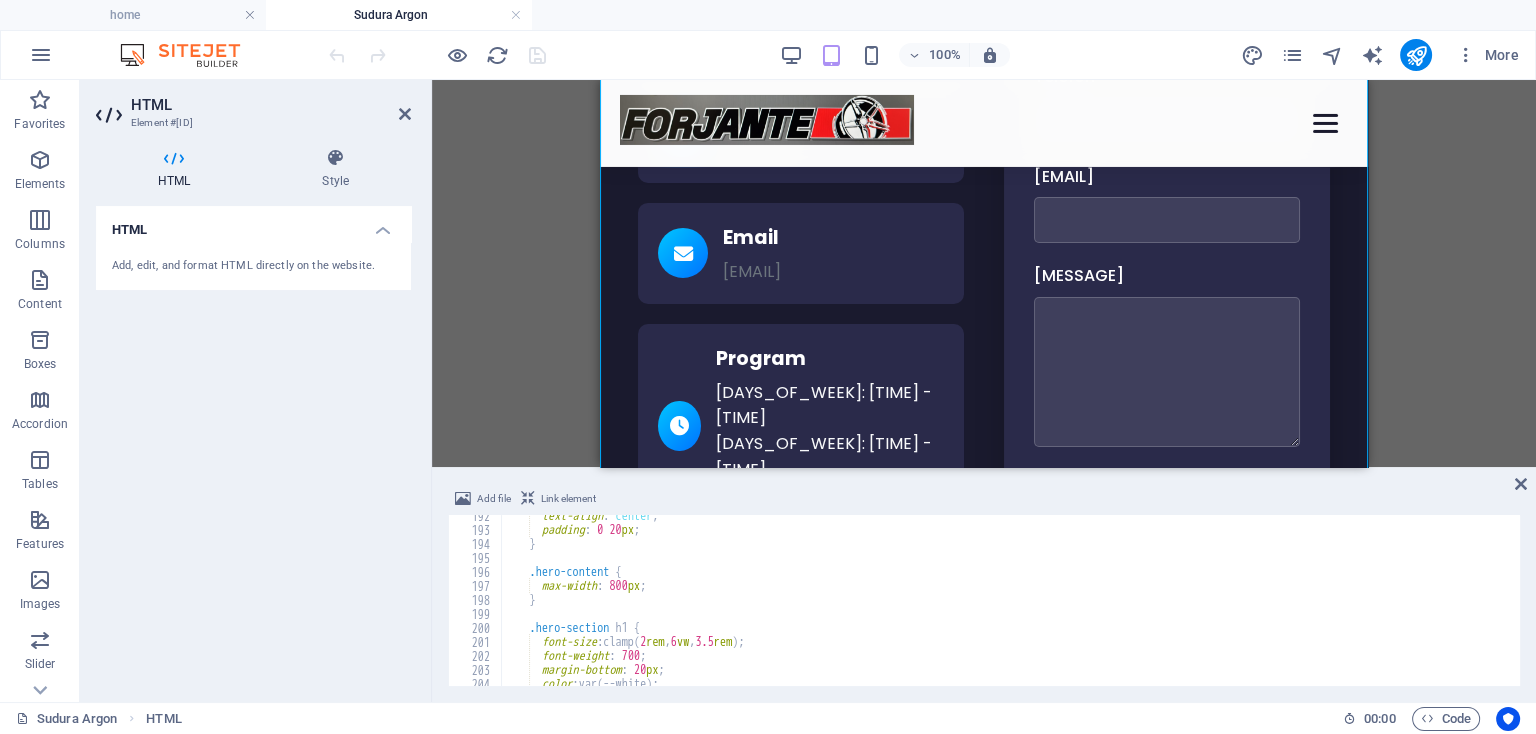 scroll, scrollTop: 2760, scrollLeft: 0, axis: vertical 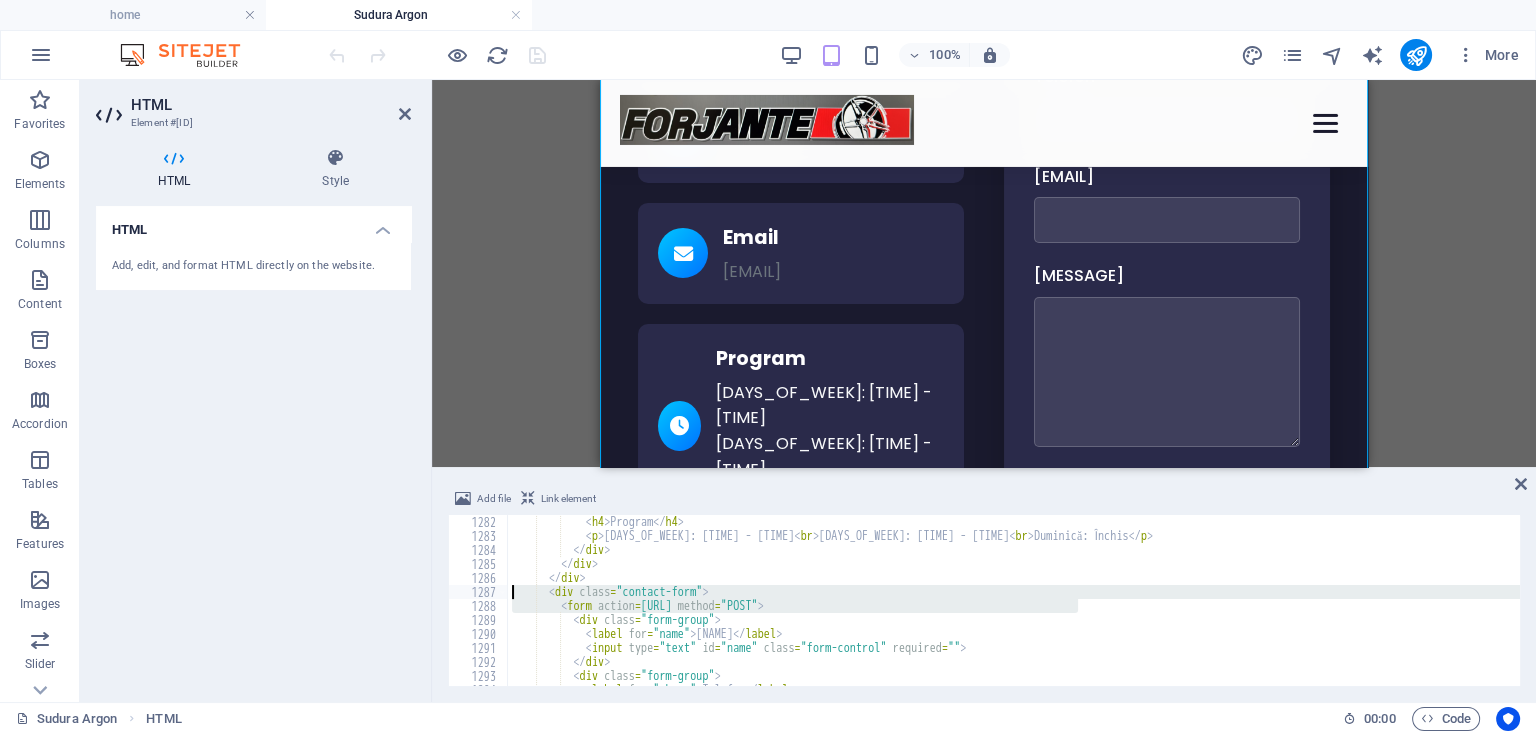 drag, startPoint x: 1105, startPoint y: 559, endPoint x: 509, endPoint y: 594, distance: 597.0268 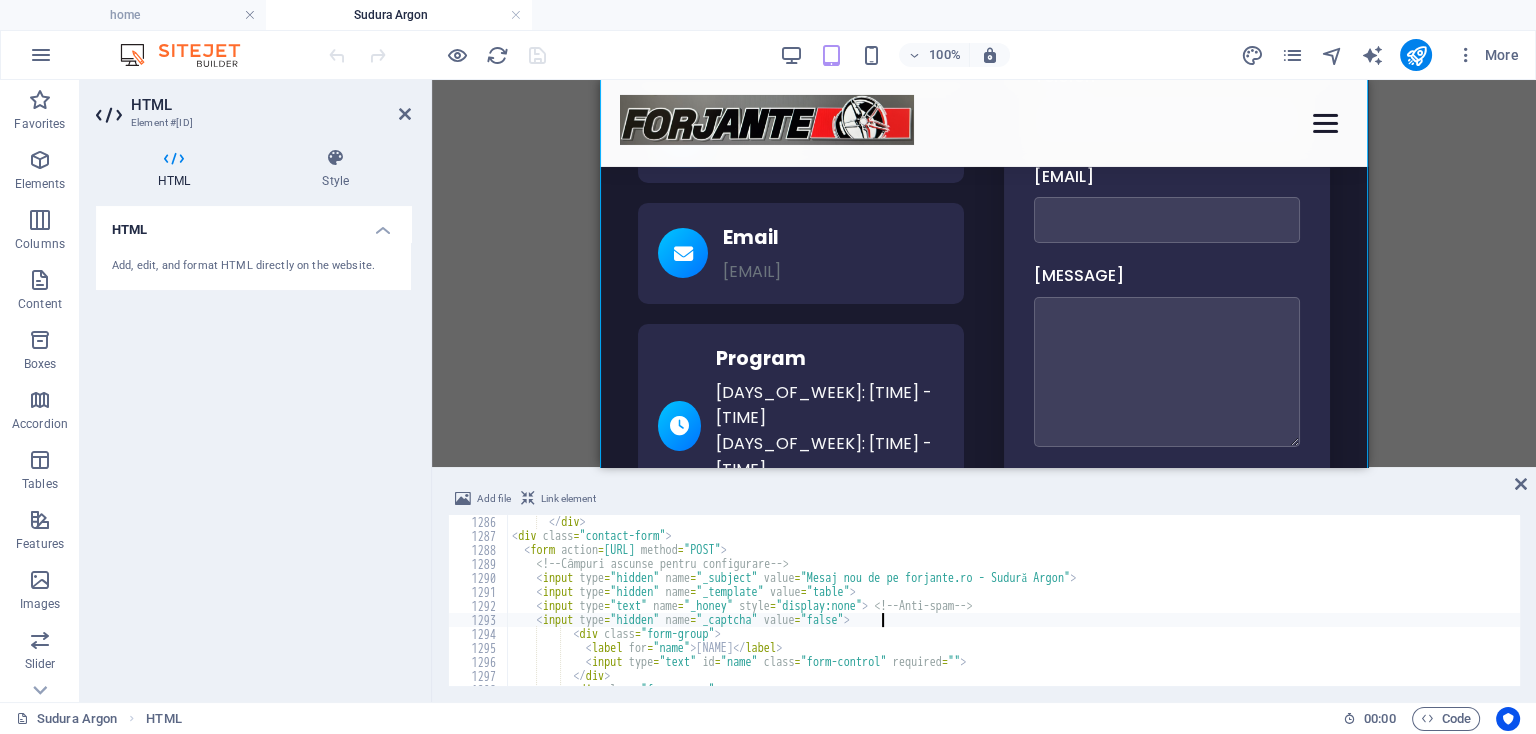 scroll, scrollTop: 17982, scrollLeft: 0, axis: vertical 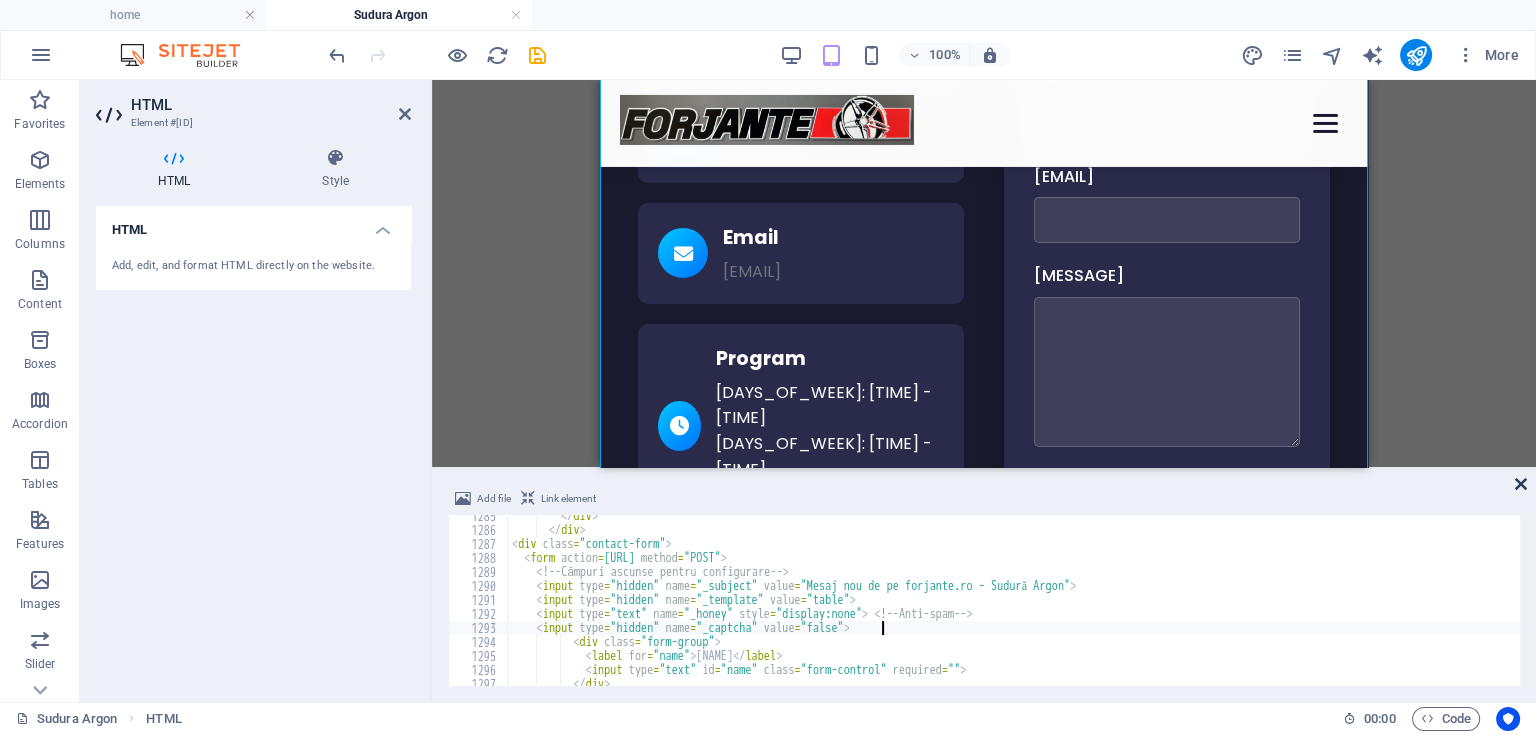click at bounding box center (1521, 484) 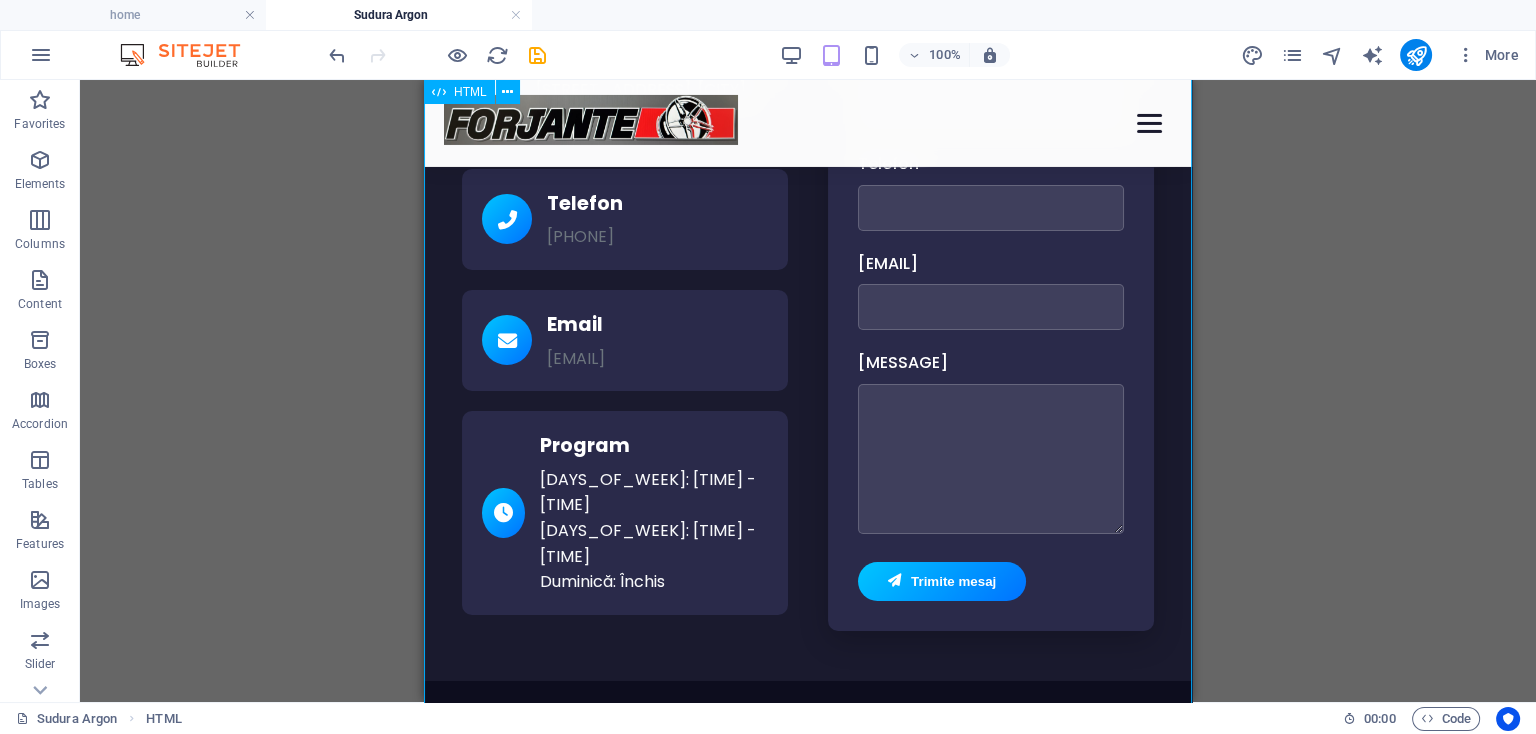 scroll, scrollTop: 8488, scrollLeft: 0, axis: vertical 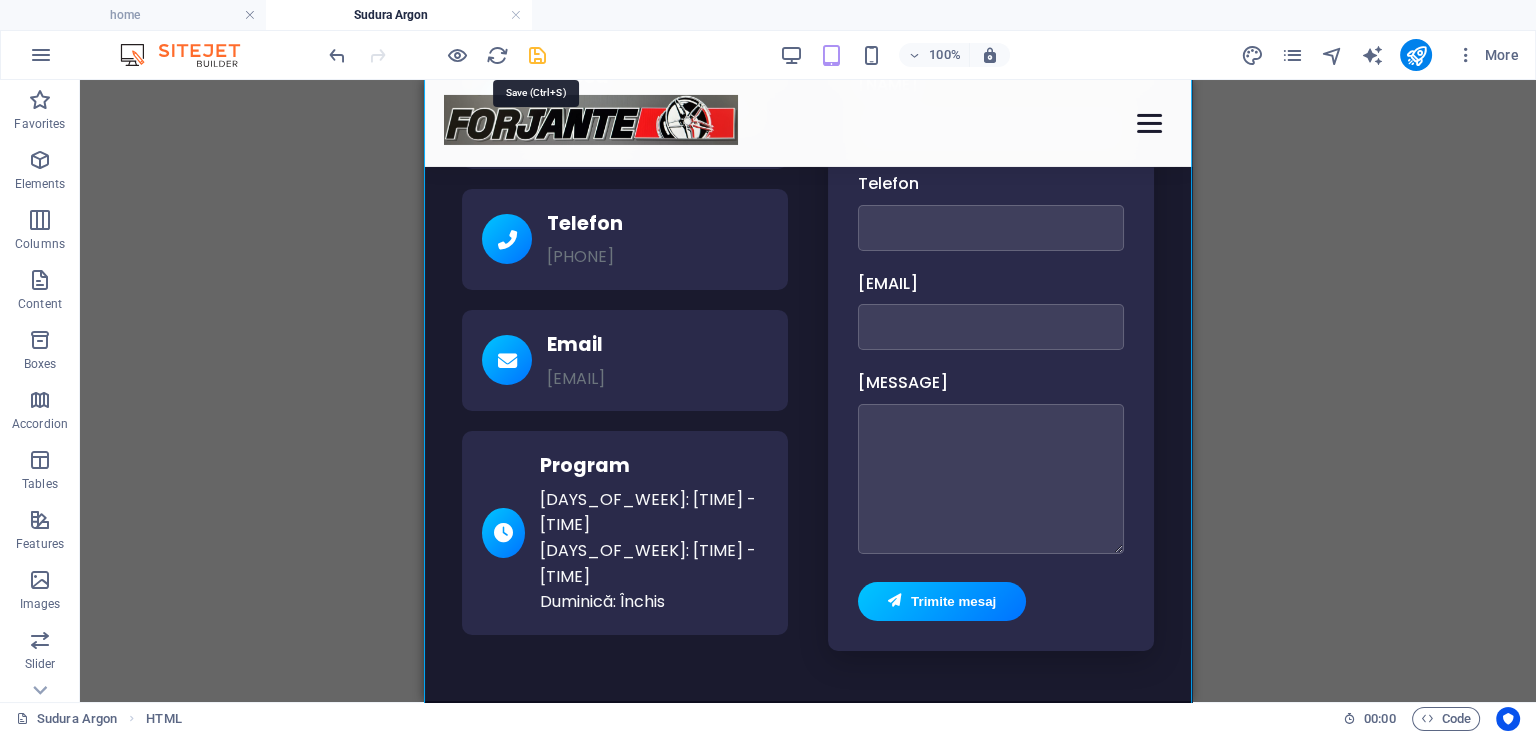 click at bounding box center [537, 55] 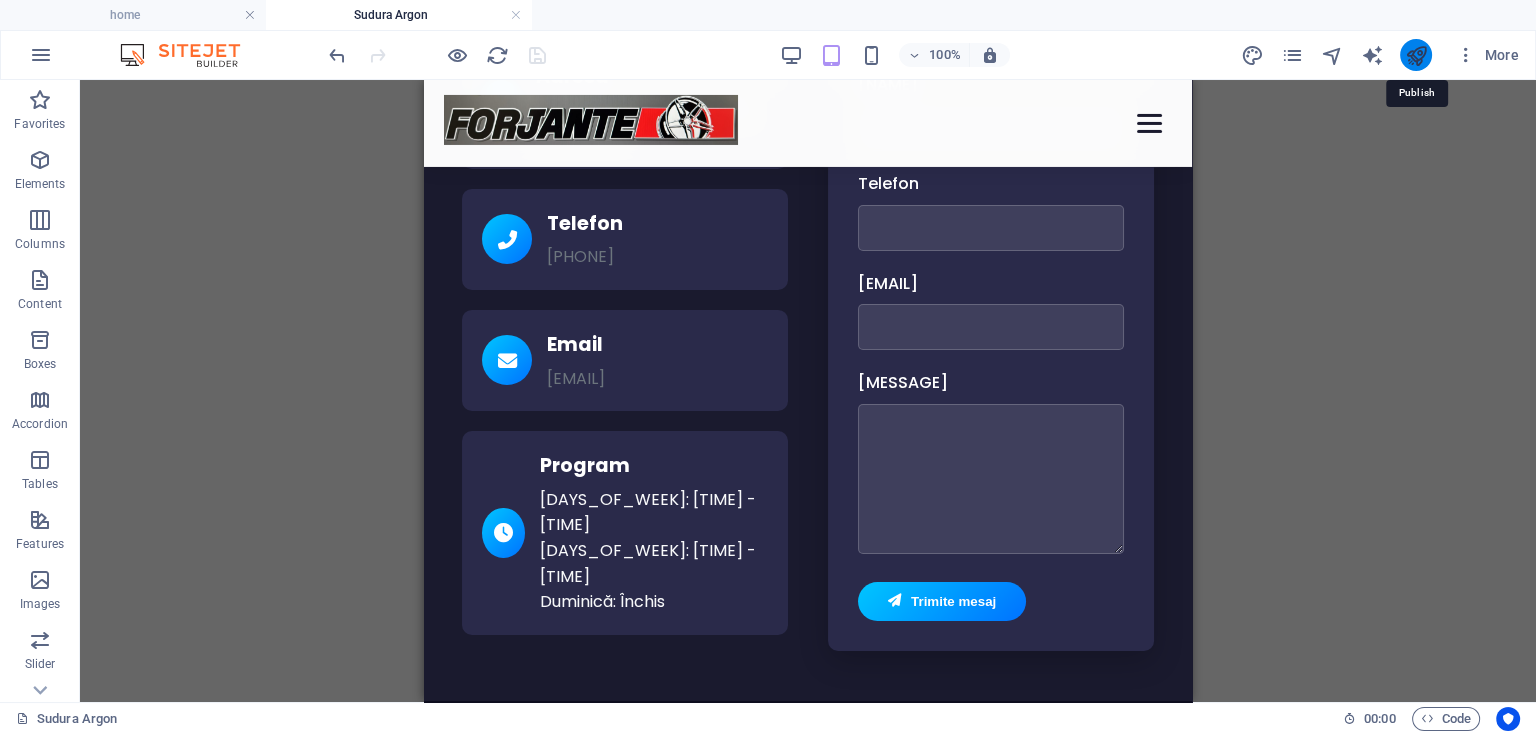 click at bounding box center (1415, 55) 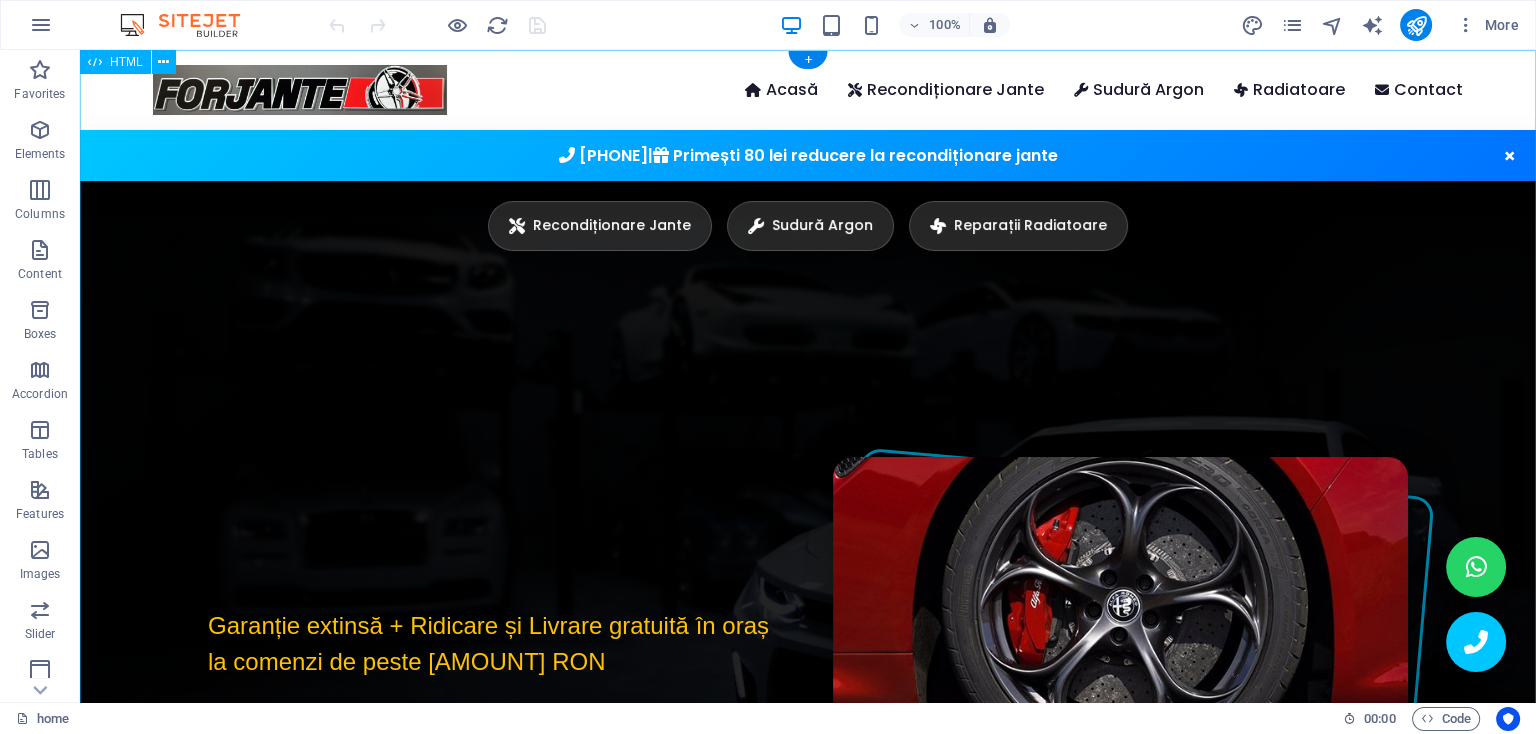 scroll, scrollTop: 0, scrollLeft: 0, axis: both 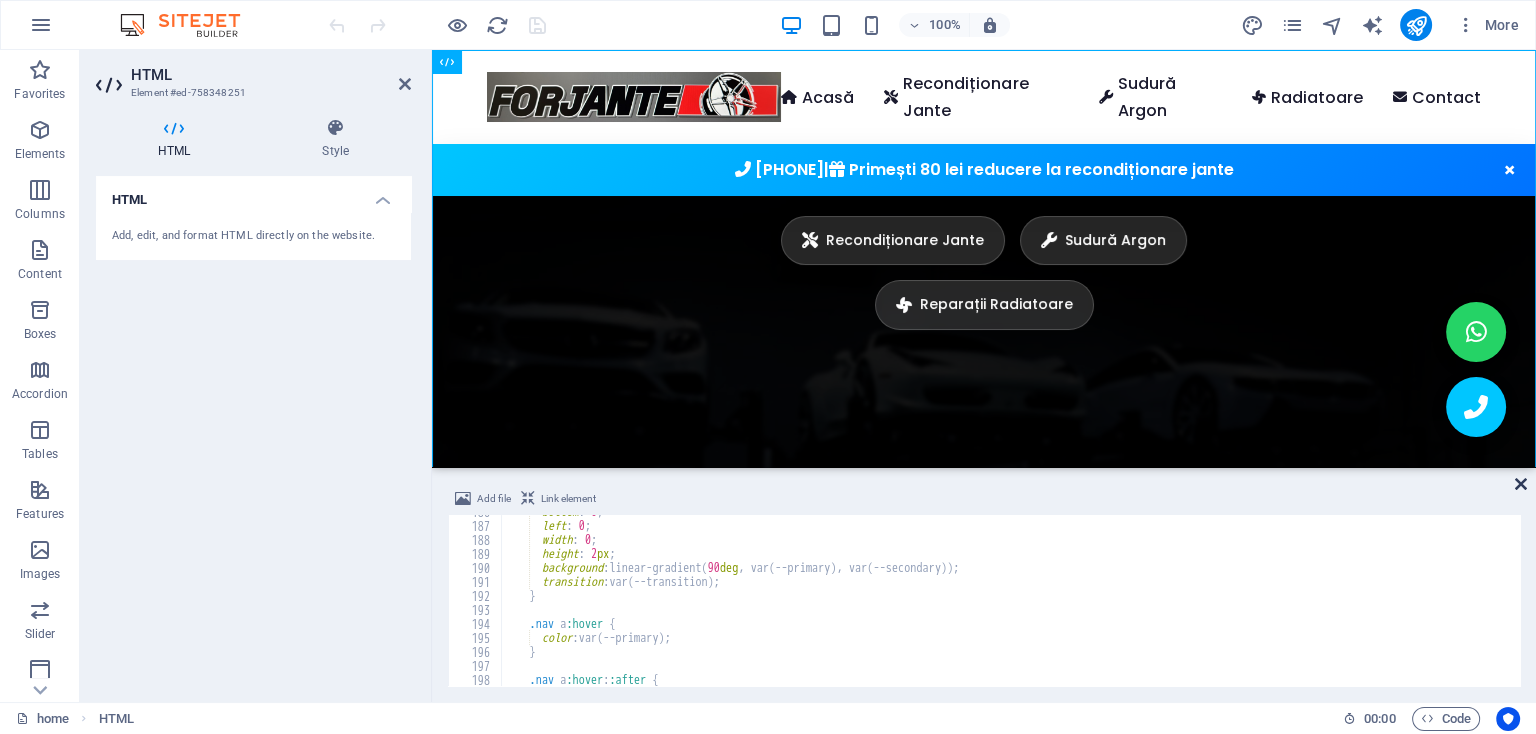 click at bounding box center (1521, 484) 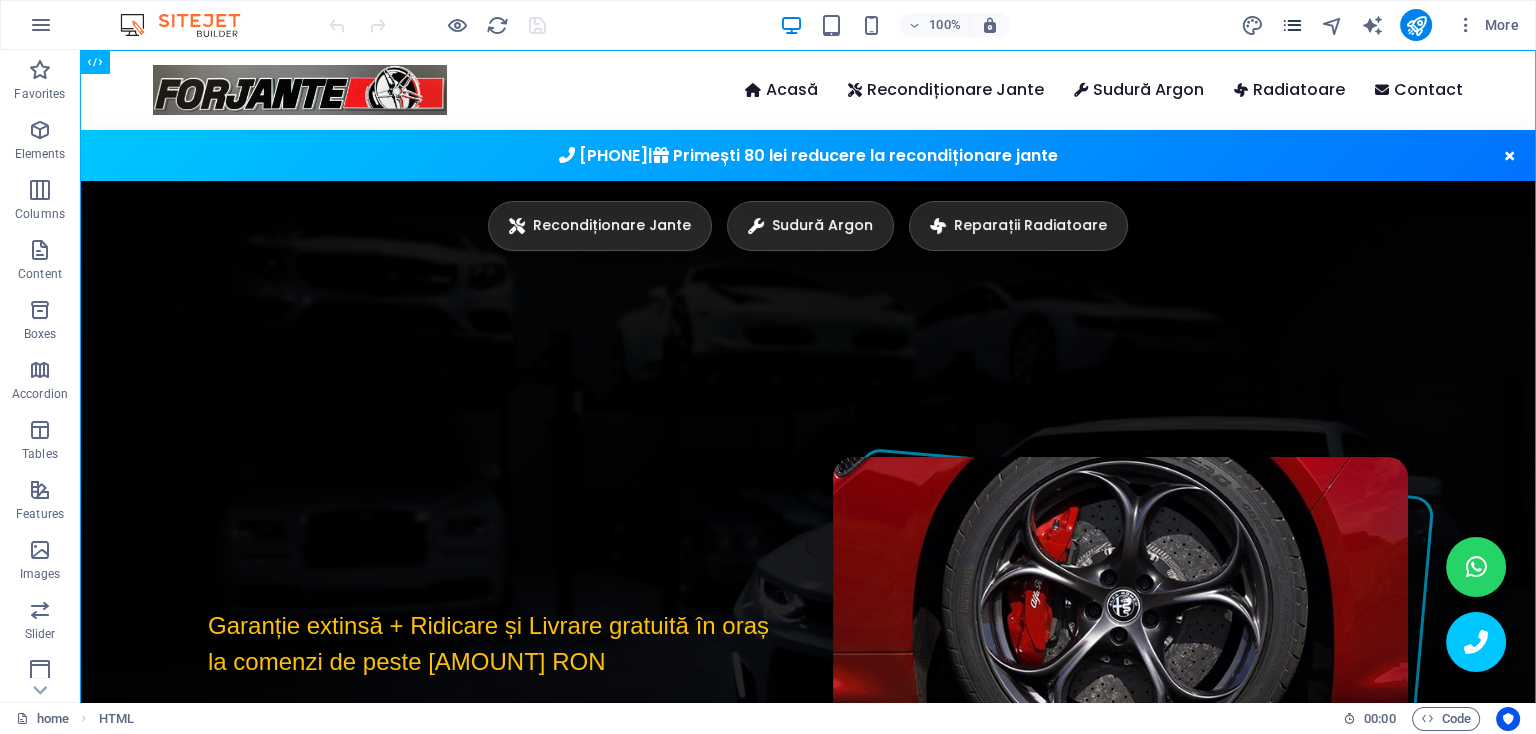 click at bounding box center (1291, 25) 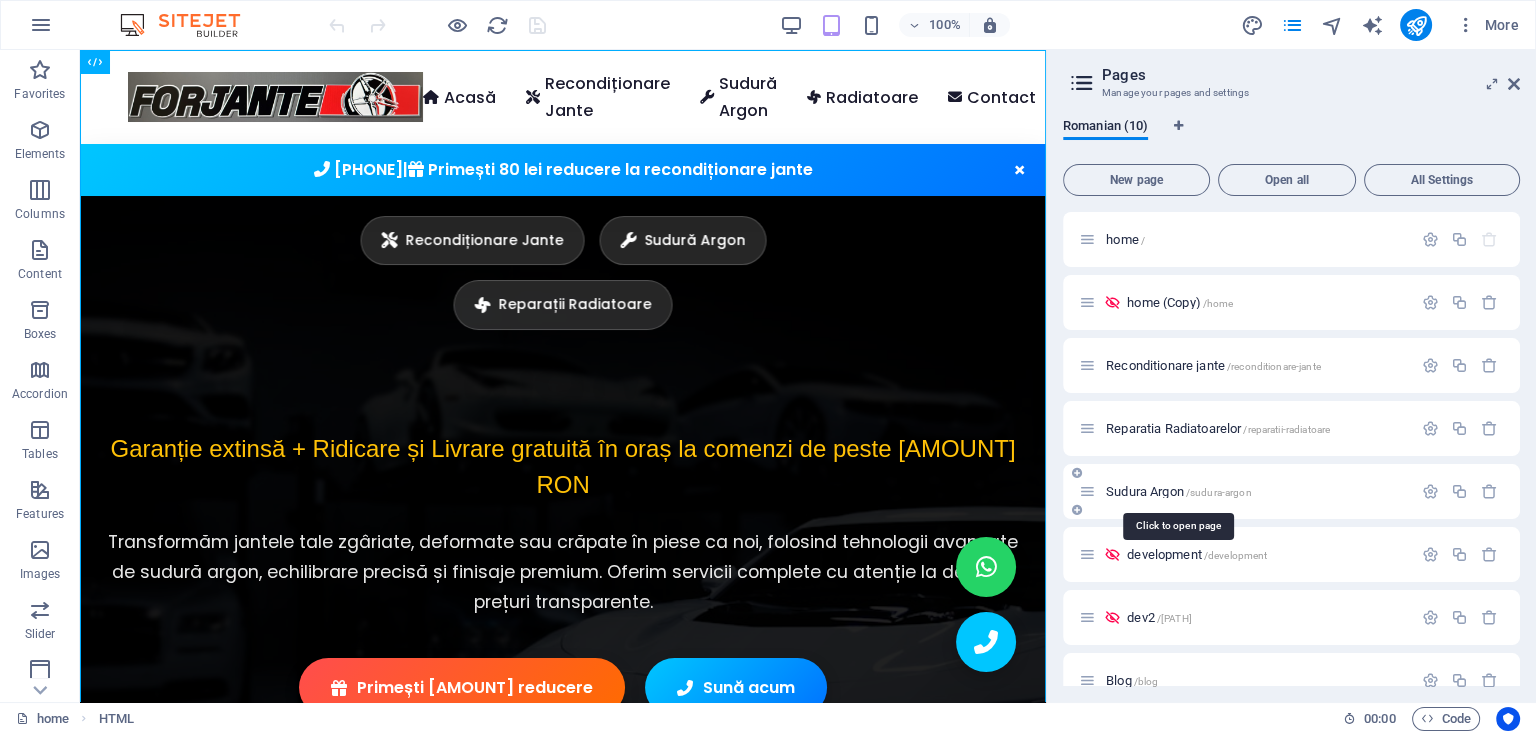 click on "Sudura Argon /sudura-argon" at bounding box center [1178, 491] 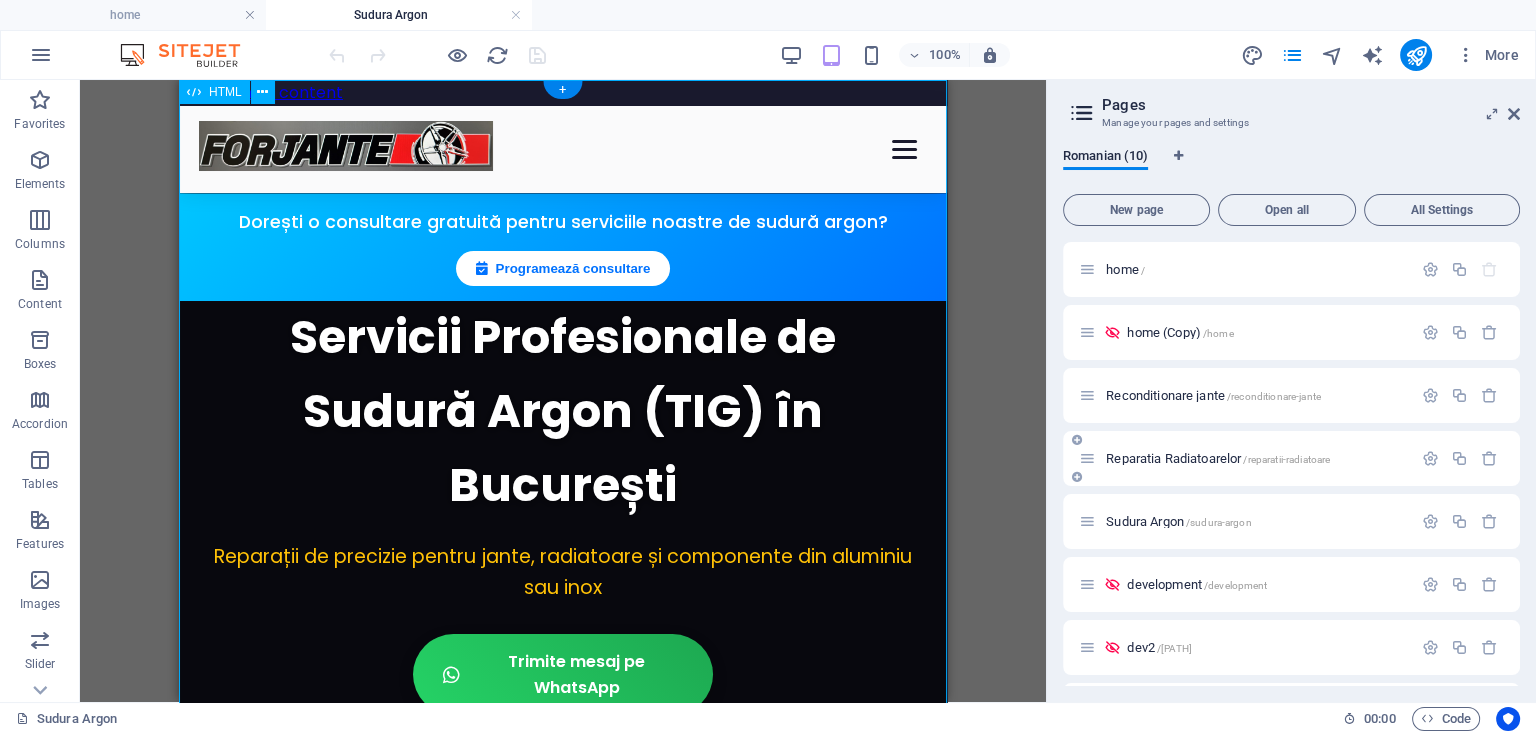 scroll, scrollTop: 0, scrollLeft: 0, axis: both 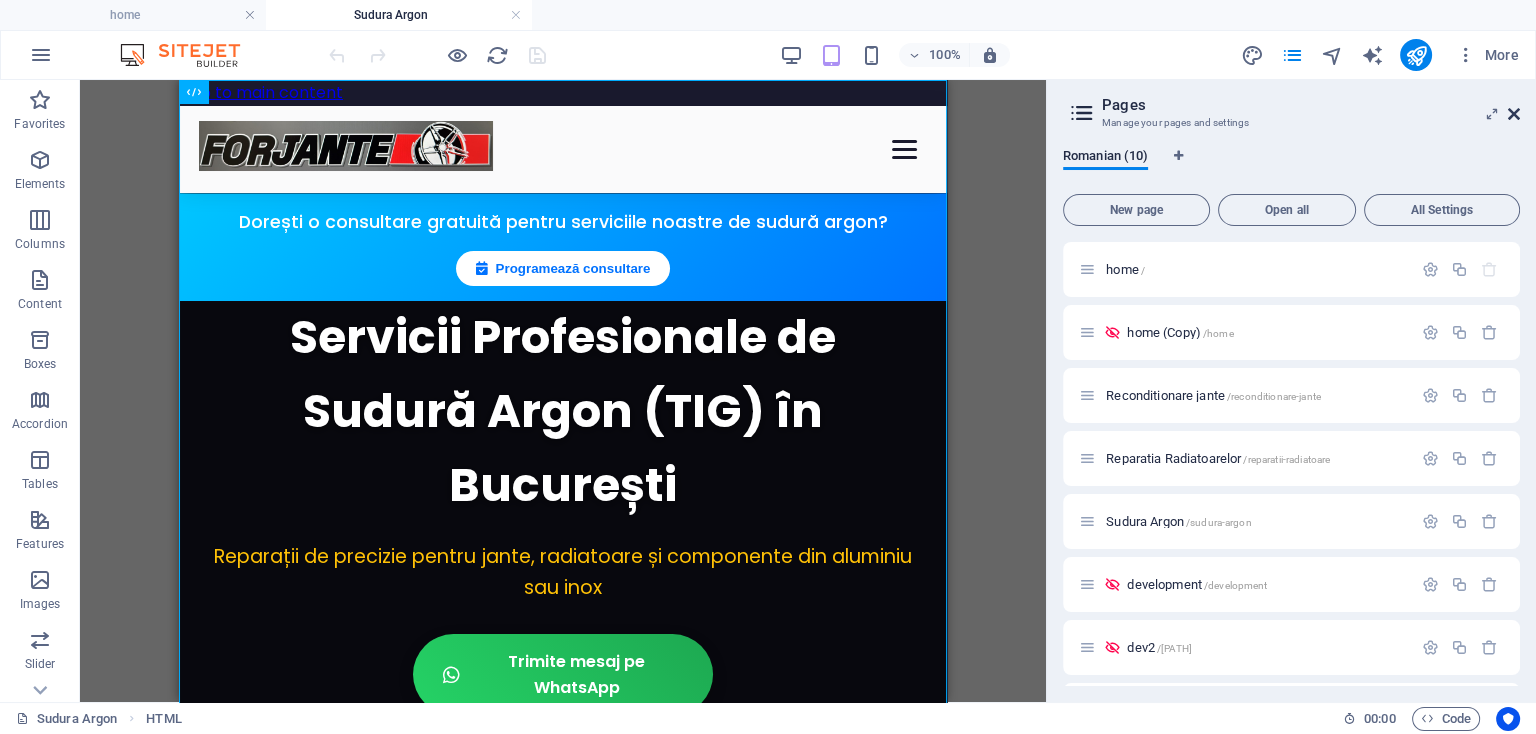 click at bounding box center [1514, 114] 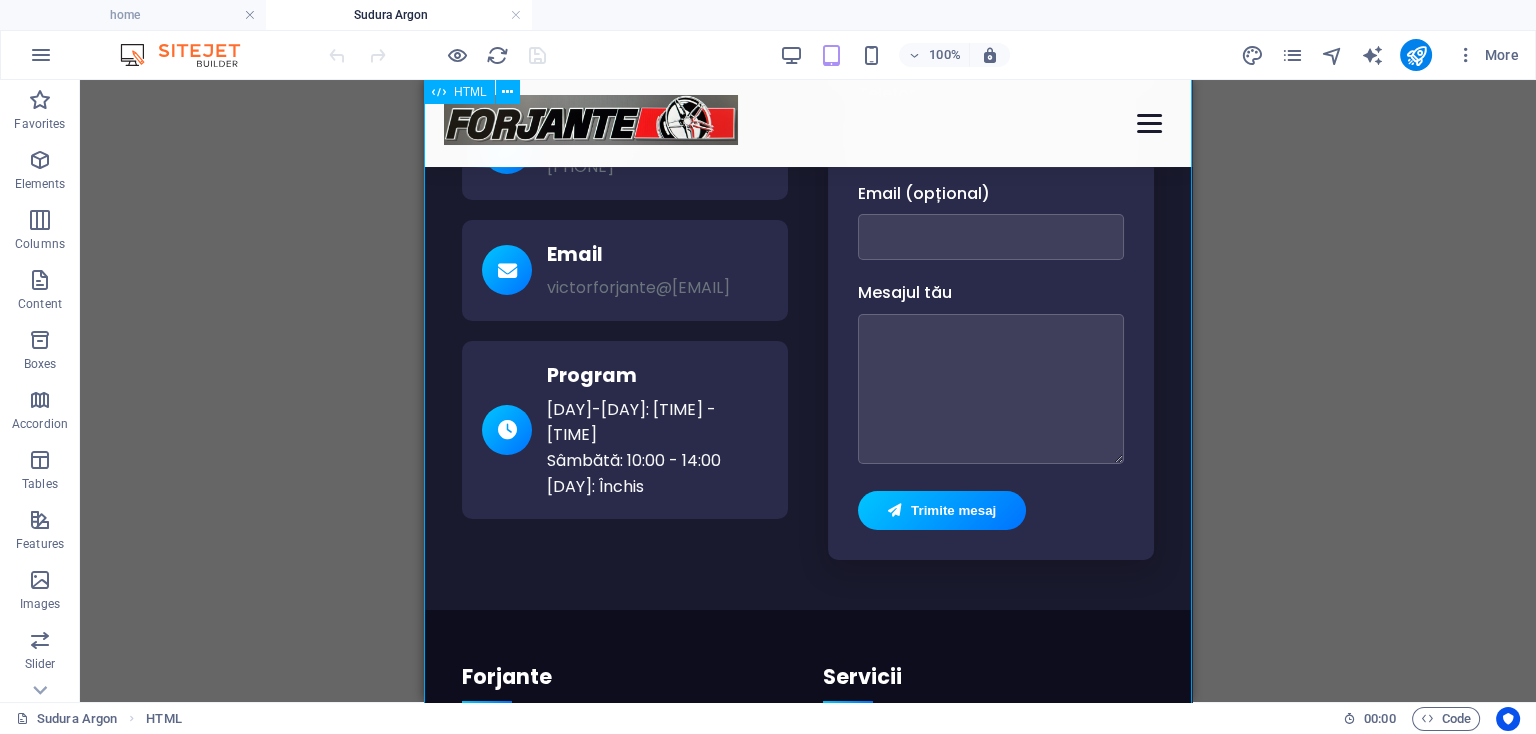scroll, scrollTop: 8560, scrollLeft: 0, axis: vertical 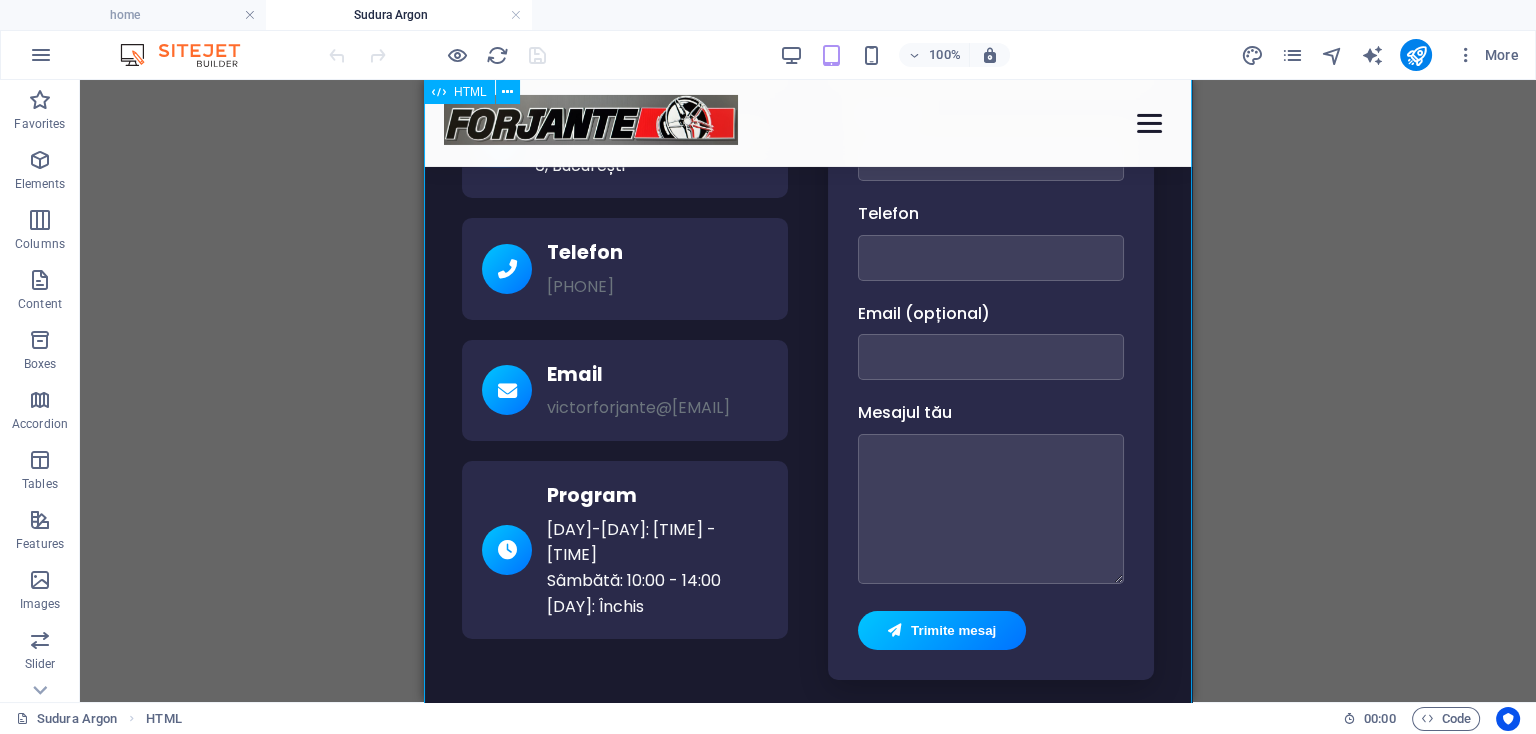 click on "Forjante | Sudură Argon (TIG) Profesională - Reparații Jante, Radiatoare, Aluminiu, Inox
Acasă
Recondiționare Jante
Sudură Argon
Radiatoare
Contact
Dorești o consultare gratuită pentru serviciile noastre de sudură argon?
Programează consultare
Servicii Profesionale de Sudură Argon (TIG) în București
Reparații de precizie pentru jante, radiatoare și componente din aluminiu sau inox
Trimite mesaj pe WhatsApp
Sună acum
Serviciile noastre
Servicii Profesionale de Sudură Argon (TIG) în București
Reparații de precizie pentru jante, radiatoare și componente din aluminiu sau inox
La" at bounding box center (808, -3529) 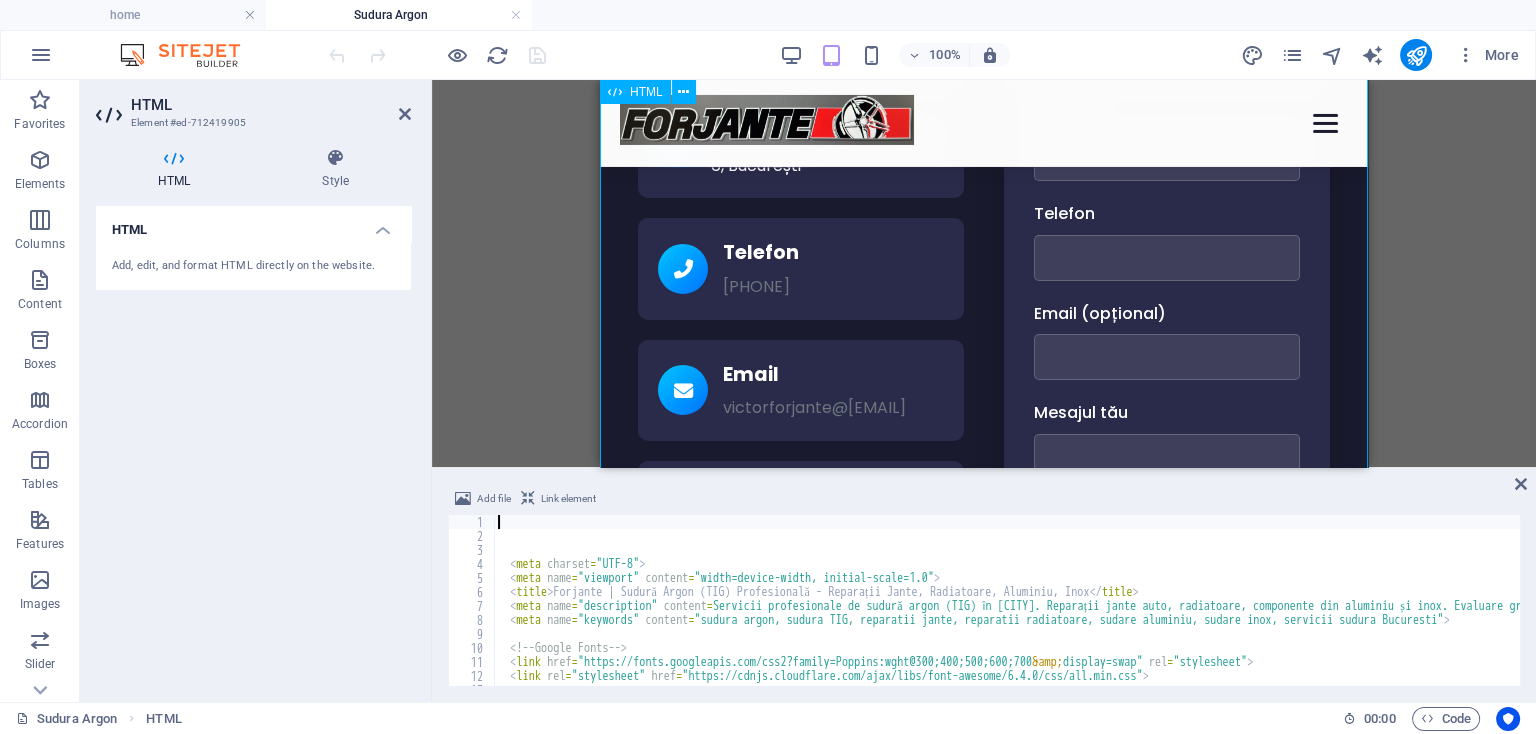 scroll, scrollTop: 8443, scrollLeft: 0, axis: vertical 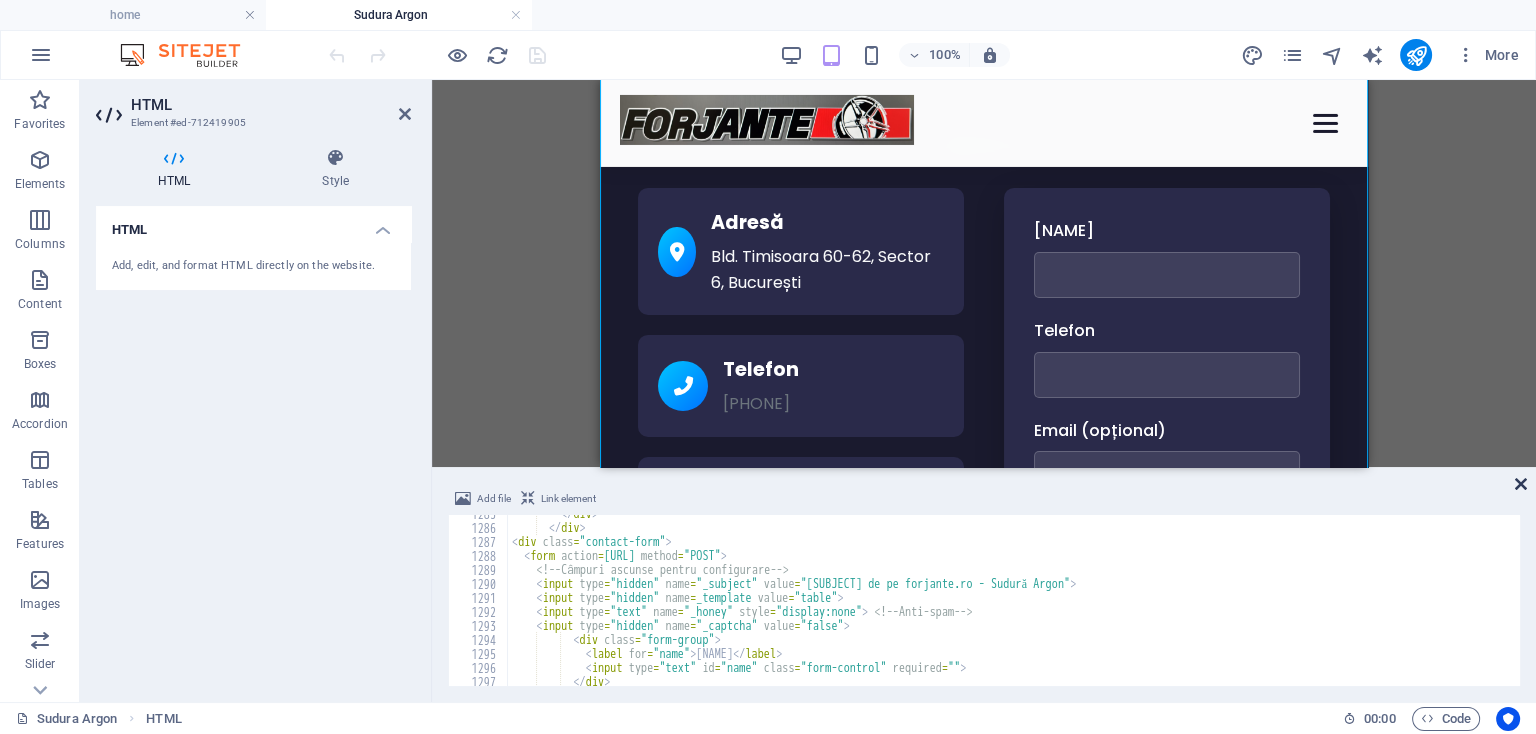click at bounding box center [1521, 484] 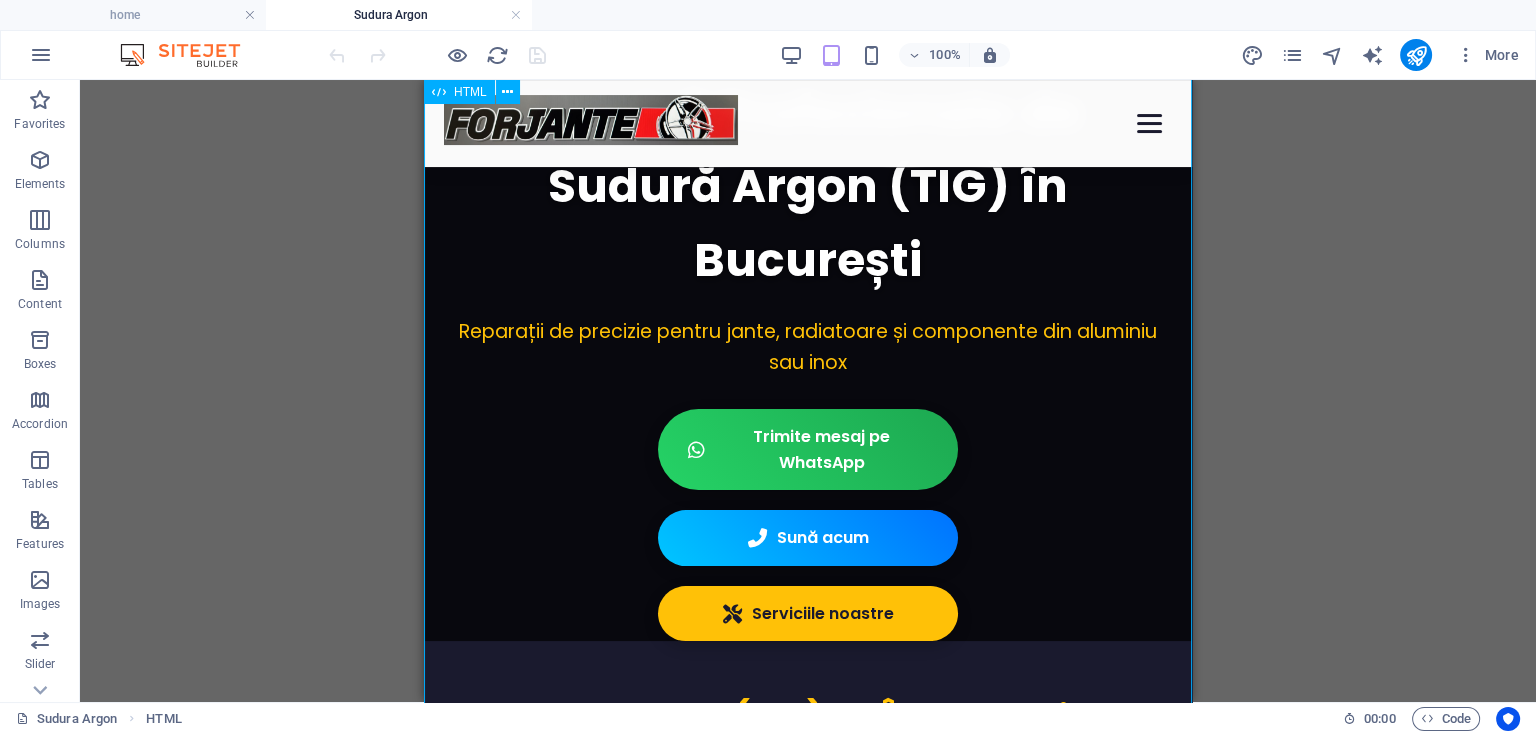 scroll, scrollTop: 0, scrollLeft: 0, axis: both 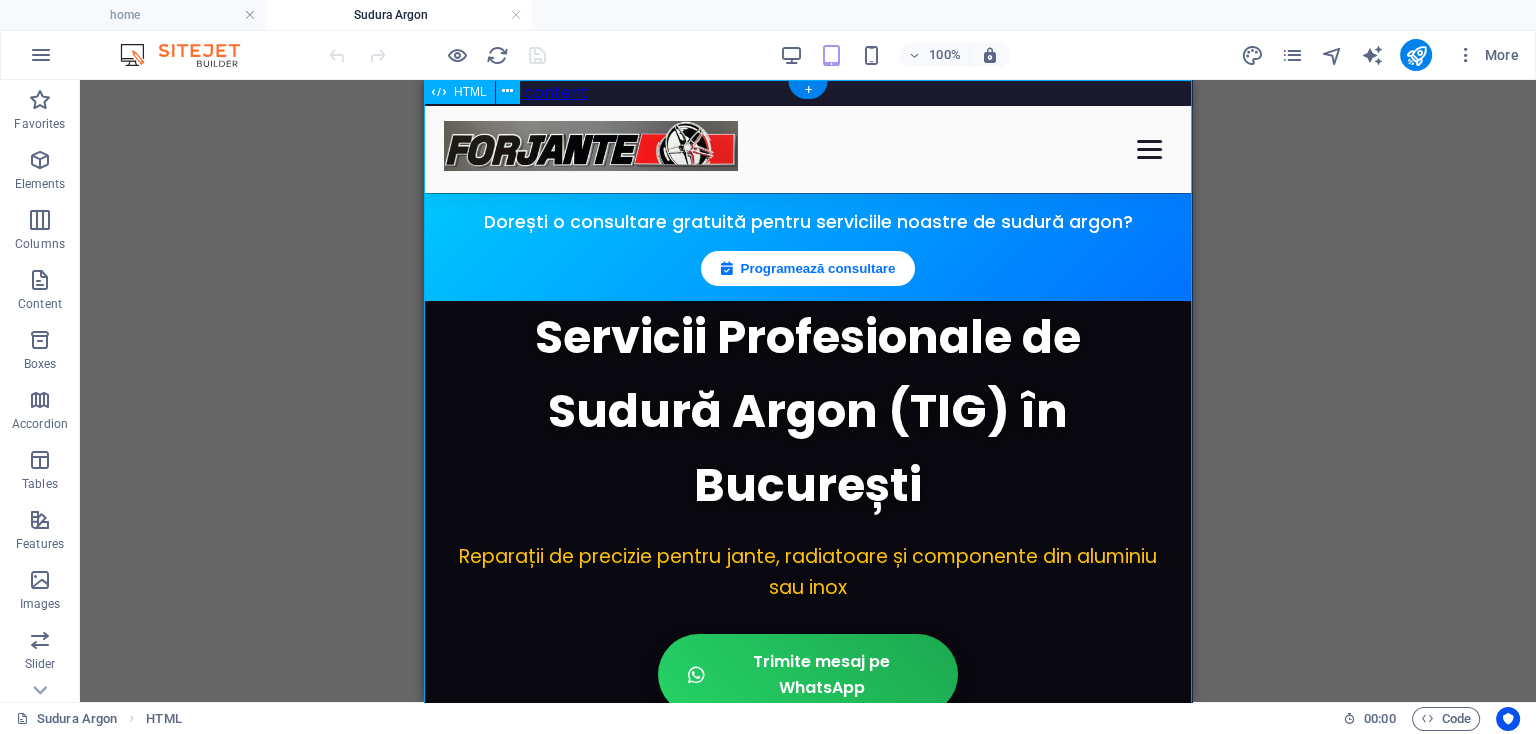 click on "Forjante | Sudură Argon (TIG) Profesională - Reparații Jante, Radiatoare, Aluminiu, Inox
Acasă
Recondiționare Jante
Sudură Argon
Radiatoare
Contact
Dorești o consultare gratuită pentru serviciile noastre de sudură argon?
Programează consultare
Servicii Profesionale de Sudură Argon (TIG) în București
Reparații de precizie pentru jante, radiatoare și componente din aluminiu sau inox
Trimite mesaj pe WhatsApp
Sună acum
Serviciile noastre
Servicii Profesionale de Sudură Argon (TIG) în București
Reparații de precizie pentru jante, radiatoare și componente din aluminiu sau inox
La" at bounding box center [808, 5031] 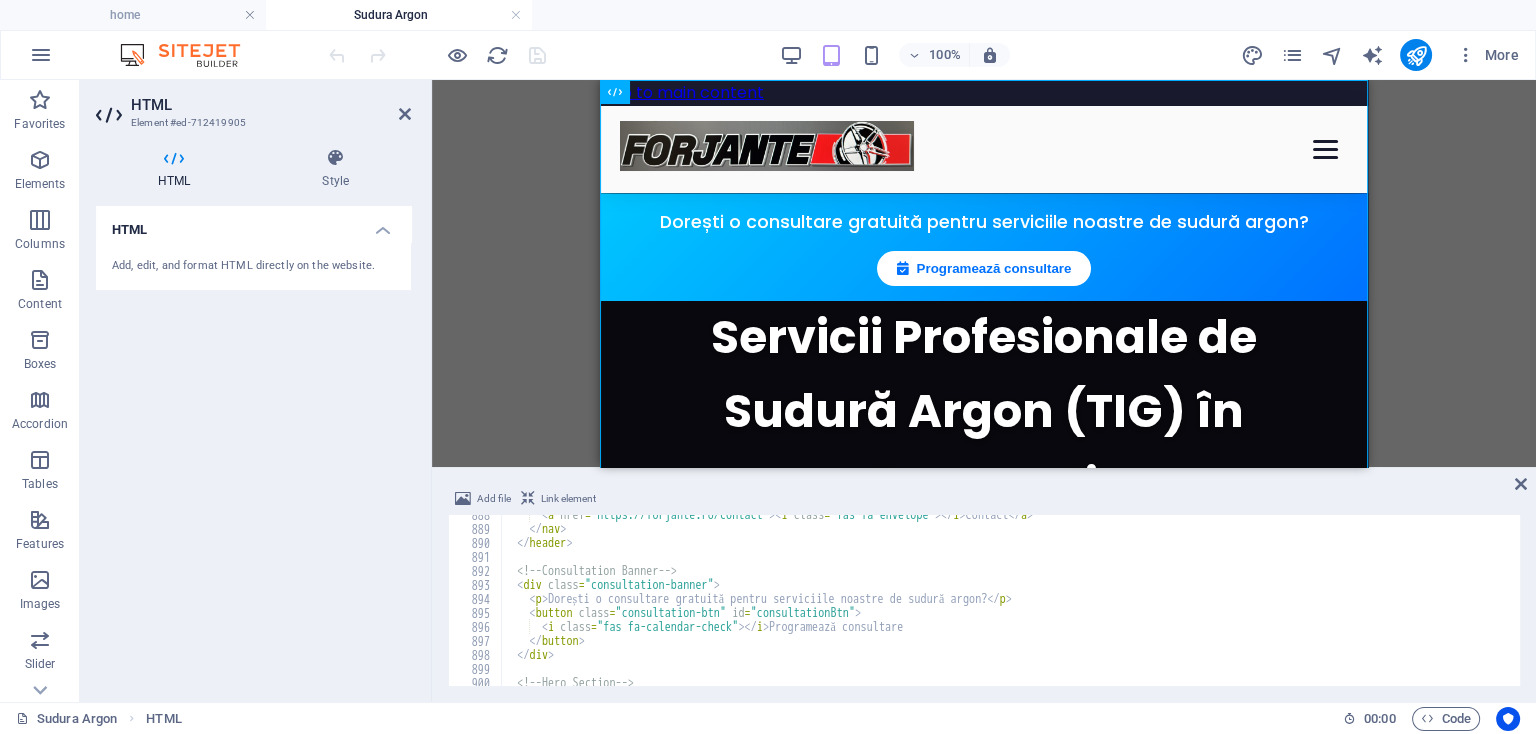 scroll, scrollTop: 12457, scrollLeft: 0, axis: vertical 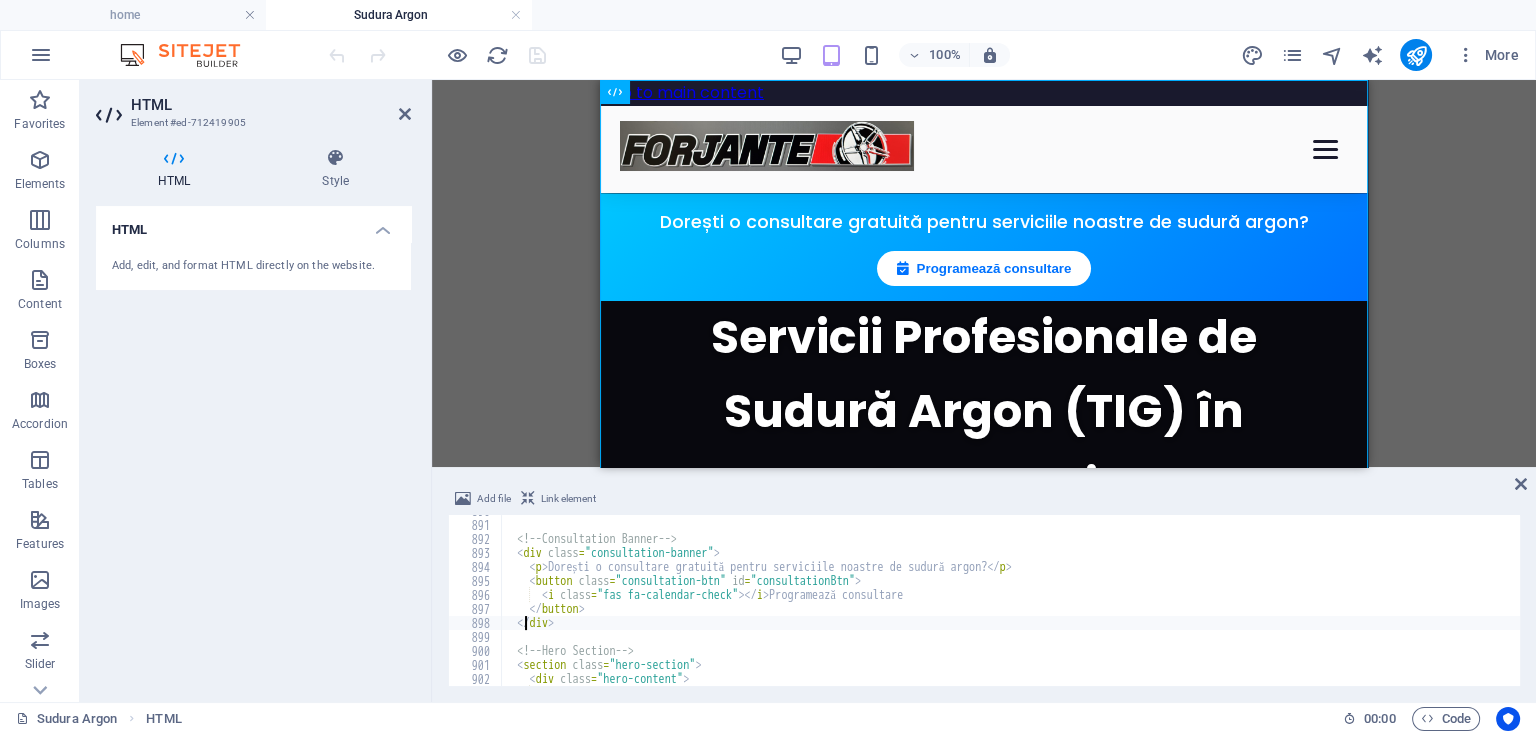 click on "Acasă
Recondiționare Jante
Sudură Argon
Radiatoare
Contact
Dorești o consultare gratuită pentru serviciile noastre de sudură argon?
Programează consultare
Servicii Profesionale de Sudură Argon (TIG) în București
Reparații de precizie pentru jante, radiatoare și componente din aluminiu sau inox
Trimite mesaj pe WhatsApp
Sună acum
Serviciile noastre
Servicii Profesionale de Sudură Argon (TIG) în București
Reparații de precizie pentru jante, radiatoare și componente din aluminiu sau inox
La" at bounding box center [2087, 603] 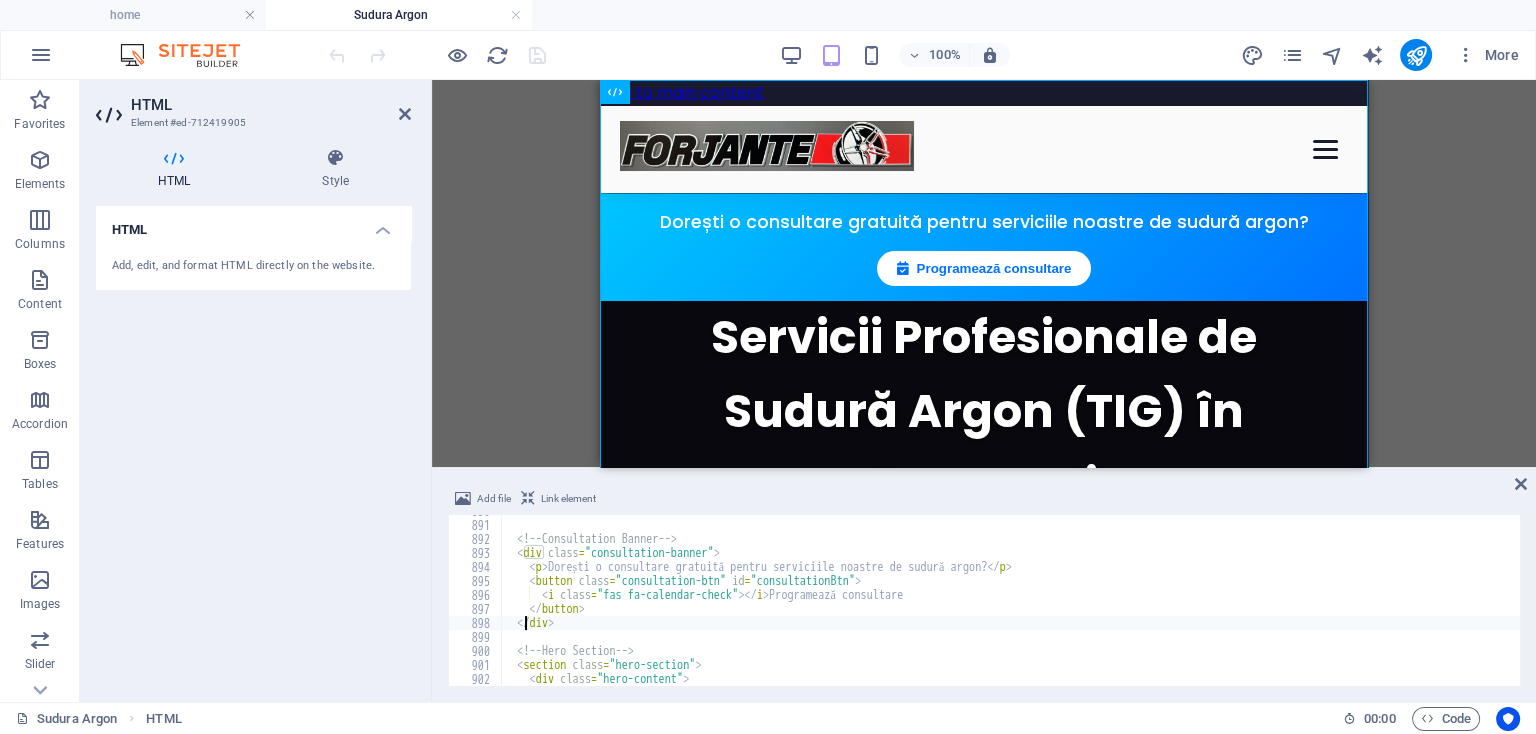 click on "Acasă
Recondiționare Jante
Sudură Argon
Radiatoare
Contact
Dorești o consultare gratuită pentru serviciile noastre de sudură argon?
Programează consultare
Servicii Profesionale de Sudură Argon (TIG) în București
Reparații de precizie pentru jante, radiatoare și componente din aluminiu sau inox
Trimite mesaj pe WhatsApp
Sună acum
Serviciile noastre
Servicii Profesionale de Sudură Argon (TIG) în București
Reparații de precizie pentru jante, radiatoare și componente din aluminiu sau inox
La" at bounding box center [2087, 603] 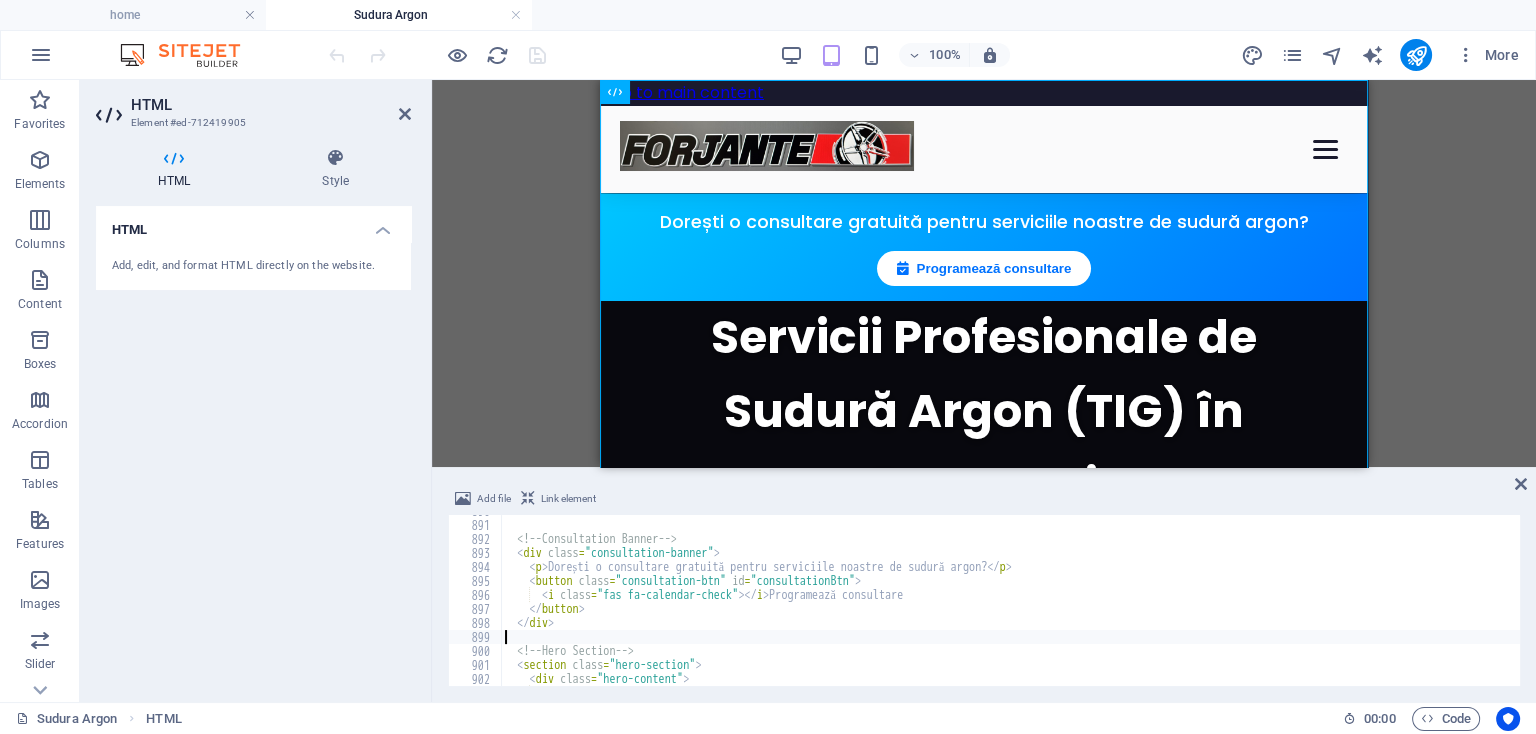 type on "</div>" 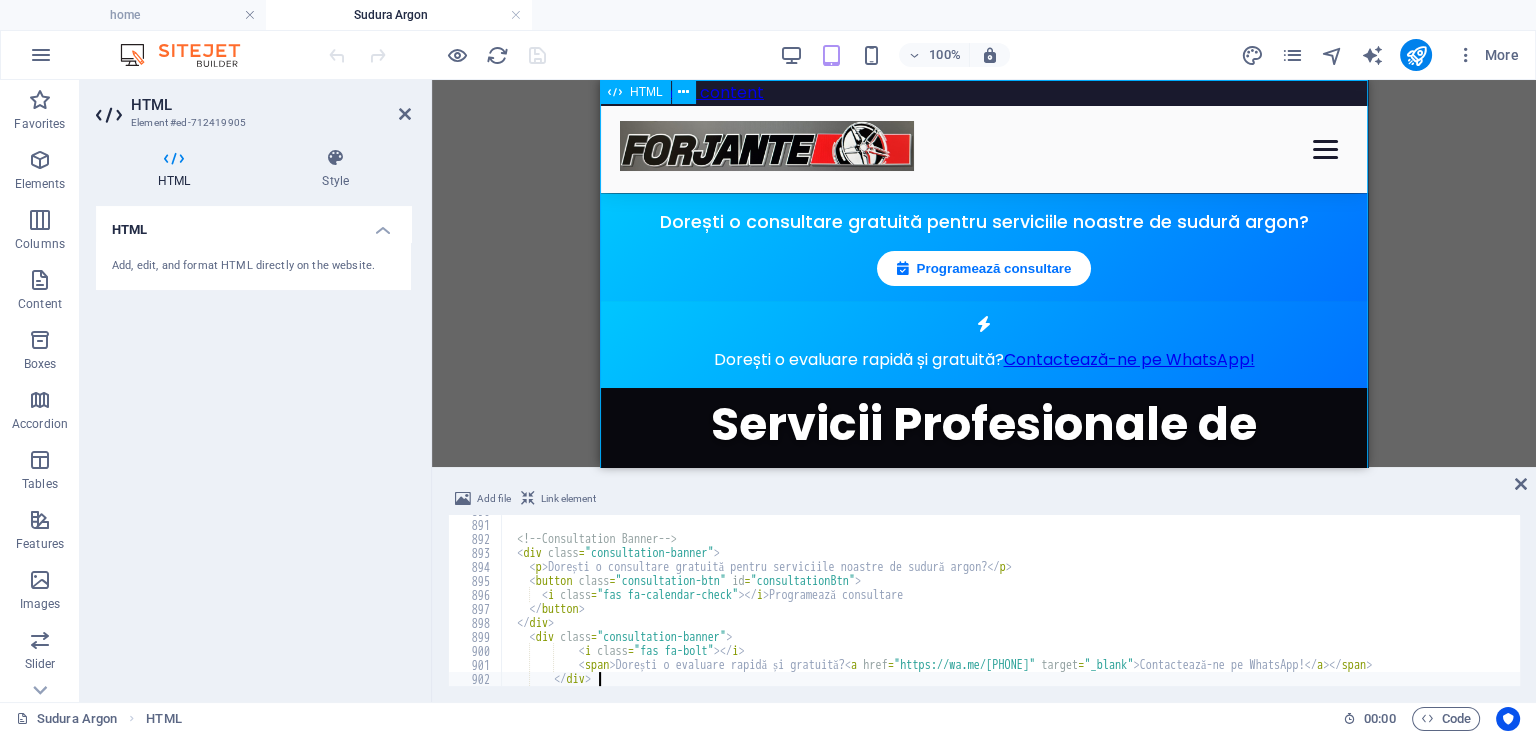type 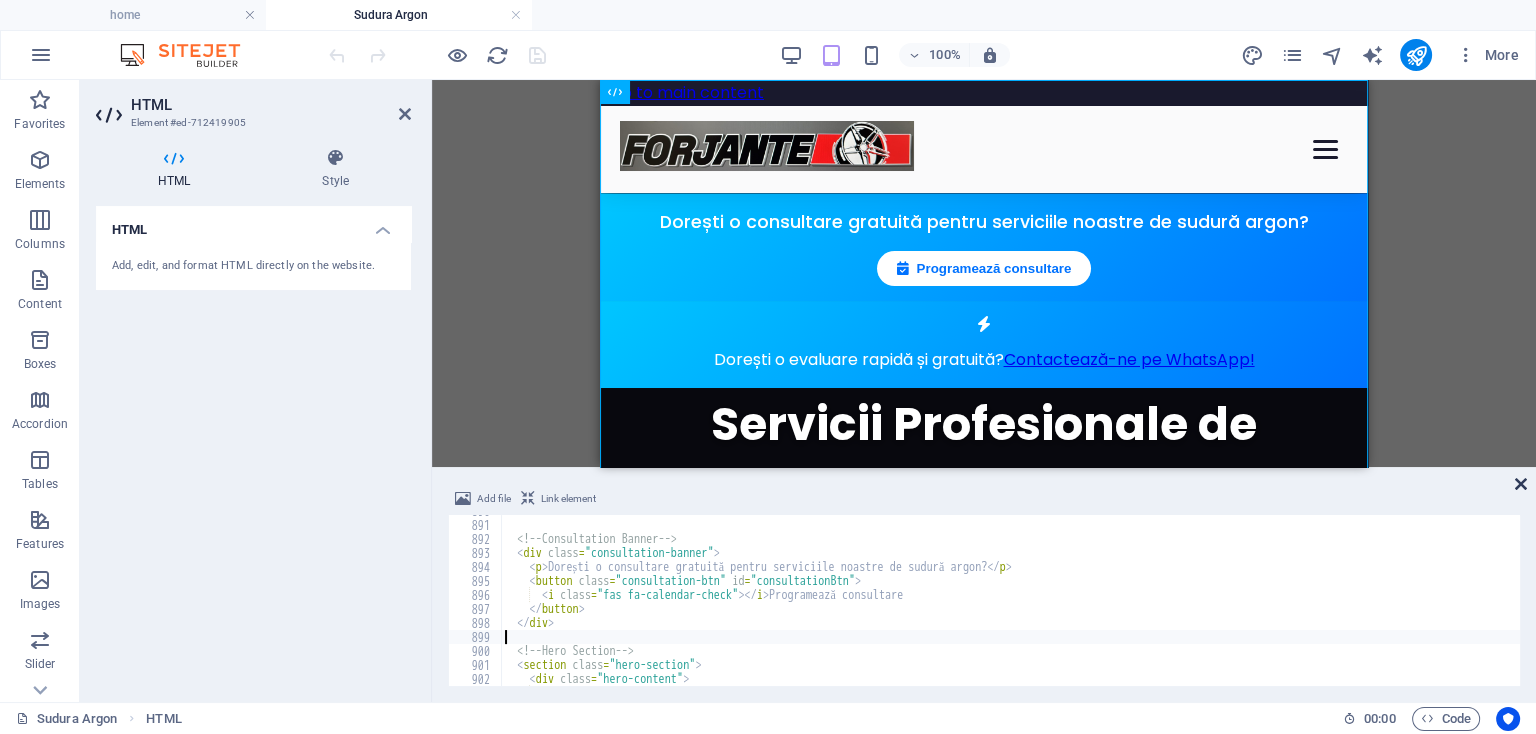 click at bounding box center [1521, 484] 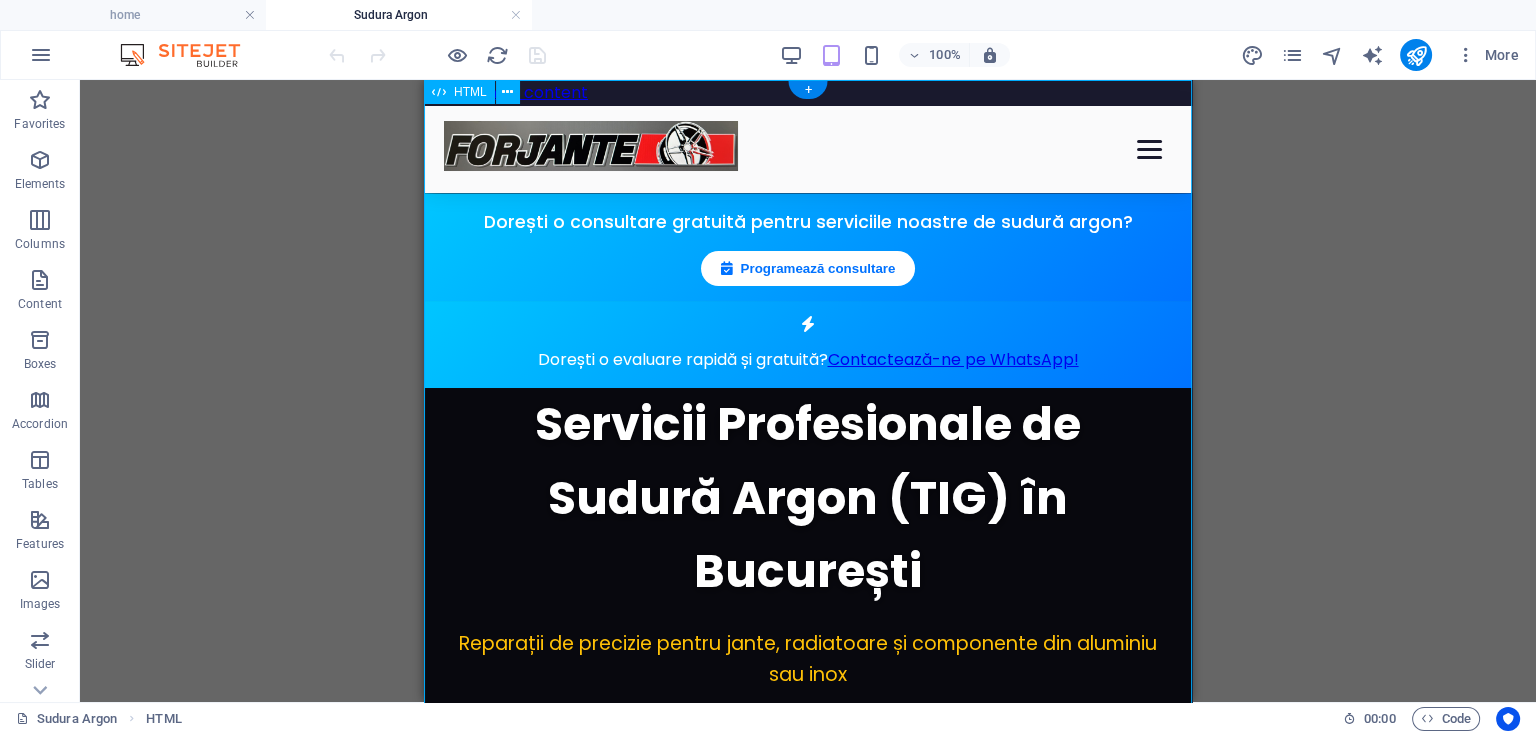 click on "Forjante | Sudură Argon (TIG) Profesională - Reparații Jante, Radiatoare, Aluminiu, Inox
Acasă
Recondiționare Jante
Sudură Argon
Radiatoare
Contact
Dorești o consultare gratuită pentru serviciile noastre de sudură argon?
Programează consultare
Dorești o evaluare rapidă și gratuită?  Contactează-ne pe WhatsApp!
Servicii Profesionale de Sudură Argon (TIG) în București
Reparații de precizie pentru jante, radiatoare și componente din aluminiu sau inox
Trimite mesaj pe WhatsApp
Sună acum
Serviciile noastre
Sudură Argon (TIG) de Înaltă Calitate
La" at bounding box center [808, 5075] 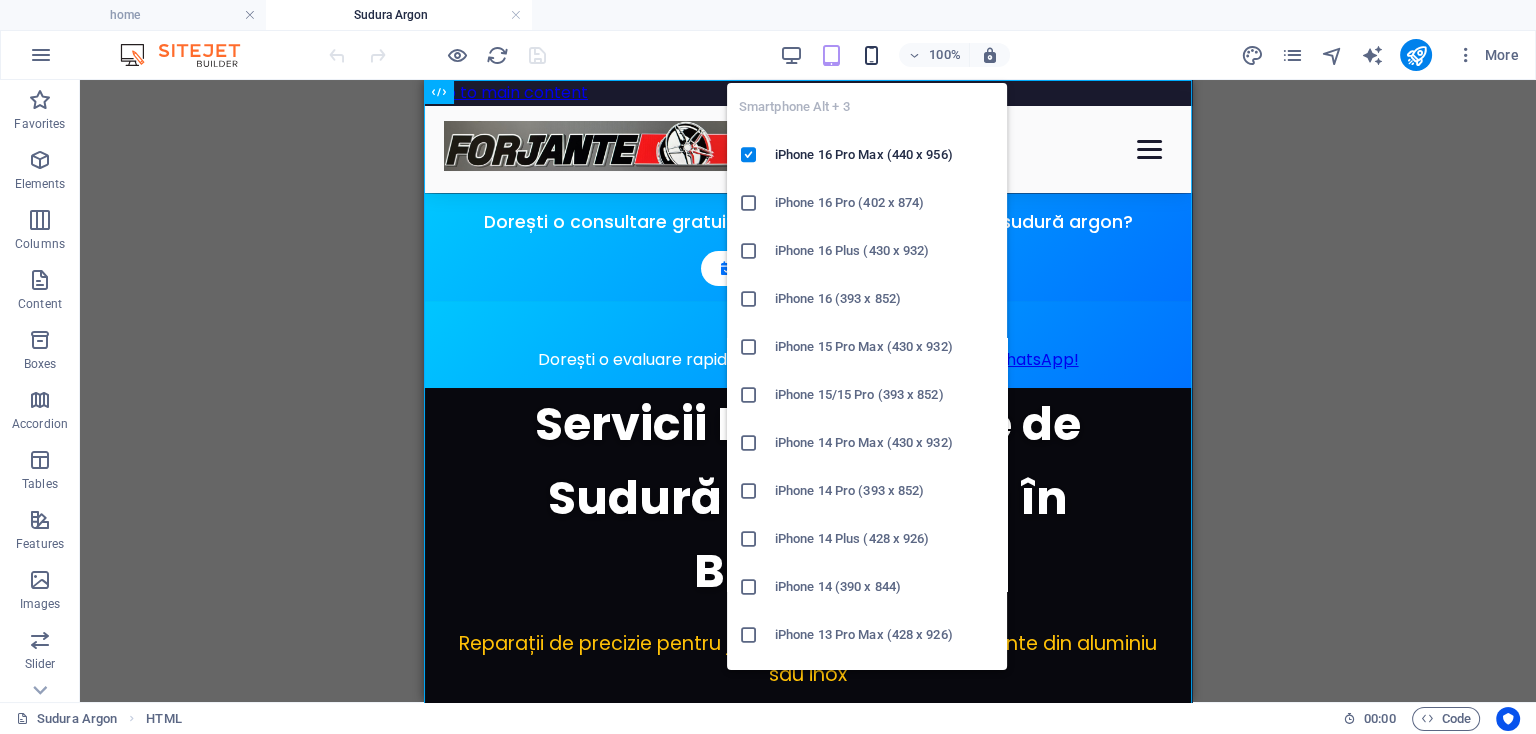 click at bounding box center [870, 55] 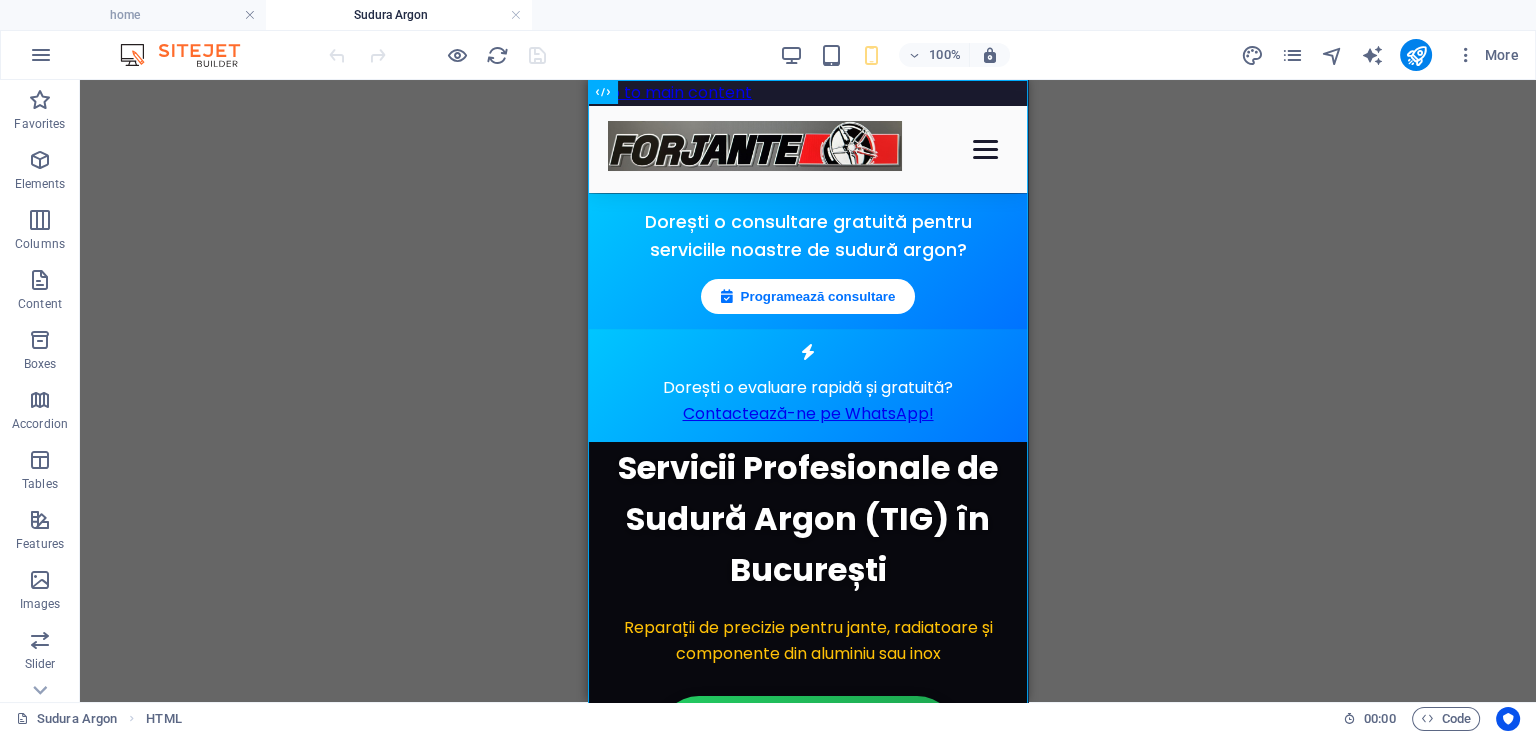 click on "100%" at bounding box center (894, 55) 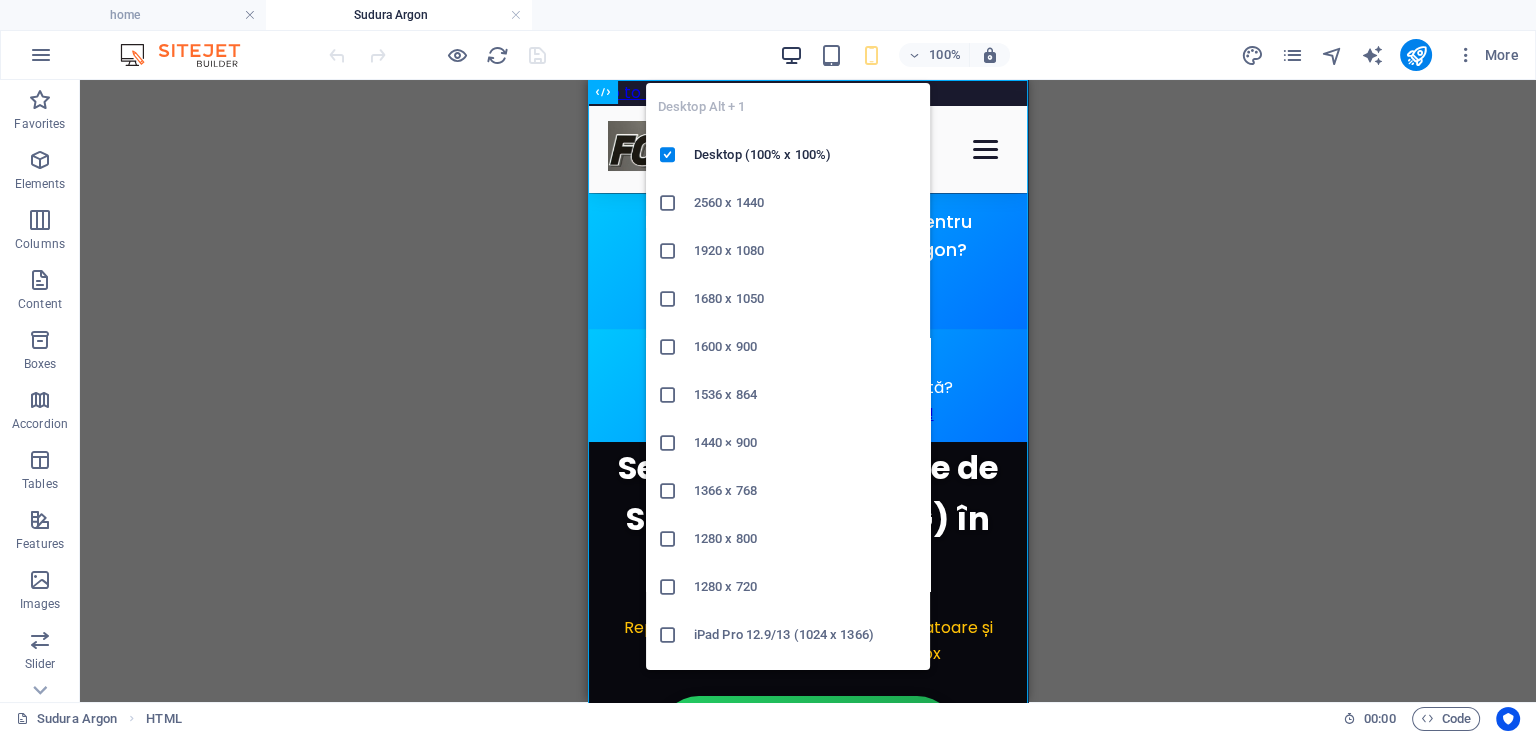 click at bounding box center (790, 55) 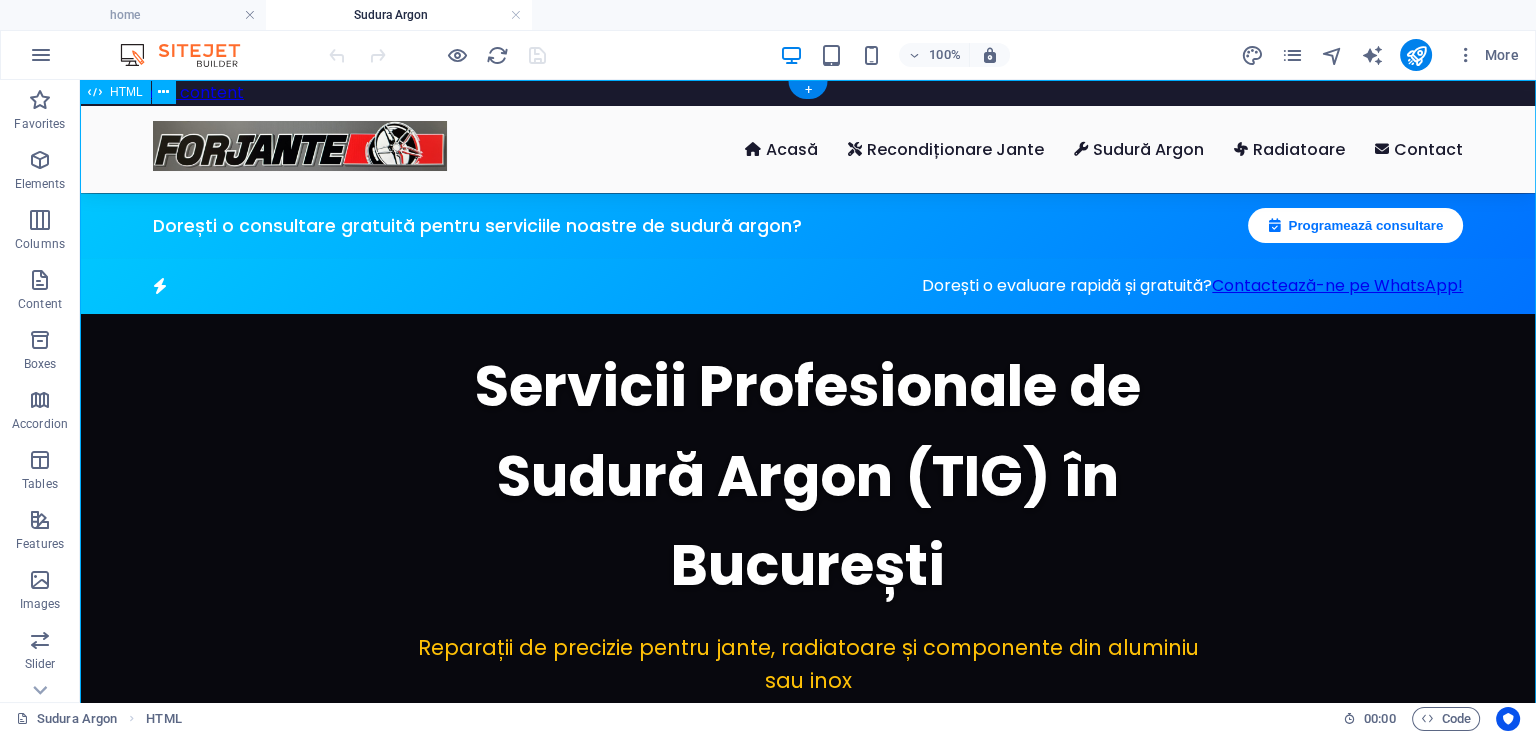 type 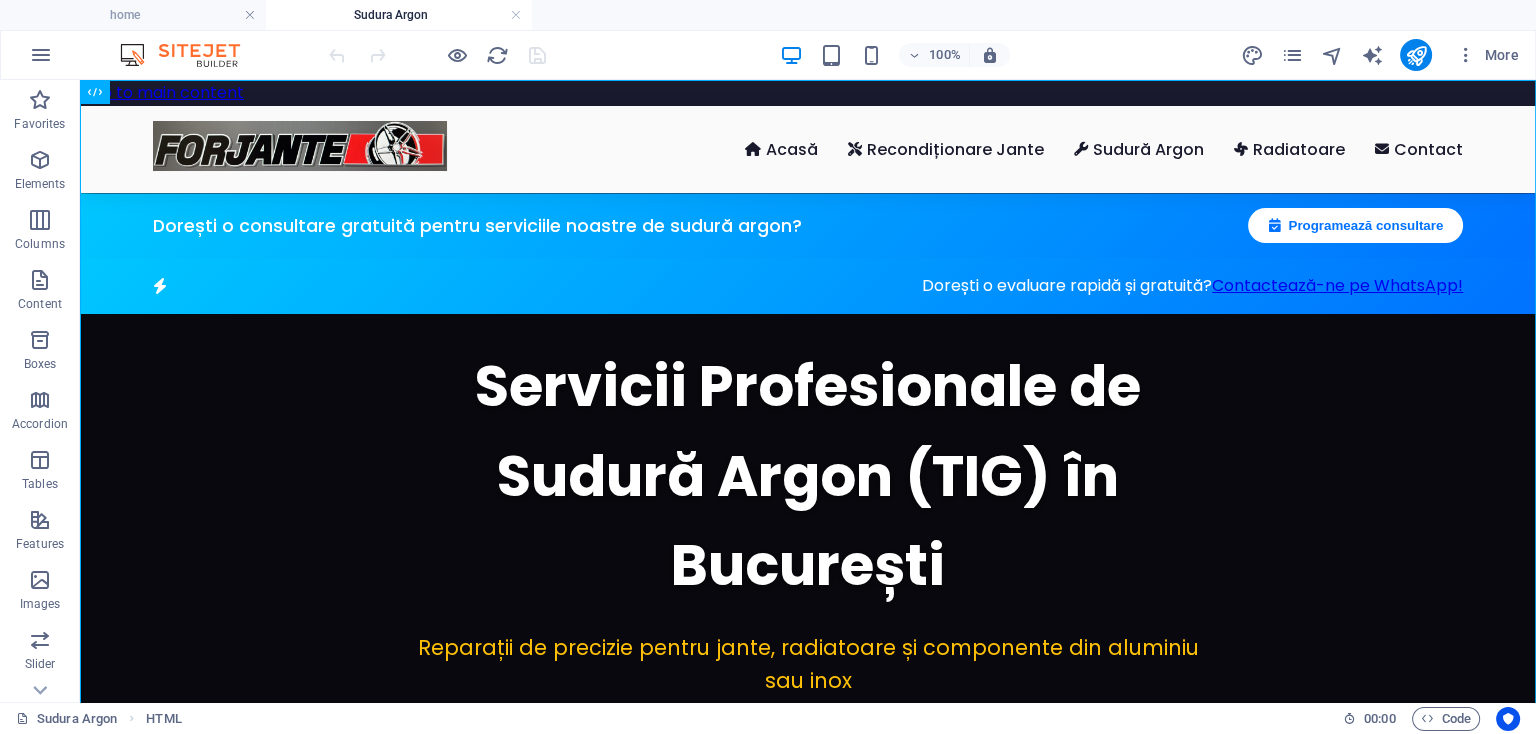 click at bounding box center (190, 55) 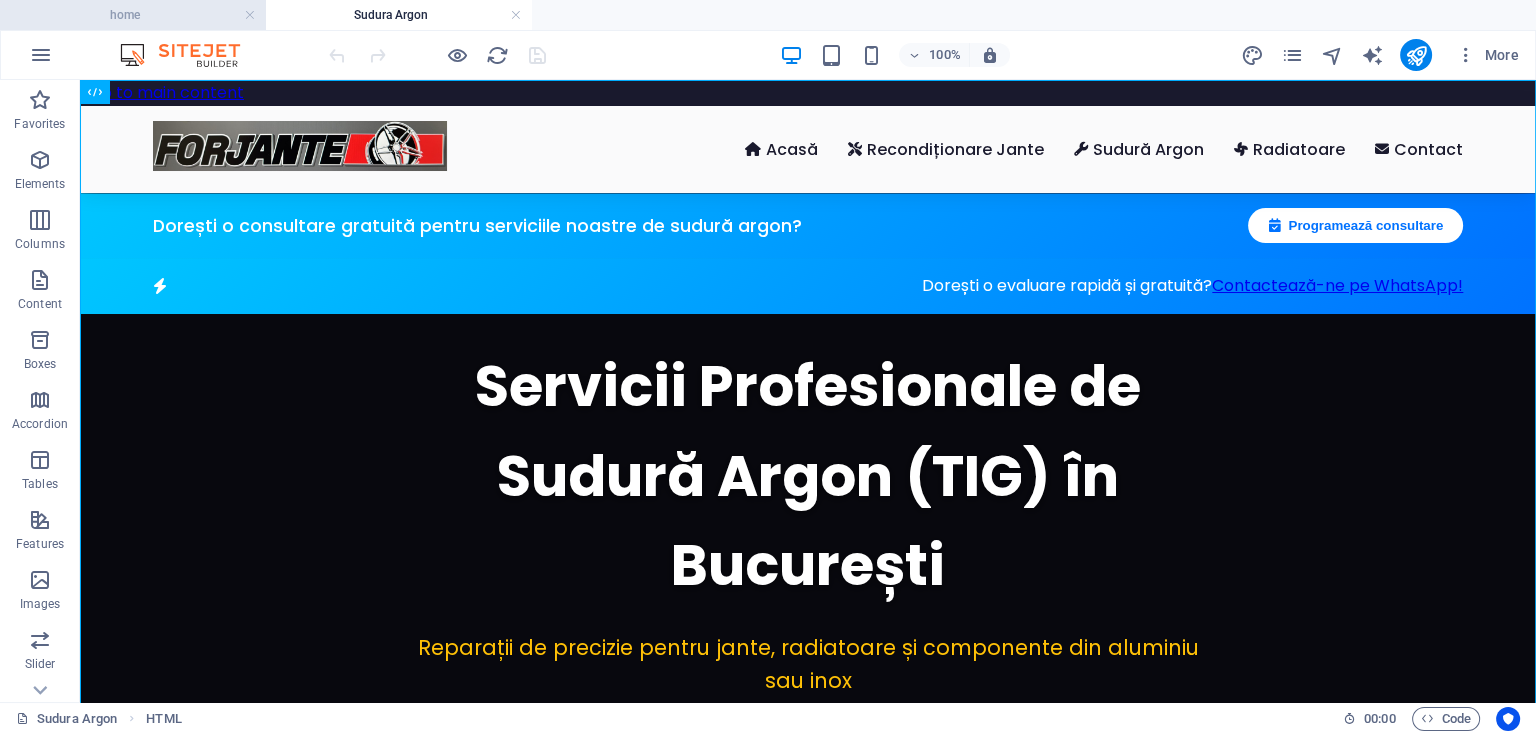 click on "home" at bounding box center [133, 15] 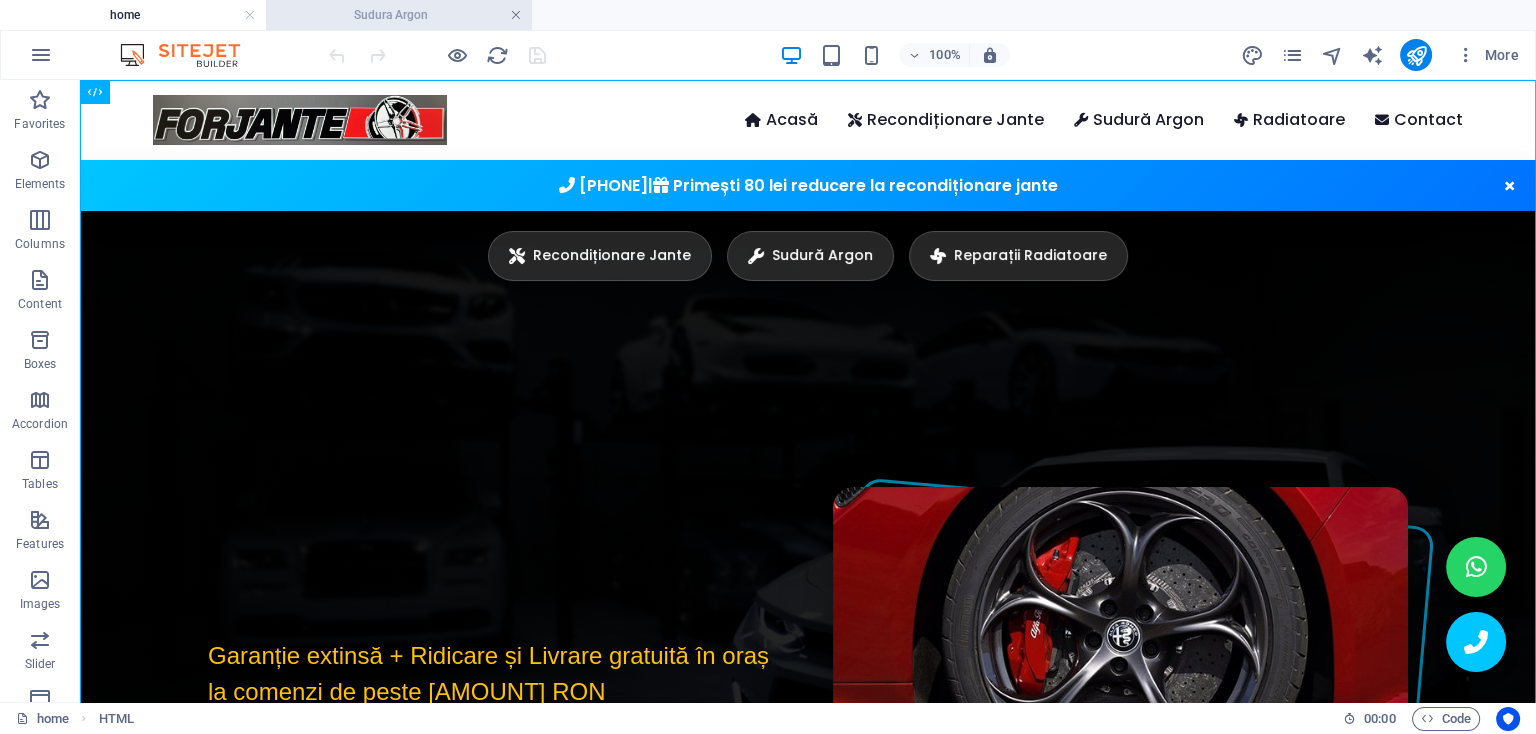 click at bounding box center (516, 15) 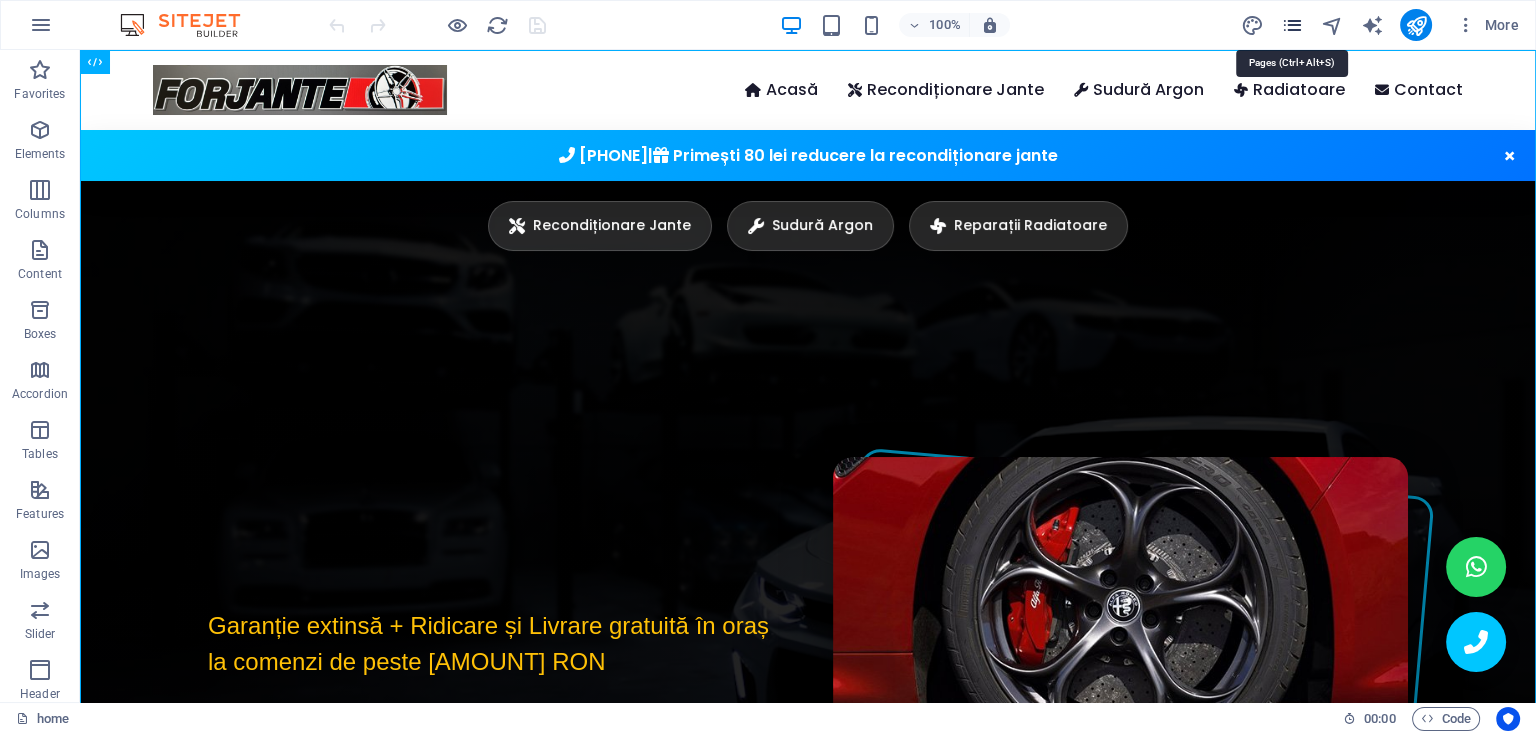 click at bounding box center (1291, 25) 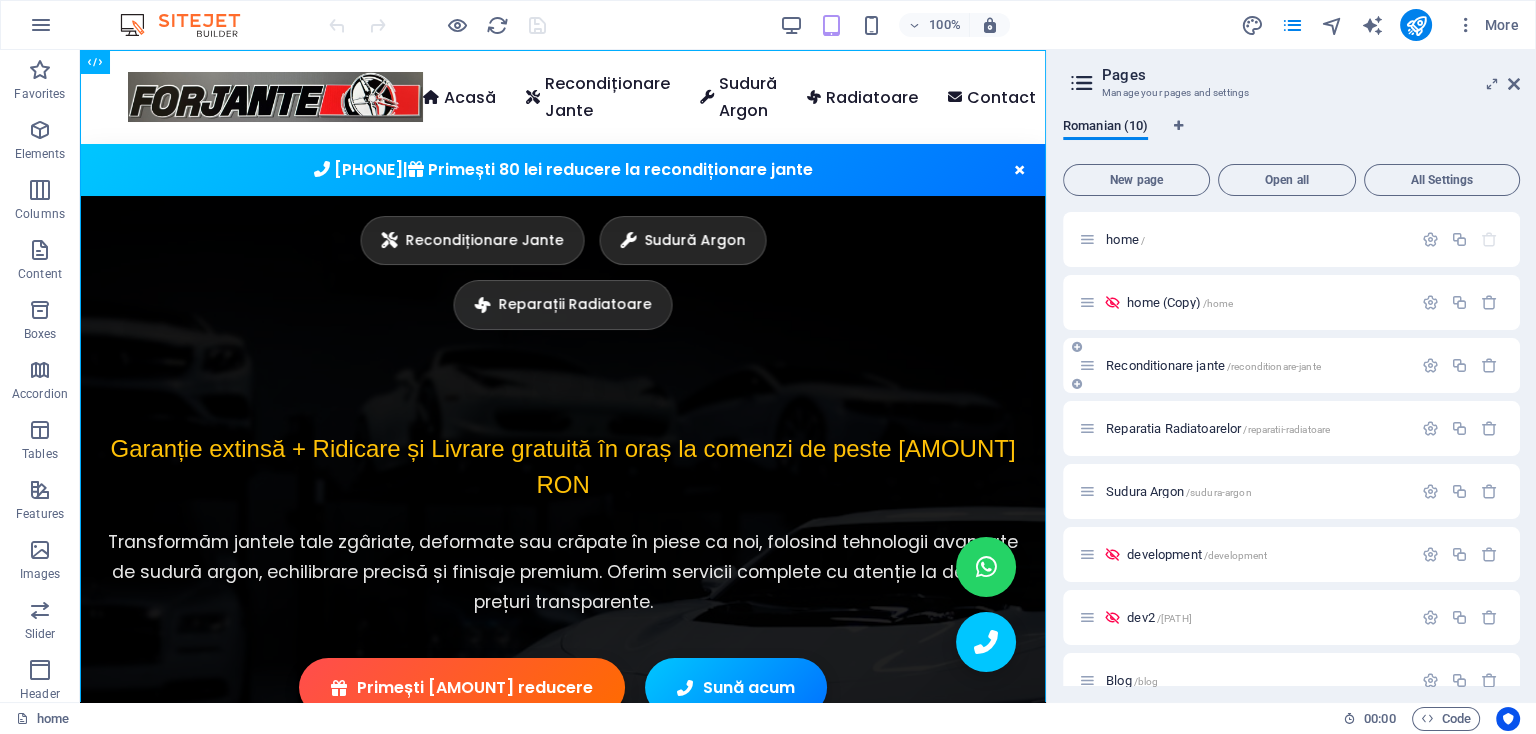 click on "Reconditionare jante /reconditionare-jante" at bounding box center [1213, 365] 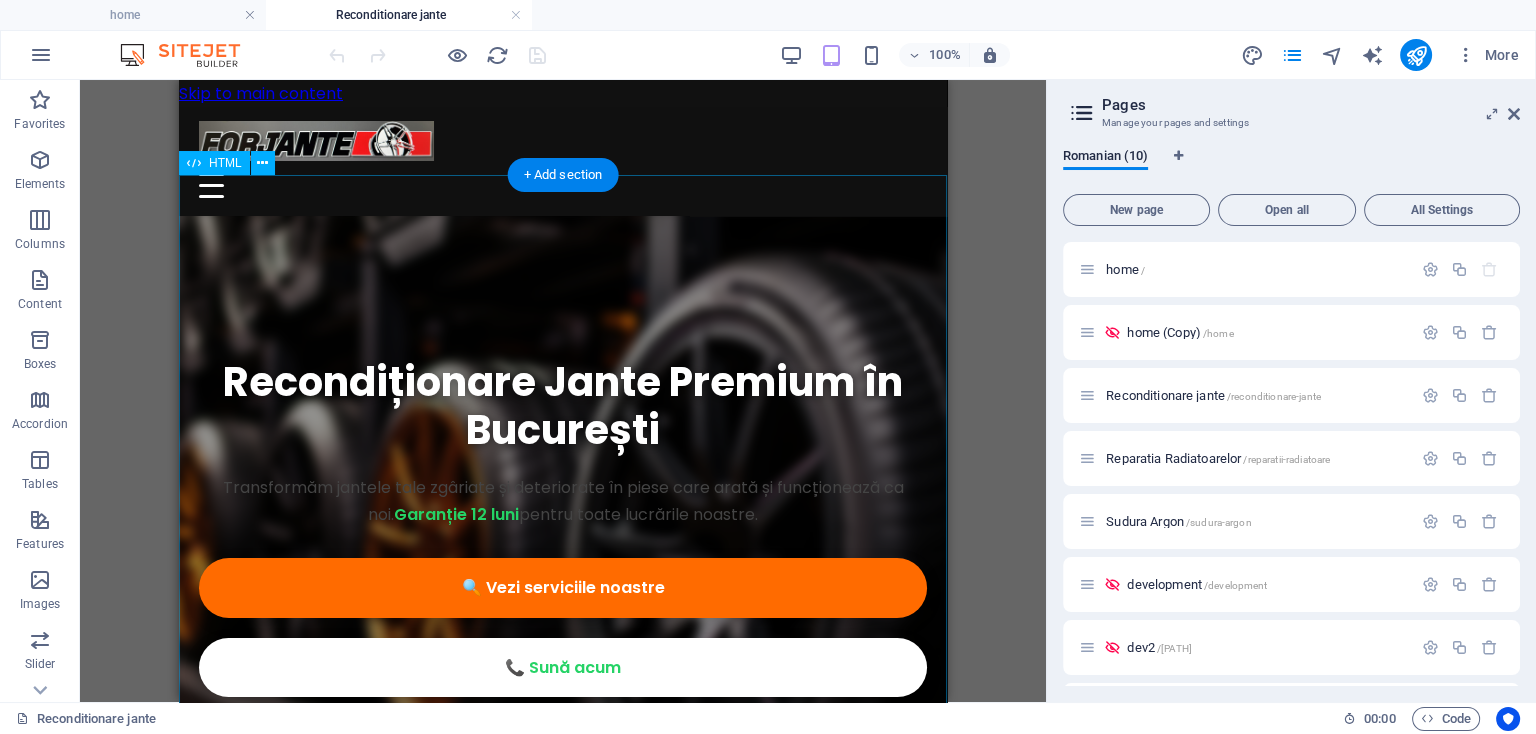 scroll, scrollTop: 0, scrollLeft: 0, axis: both 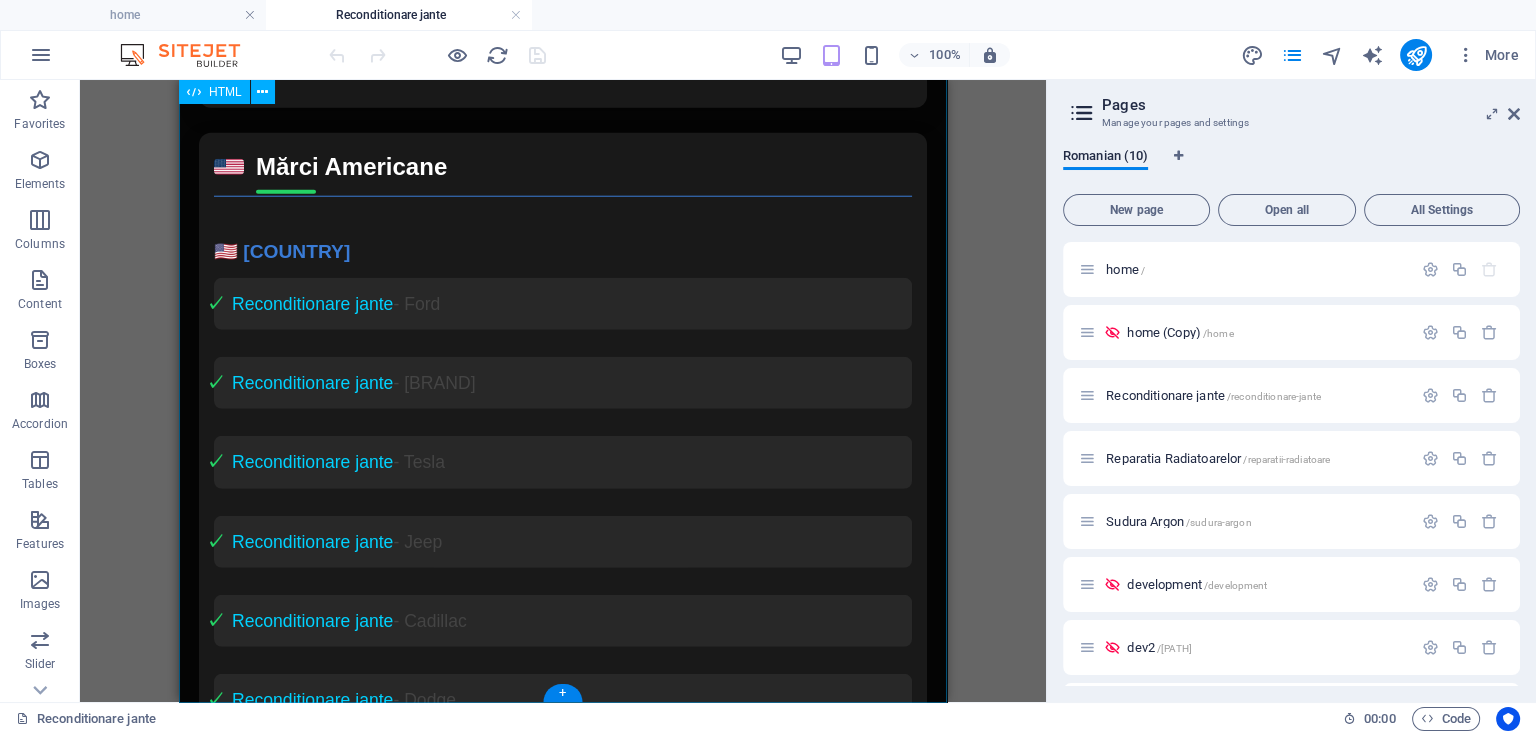 click on "Reconditionare Jante Premium pentru Toate Mărcile Auto
Cu tehnologie de ultimă generație și experți cu certificări internaționale, oferim  servicii complete de reconditionare jante  pentru absolut toate mărcile de mașini existente pe piața globală. Calitate garantată pentru fiecare model!
Mărci Europene
🇩🇪 [COUNTRY]
Reconditionare jante  - Audi
Reconditionare jante  - BMW
Reconditionare jante  - Mercedes-Benz
Reconditionare jante  - Volkswagen
Reconditionare jante  - Porsche
Reconditionare jante  - Opel
Reconditionare jante  - Maybach
Reconditionare jante  - Smart" at bounding box center [563, -1092] 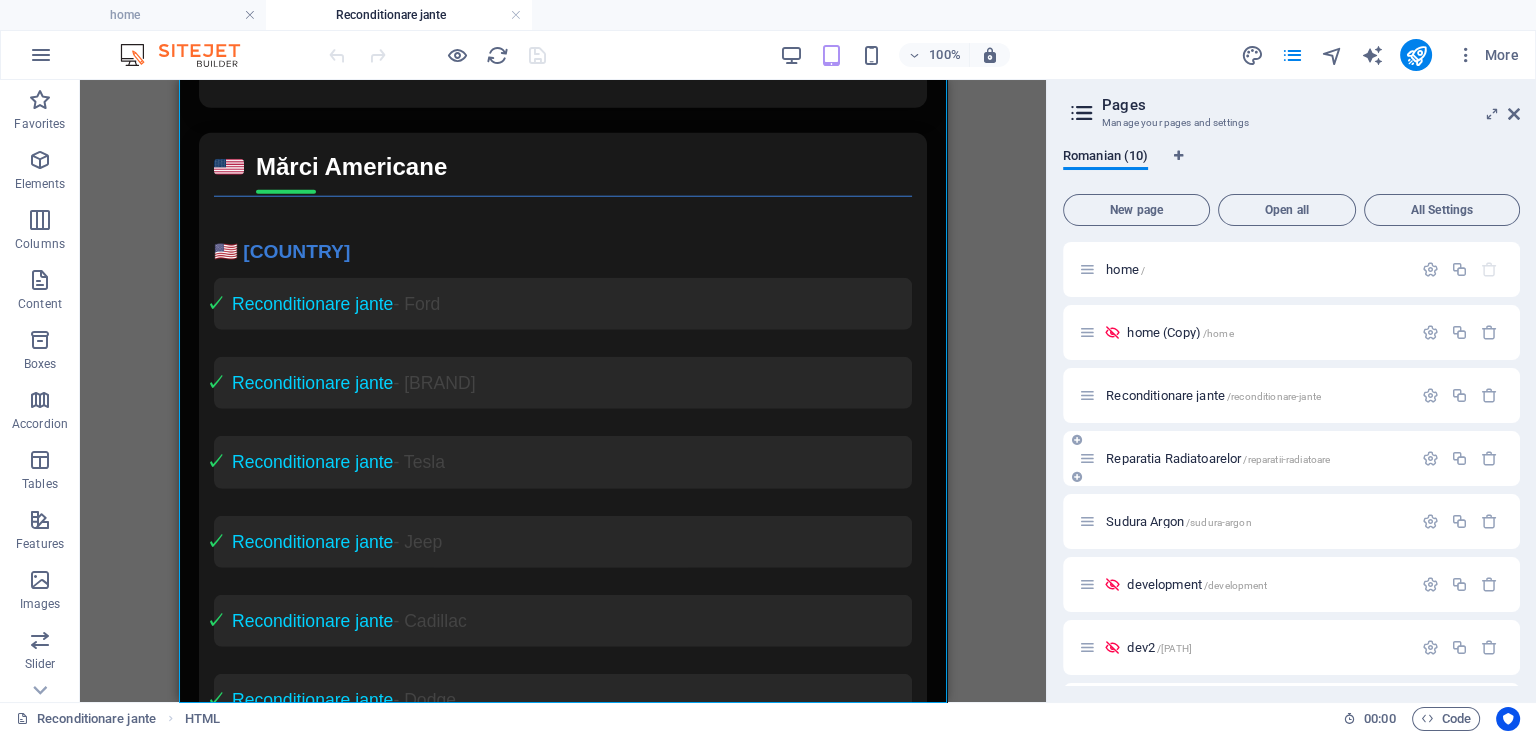 click on "Reparatia Radiatoarelor /reparatii-radiatoare" at bounding box center (1218, 458) 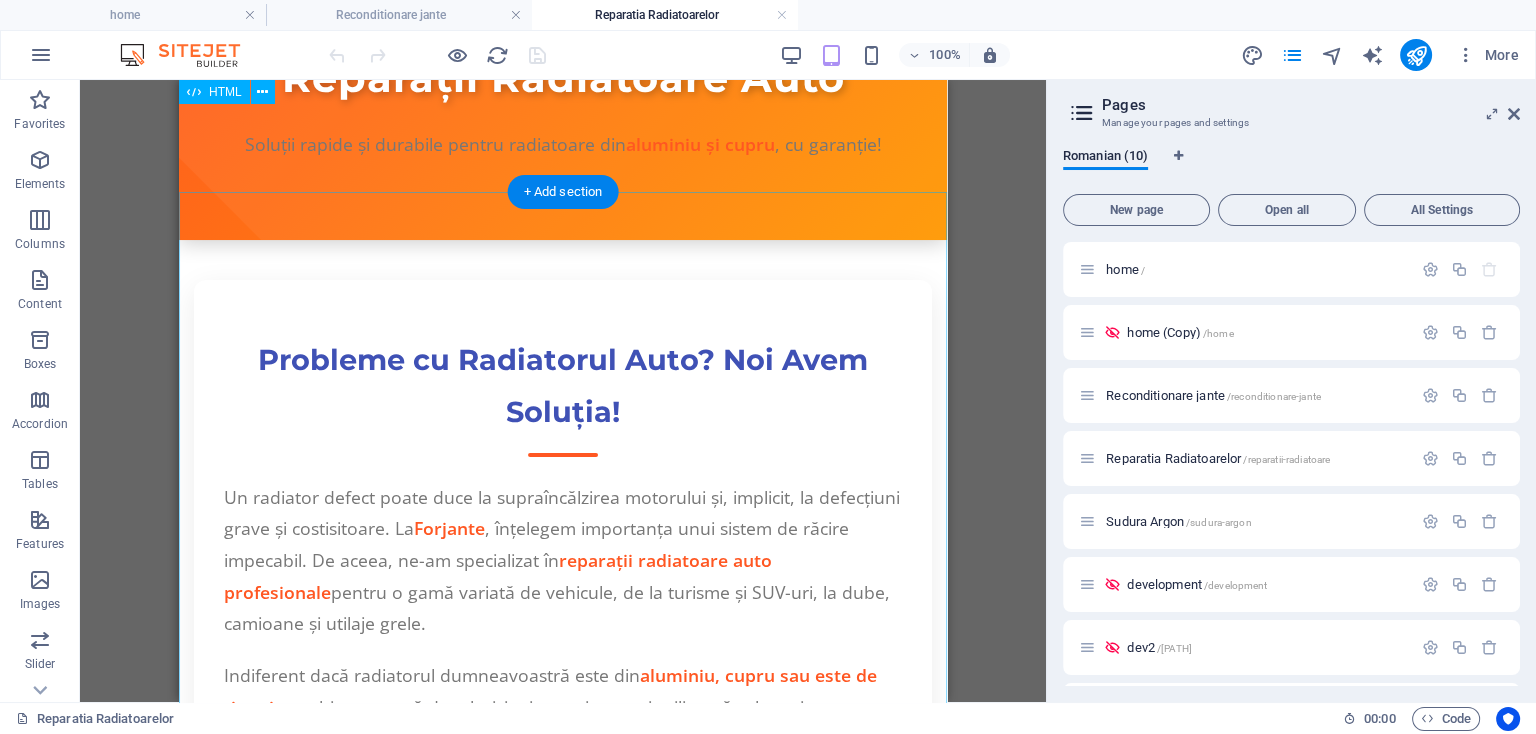 scroll, scrollTop: 0, scrollLeft: 0, axis: both 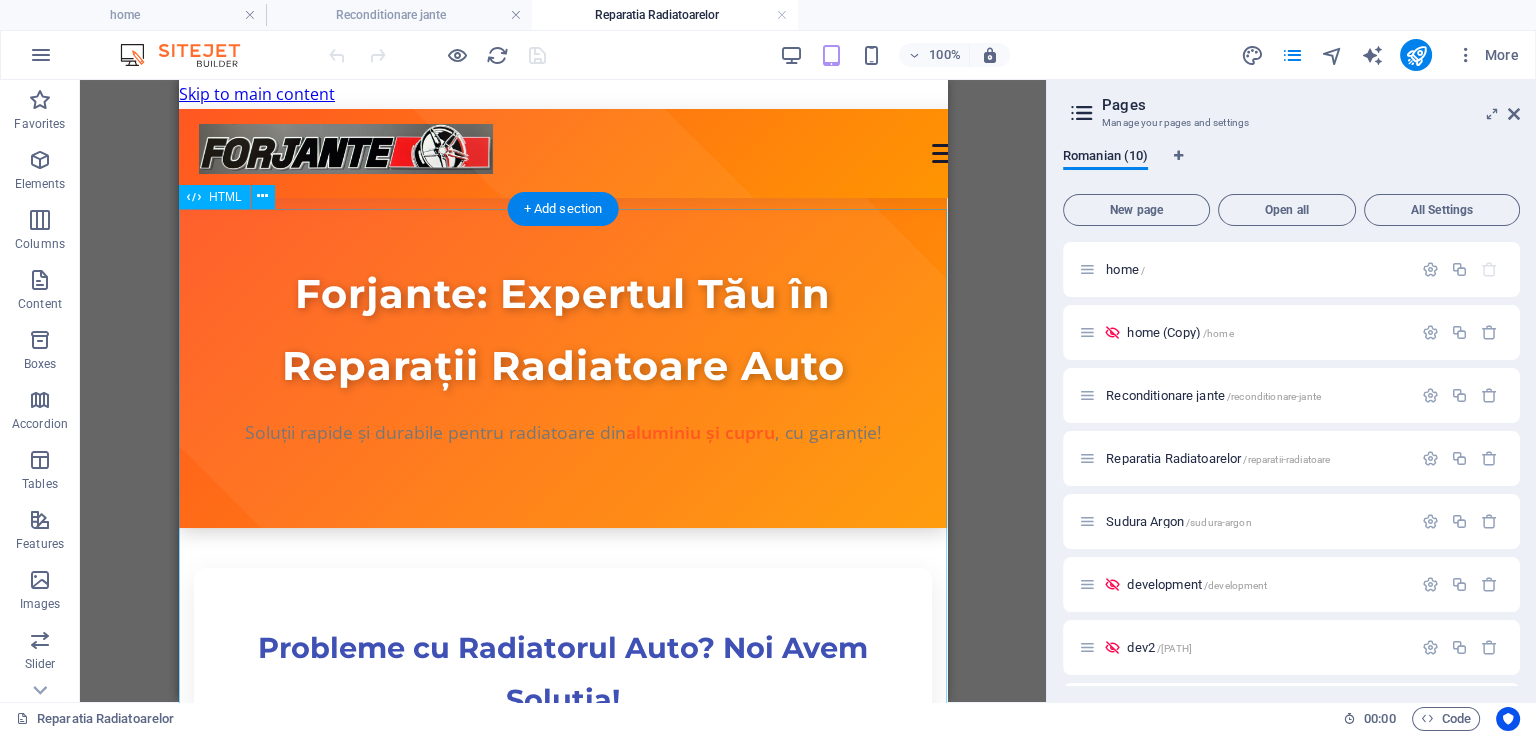click on "Forjante - Reparații Radiatoare Auto Aluminiu & Cupru Profesionale | Sudură Argon, Test Presiune, Garanție
Forjante: Expertul Tău în Reparații Radiatoare Auto
Soluții rapide și durabile pentru radiatoare din  aluminiu și cupru , cu garanție!
Probleme cu Radiatorul Auto? Noi Avem Soluția!
Un radiator defect poate duce la supraîncălzirea motorului și, implicit, la defecțiuni grave și costisitoare. La  Forjante , înțelegem importanța unui sistem de răcire impecabil. De aceea, ne-am specializat în  reparații radiatoare auto profesionale  pentru o gamă variată de vehicule, de la turisme și SUV-uri, la dube, camioane și utilaje grele.
Indiferent dacă radiatorul dumneavoastră este din  aluminiu, cupru sau este de tip mixt
Servicii Complete de Reparații Radiatoare Auto Forjante
Reparații Radiatoare Sparte și Fisurate:" at bounding box center [563, 2624] 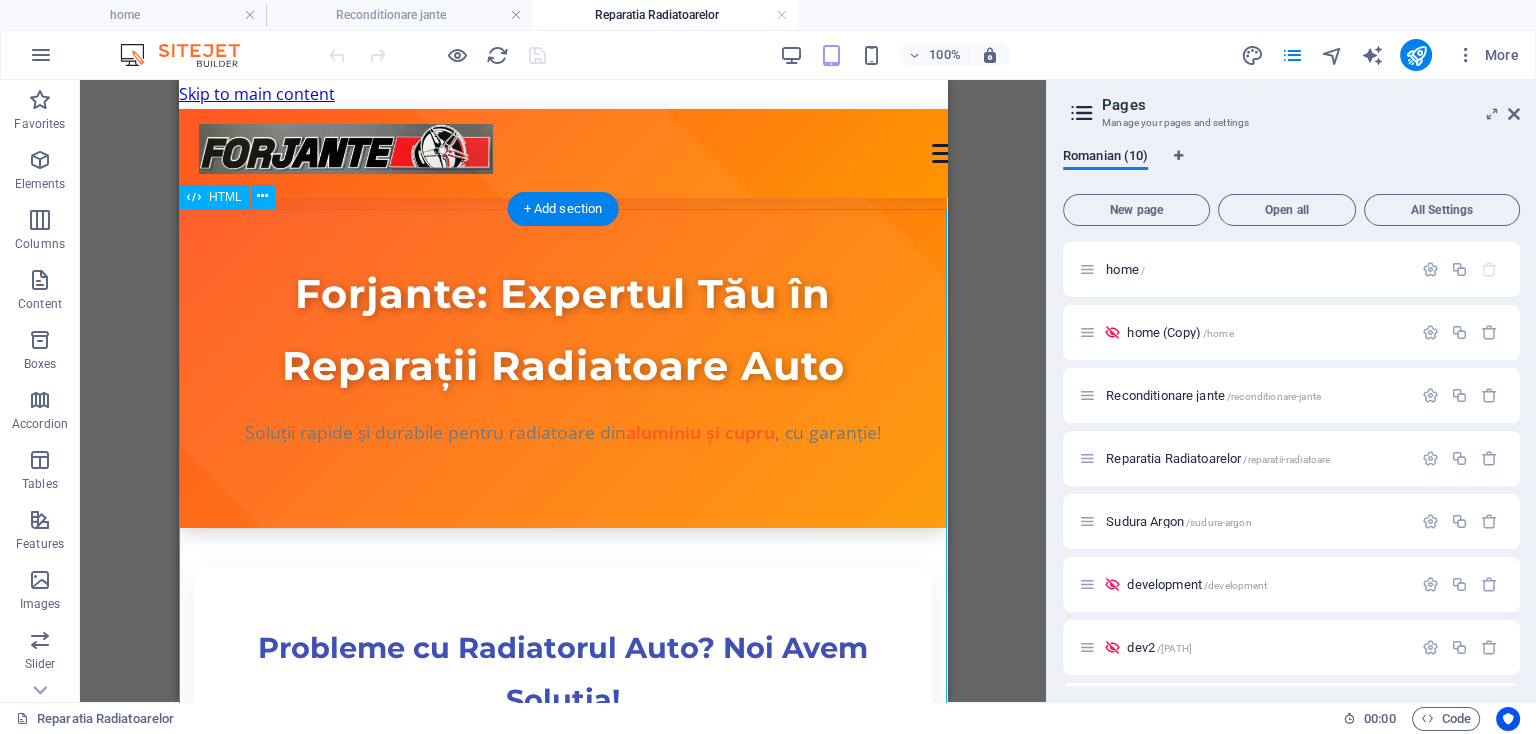 click on "Forjante - Reparații Radiatoare Auto Aluminiu & Cupru Profesionale | Sudură Argon, Test Presiune, Garanție
Forjante: Expertul Tău în Reparații Radiatoare Auto
Soluții rapide și durabile pentru radiatoare din  aluminiu și cupru , cu garanție!
Probleme cu Radiatorul Auto? Noi Avem Soluția!
Un radiator defect poate duce la supraîncălzirea motorului și, implicit, la defecțiuni grave și costisitoare. La  Forjante , înțelegem importanța unui sistem de răcire impecabil. De aceea, ne-am specializat în  reparații radiatoare auto profesionale  pentru o gamă variată de vehicule, de la turisme și SUV-uri, la dube, camioane și utilaje grele.
Indiferent dacă radiatorul dumneavoastră este din  aluminiu, cupru sau este de tip mixt
Servicii Complete de Reparații Radiatoare Auto Forjante
Reparații Radiatoare Sparte și Fisurate:" at bounding box center [563, 2624] 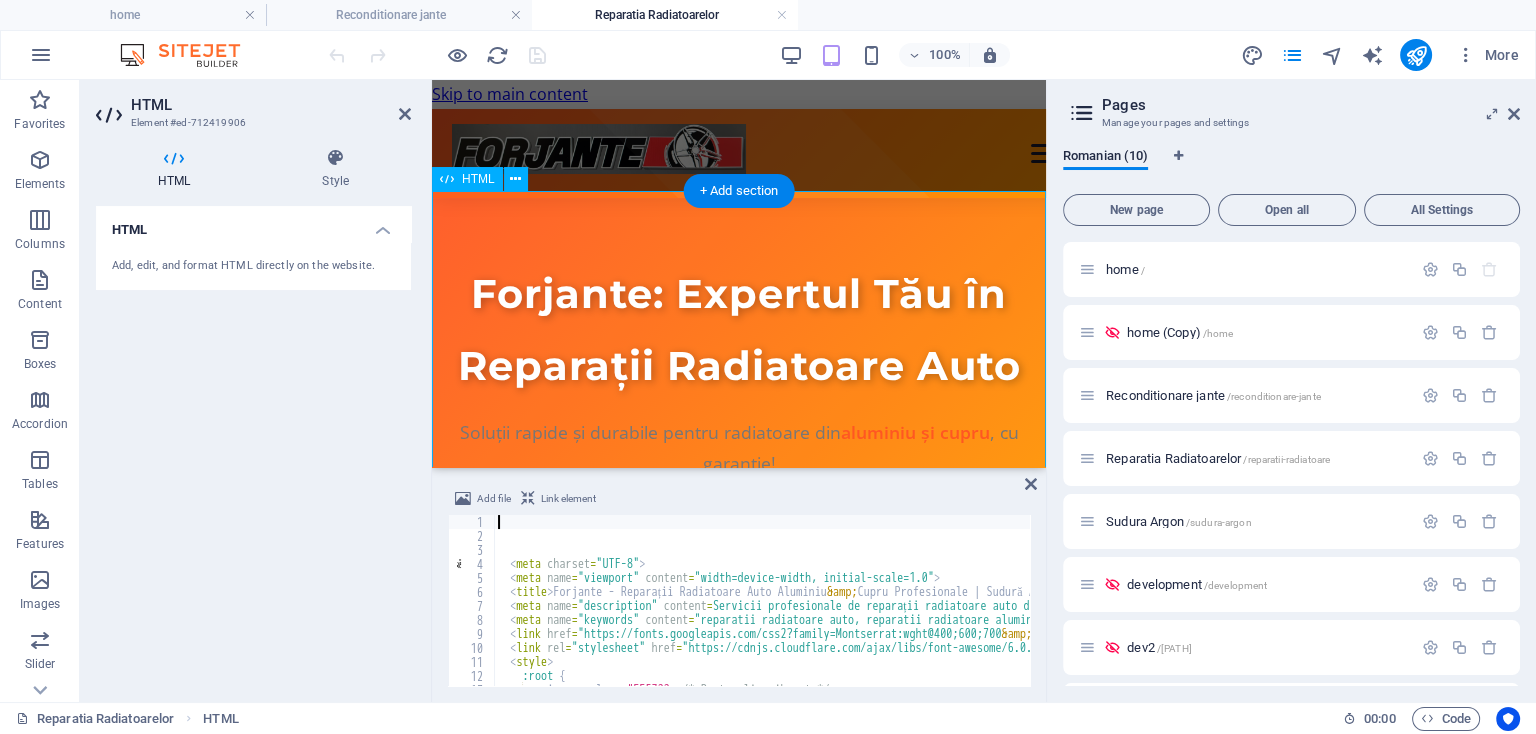 type on "<script src="https://kit.fontawesome.com/a076d05399.js" crossorigin="anonymous"></script>" 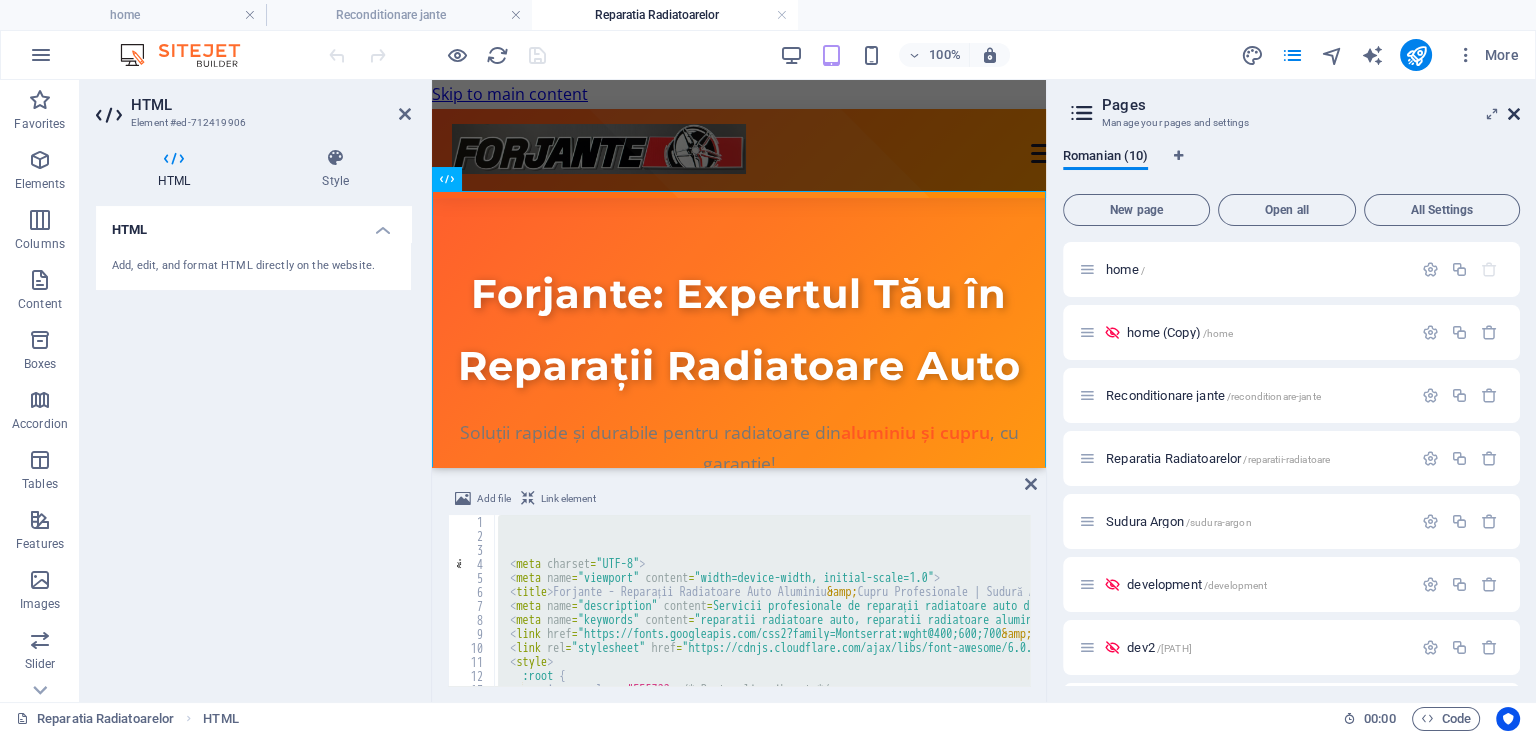 click at bounding box center [1514, 114] 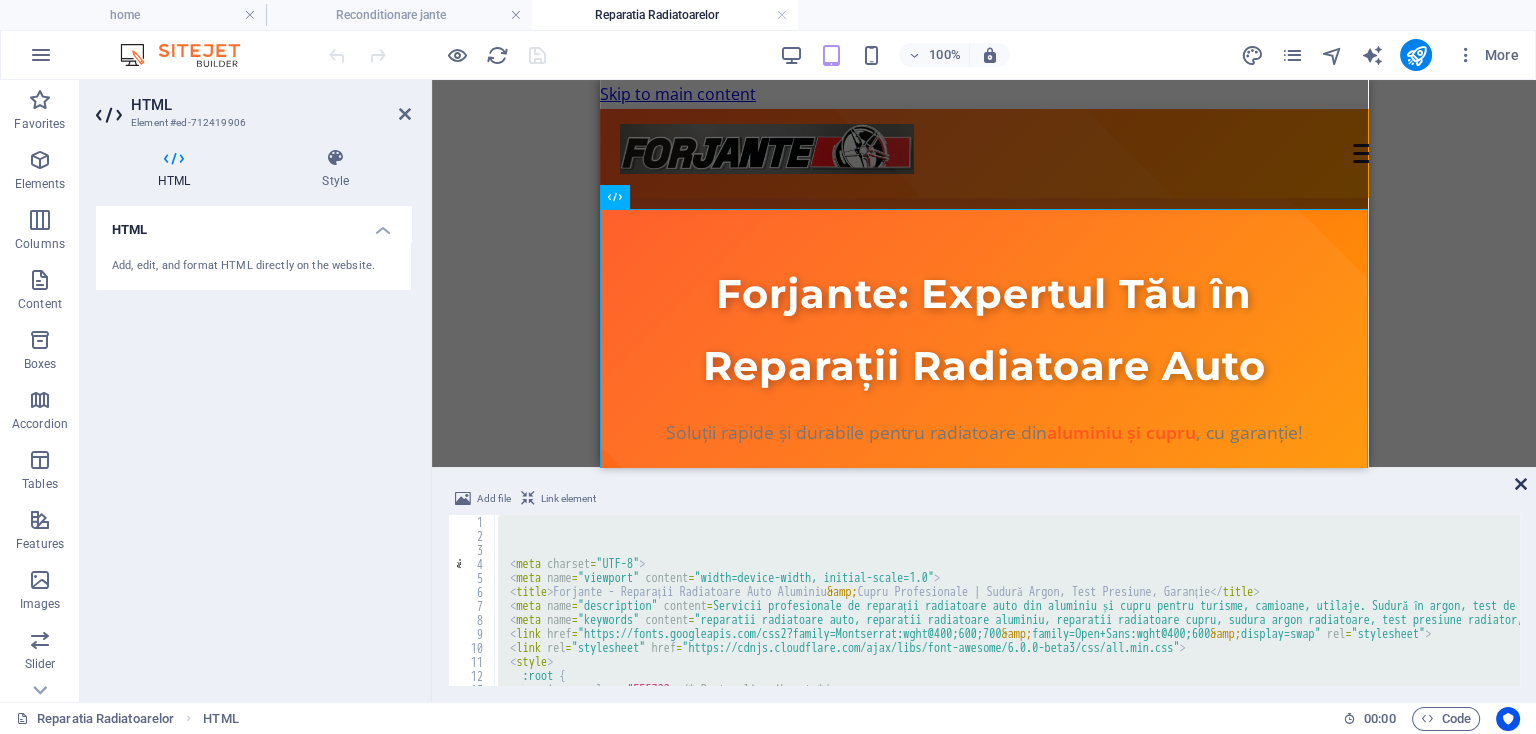 click at bounding box center (1521, 484) 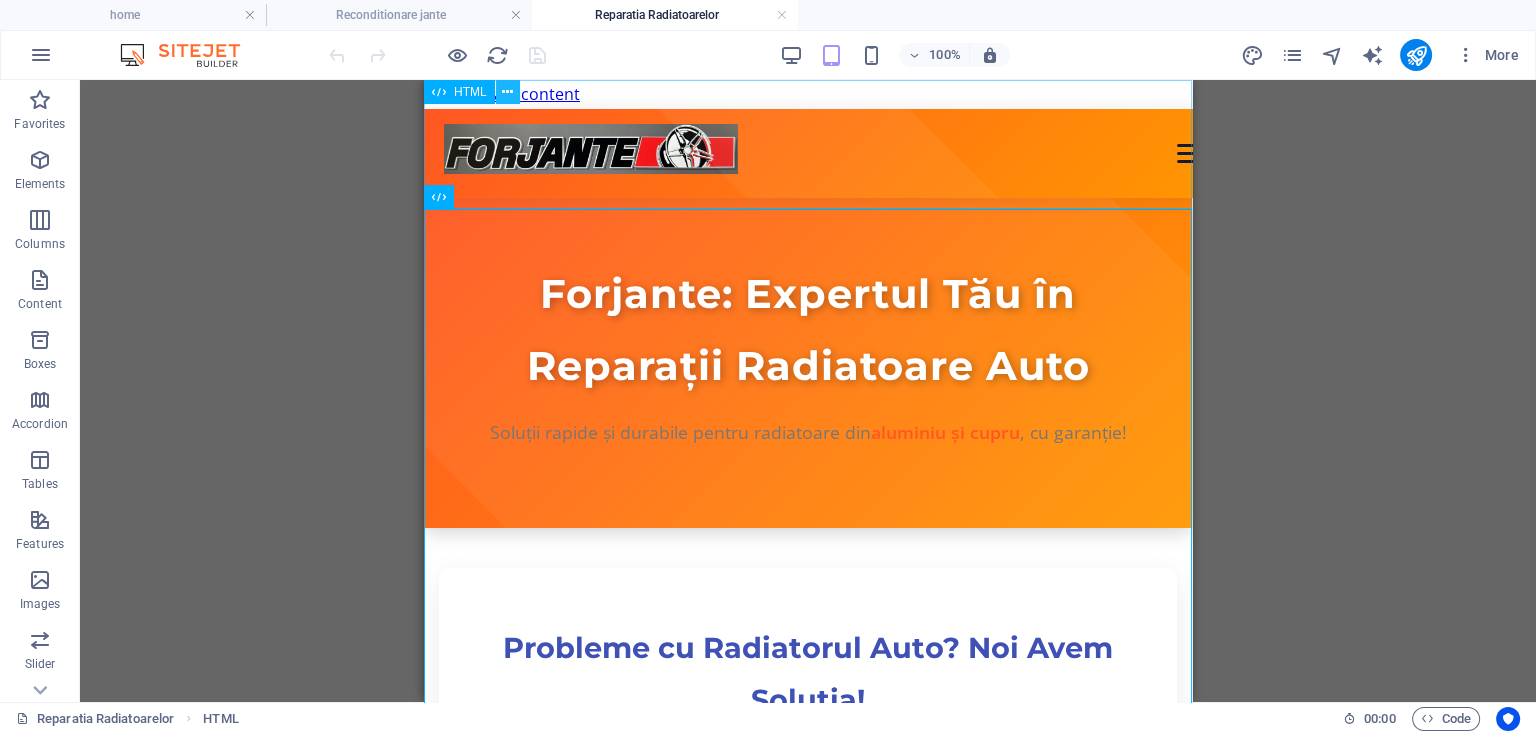 click at bounding box center [507, 92] 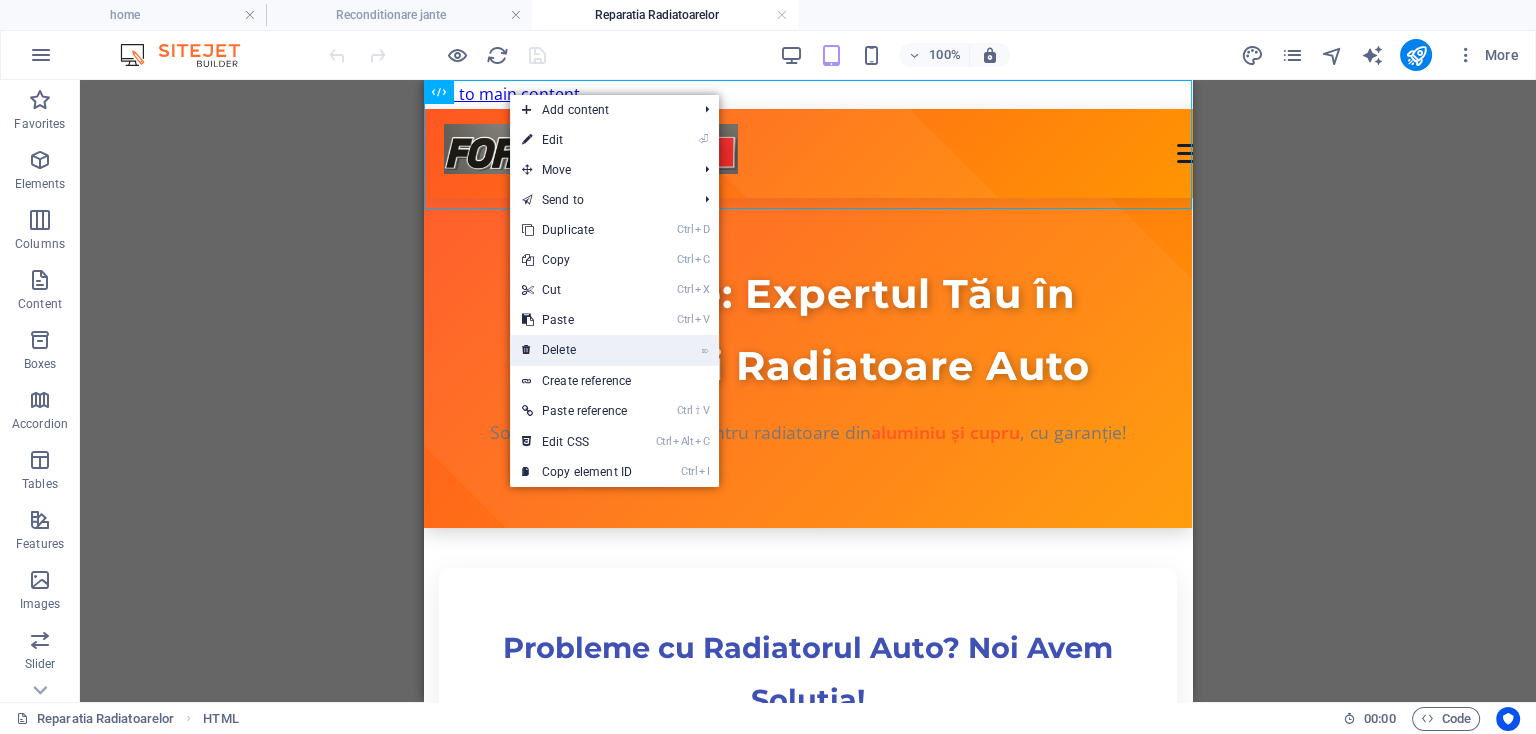 click on "⌦  Delete" at bounding box center (577, 350) 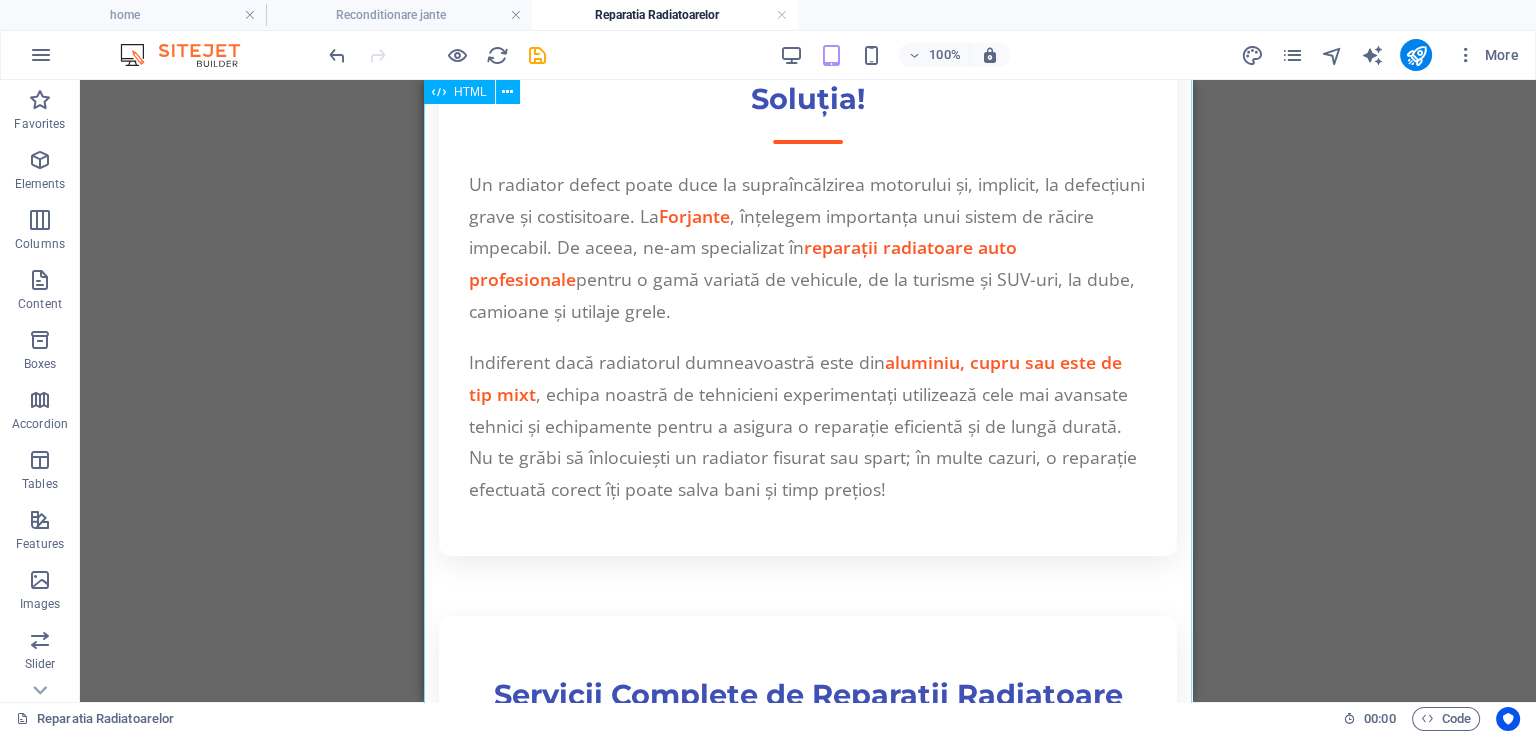 scroll, scrollTop: 0, scrollLeft: 0, axis: both 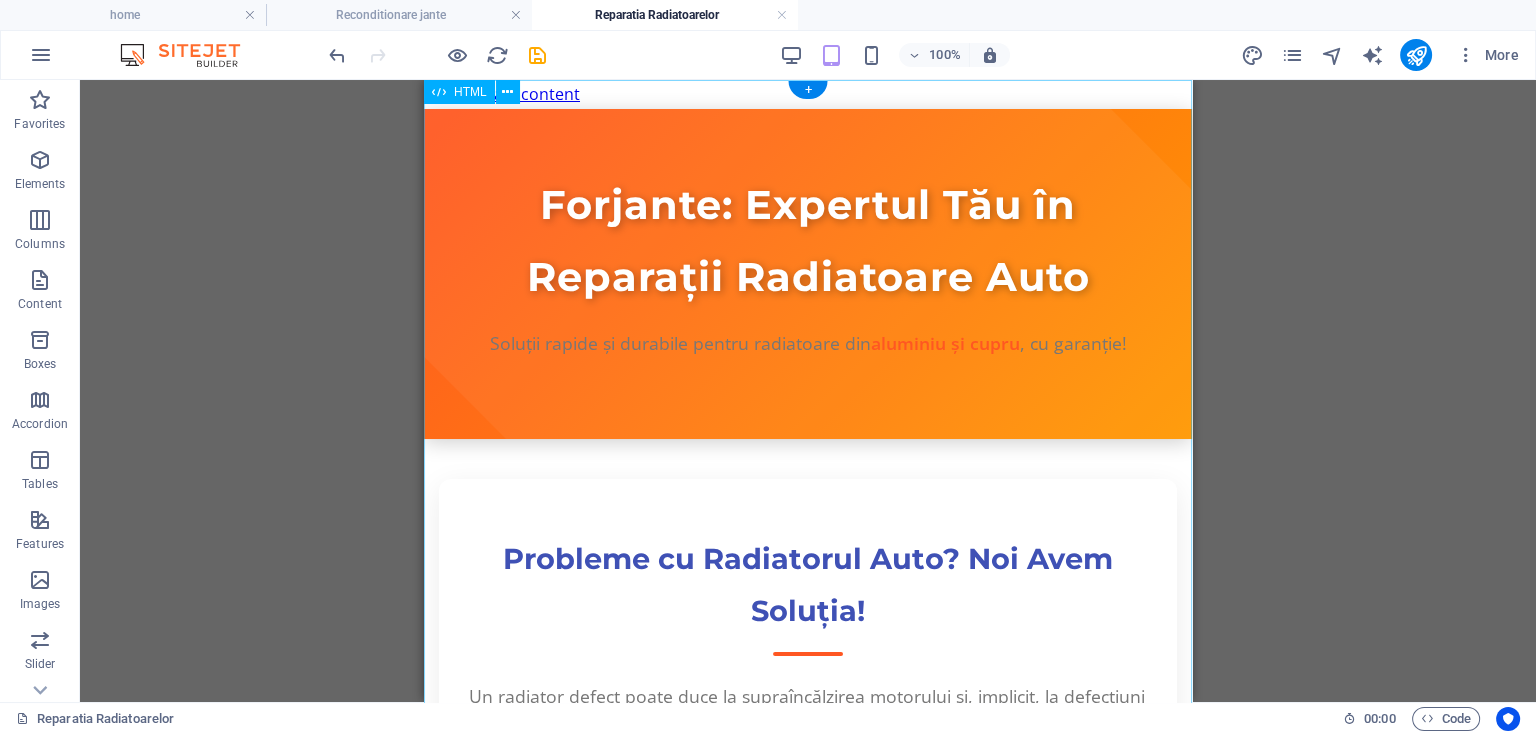 click on "Forjante - Reparații Radiatoare Auto Aluminiu & Cupru Profesionale | Sudură Argon, Test Presiune, Garanție
Forjante: Expertul Tău în Reparații Radiatoare Auto
Soluții rapide și durabile pentru radiatoare din  aluminiu și cupru , cu garanție!
Probleme cu Radiatorul Auto? Noi Avem Soluția!
Un radiator defect poate duce la supraîncălzirea motorului și, implicit, la defecțiuni grave și costisitoare. La  Forjante , înțelegem importanța unui sistem de răcire impecabil. De aceea, ne-am specializat în  reparații radiatoare auto profesionale  pentru o gamă variată de vehicule, de la turisme și SUV-uri, la dube, camioane și utilaje grele.
Indiferent dacă radiatorul dumneavoastră este din  aluminiu, cupru sau este de tip mixt
Servicii Complete de Reparații Radiatoare Auto Forjante
Reparații Radiatoare Sparte și Fisurate:" at bounding box center [808, 2535] 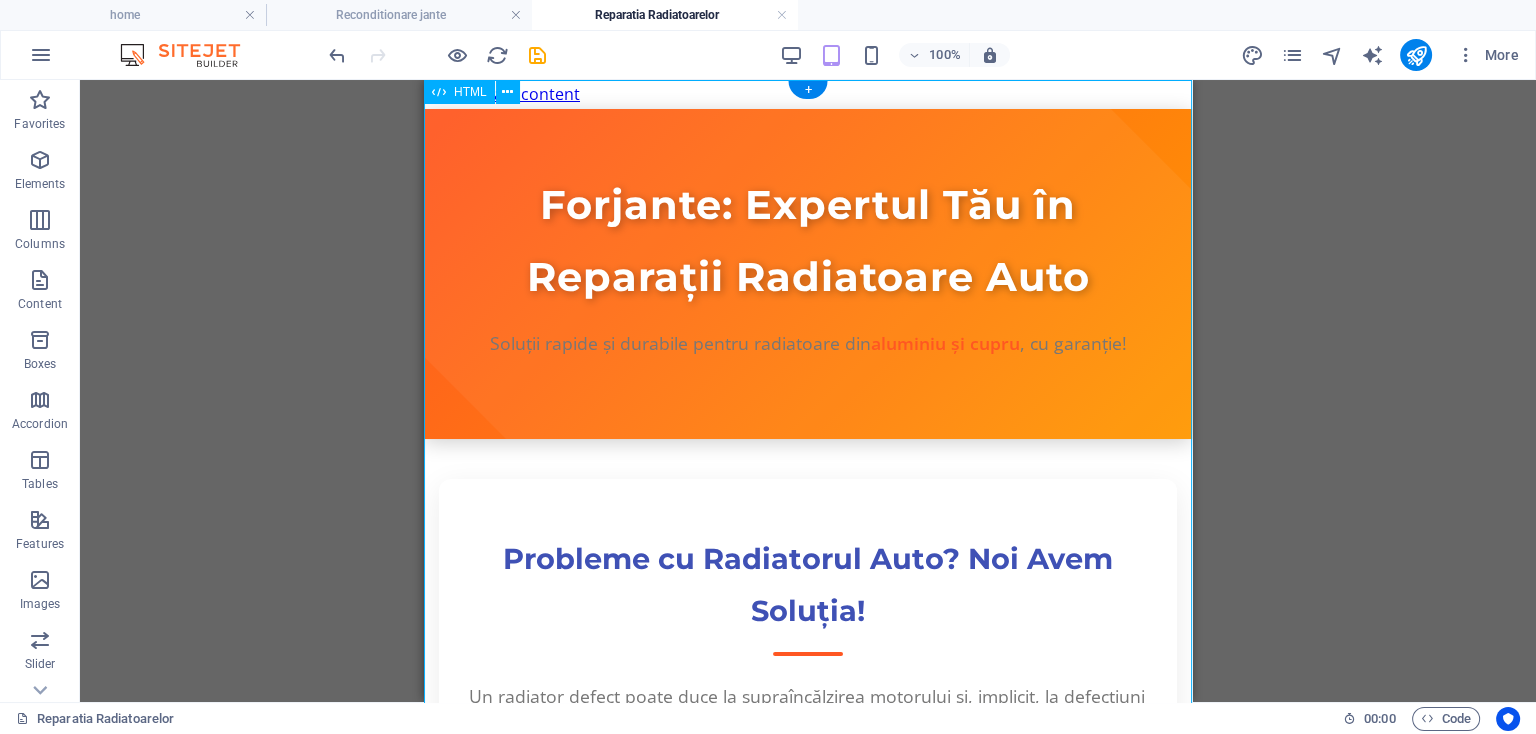 click on "Forjante - Reparații Radiatoare Auto Aluminiu & Cupru Profesionale | Sudură Argon, Test Presiune, Garanție
Forjante: Expertul Tău în Reparații Radiatoare Auto
Soluții rapide și durabile pentru radiatoare din  aluminiu și cupru , cu garanție!
Probleme cu Radiatorul Auto? Noi Avem Soluția!
Un radiator defect poate duce la supraîncălzirea motorului și, implicit, la defecțiuni grave și costisitoare. La  Forjante , înțelegem importanța unui sistem de răcire impecabil. De aceea, ne-am specializat în  reparații radiatoare auto profesionale  pentru o gamă variată de vehicule, de la turisme și SUV-uri, la dube, camioane și utilaje grele.
Indiferent dacă radiatorul dumneavoastră este din  aluminiu, cupru sau este de tip mixt
Servicii Complete de Reparații Radiatoare Auto Forjante
Reparații Radiatoare Sparte și Fisurate:" at bounding box center (808, 2535) 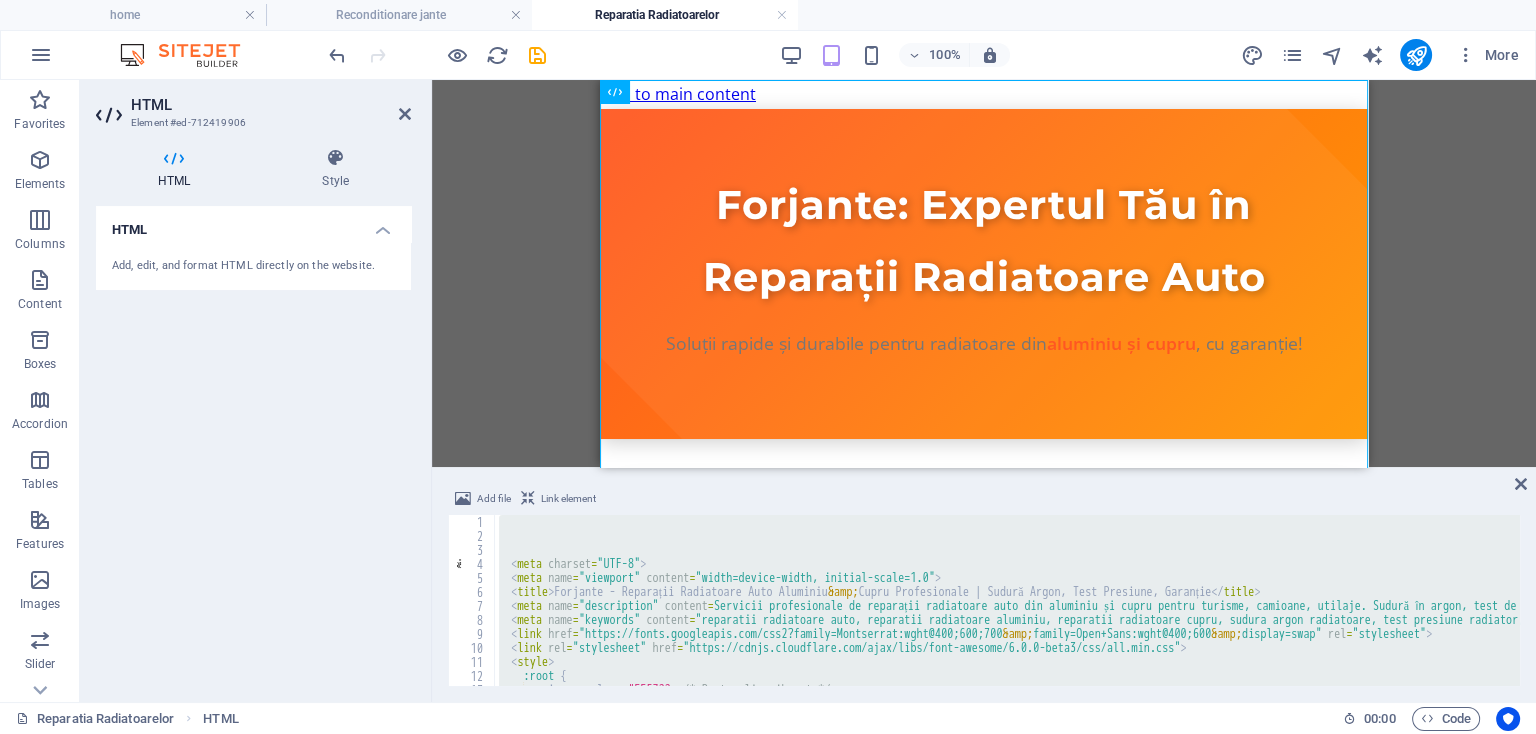 type on "</html>" 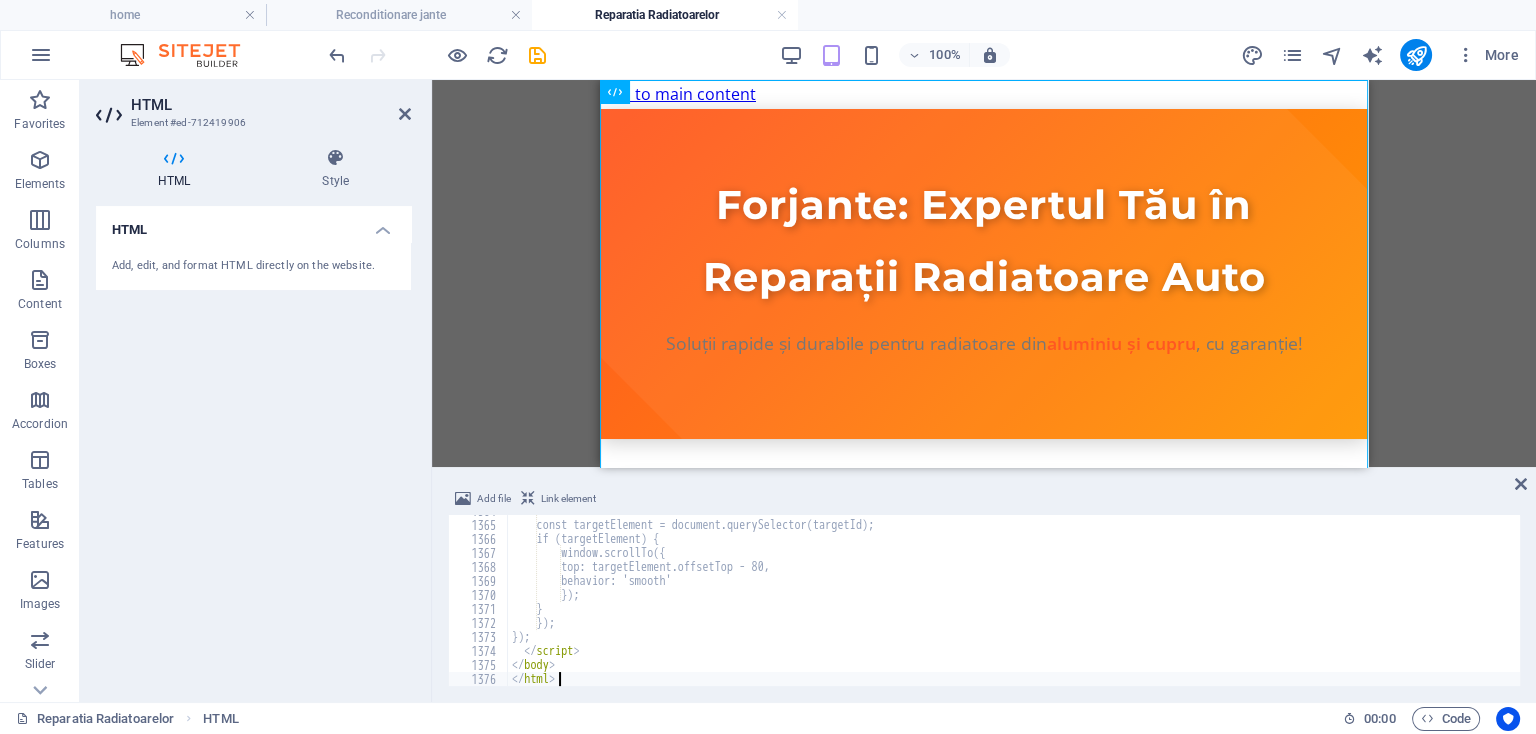 scroll, scrollTop: 19093, scrollLeft: 0, axis: vertical 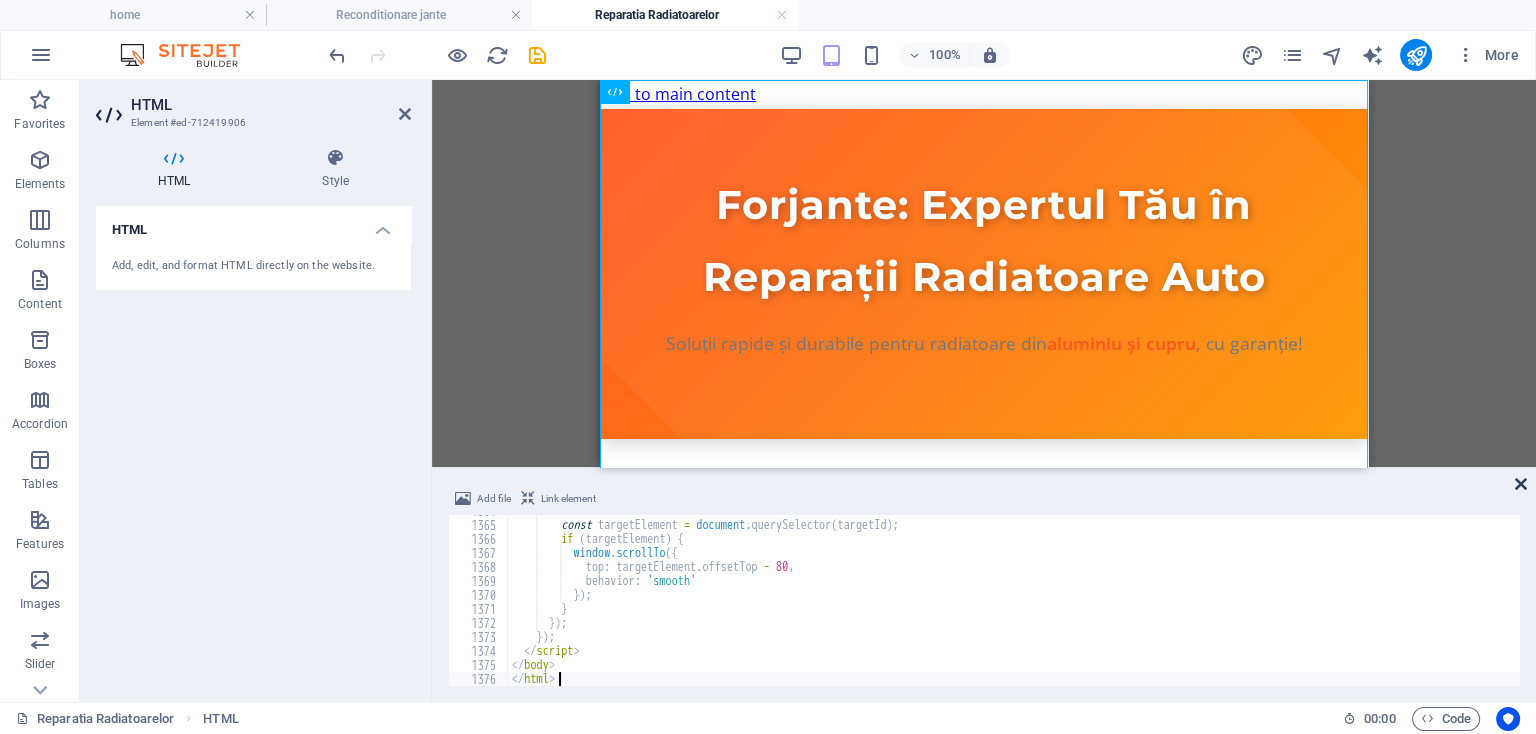 click at bounding box center [1521, 484] 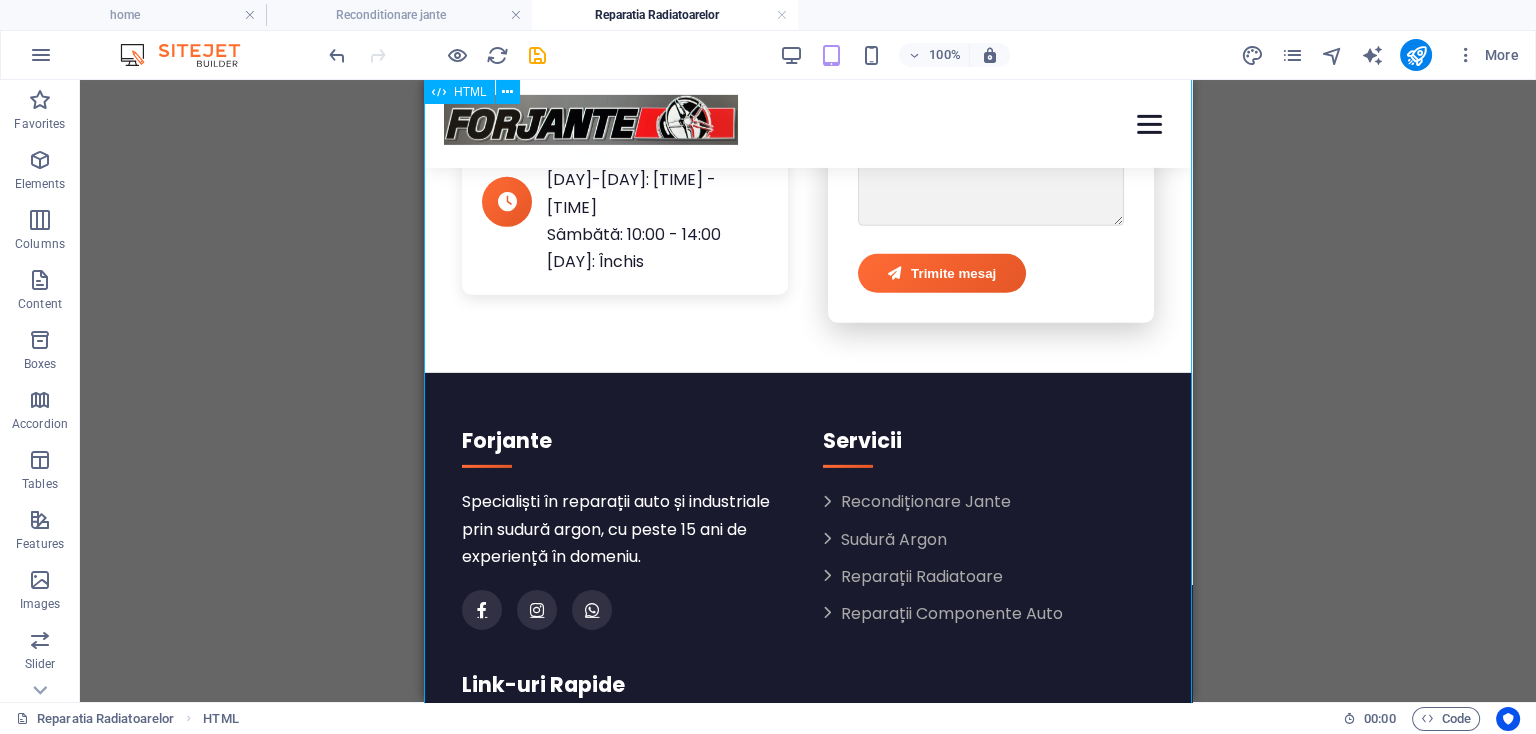 scroll, scrollTop: 7840, scrollLeft: 0, axis: vertical 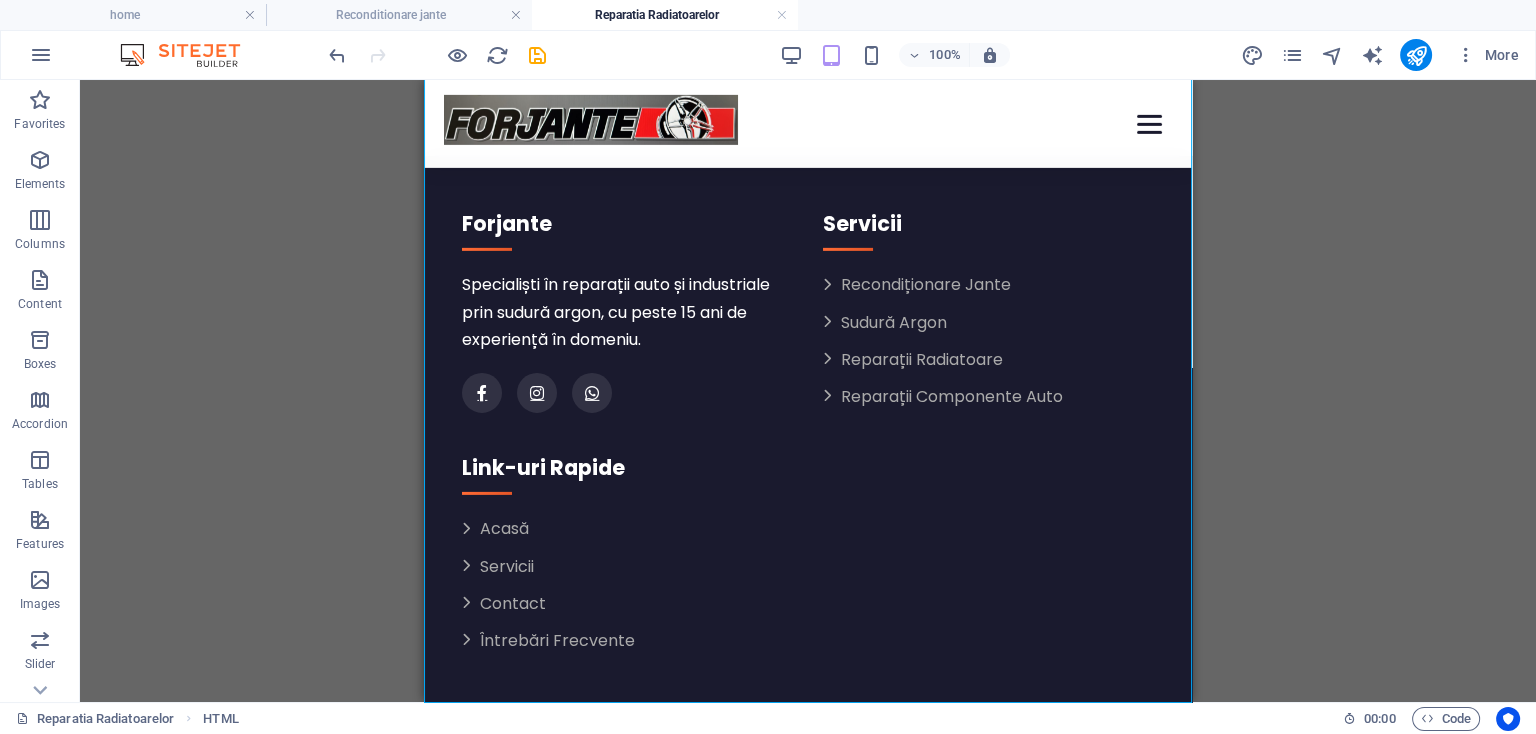 click on "100% More" at bounding box center (768, 55) 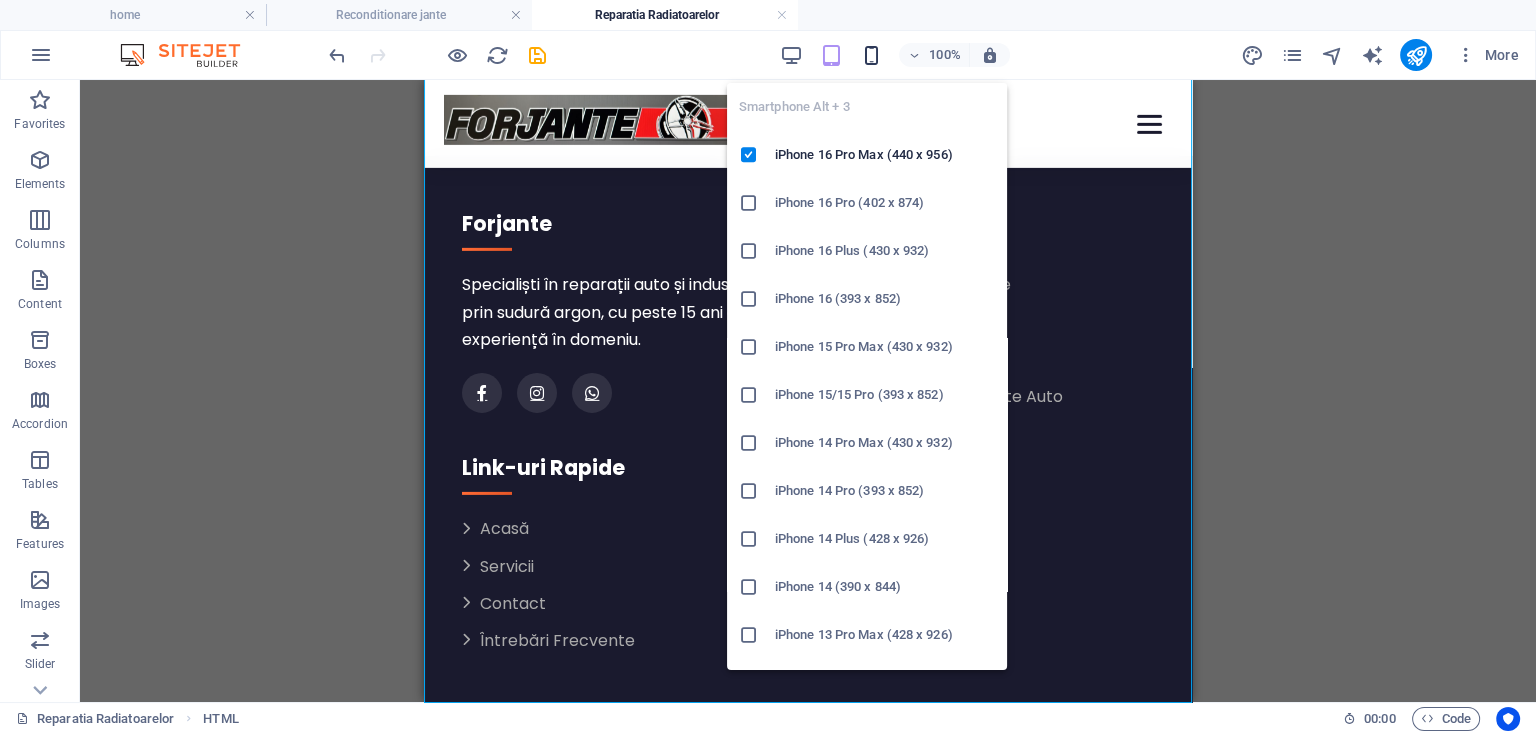 click at bounding box center [870, 55] 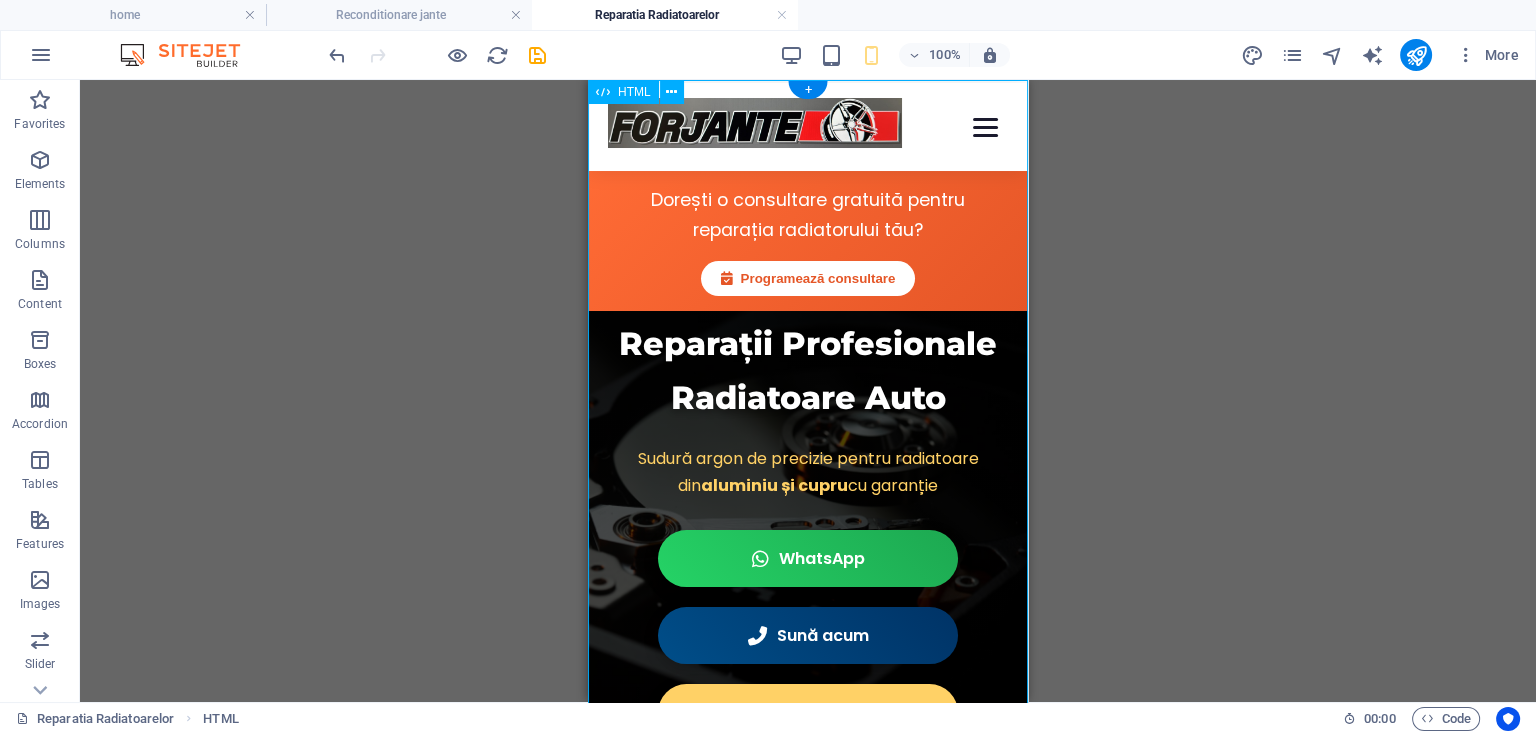 scroll, scrollTop: 0, scrollLeft: 0, axis: both 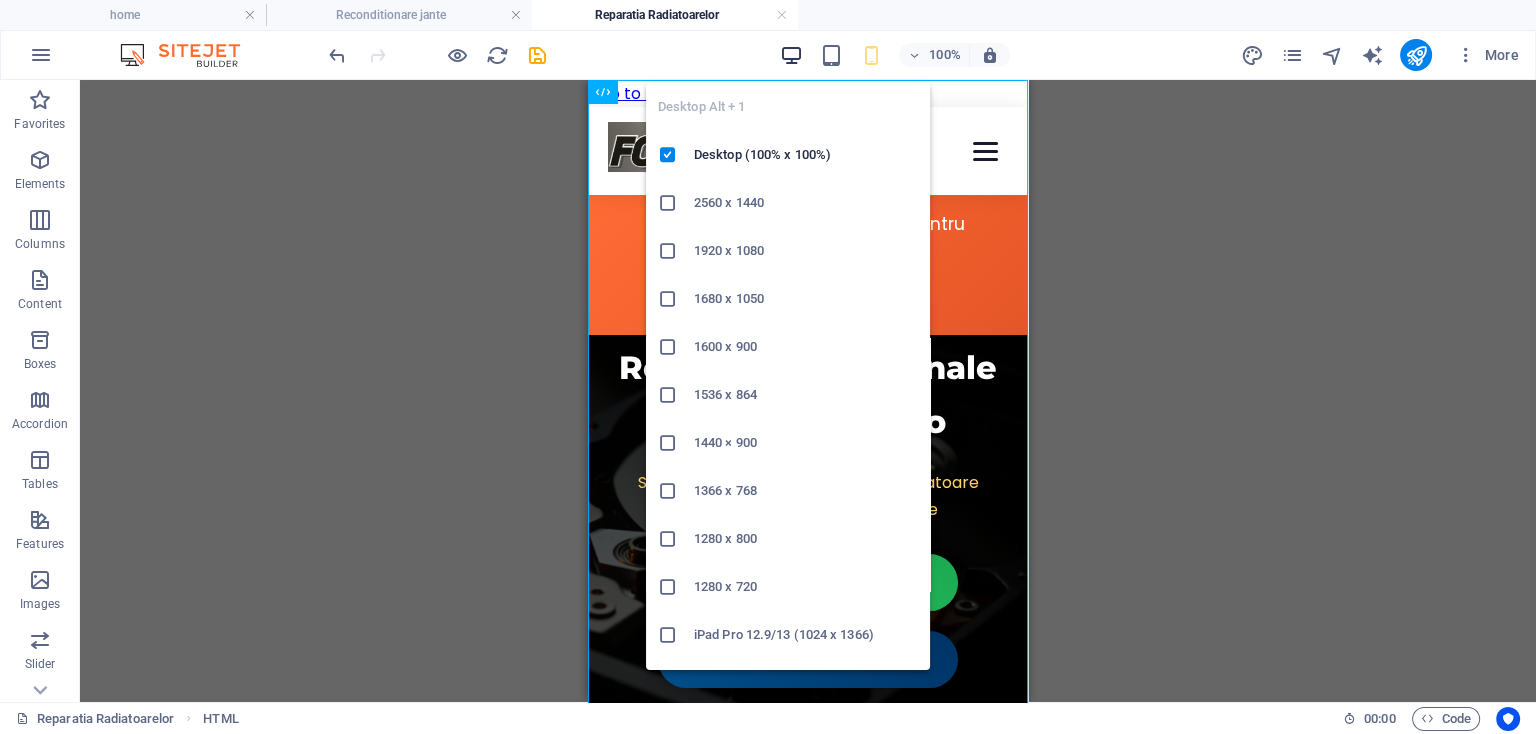 click at bounding box center (790, 55) 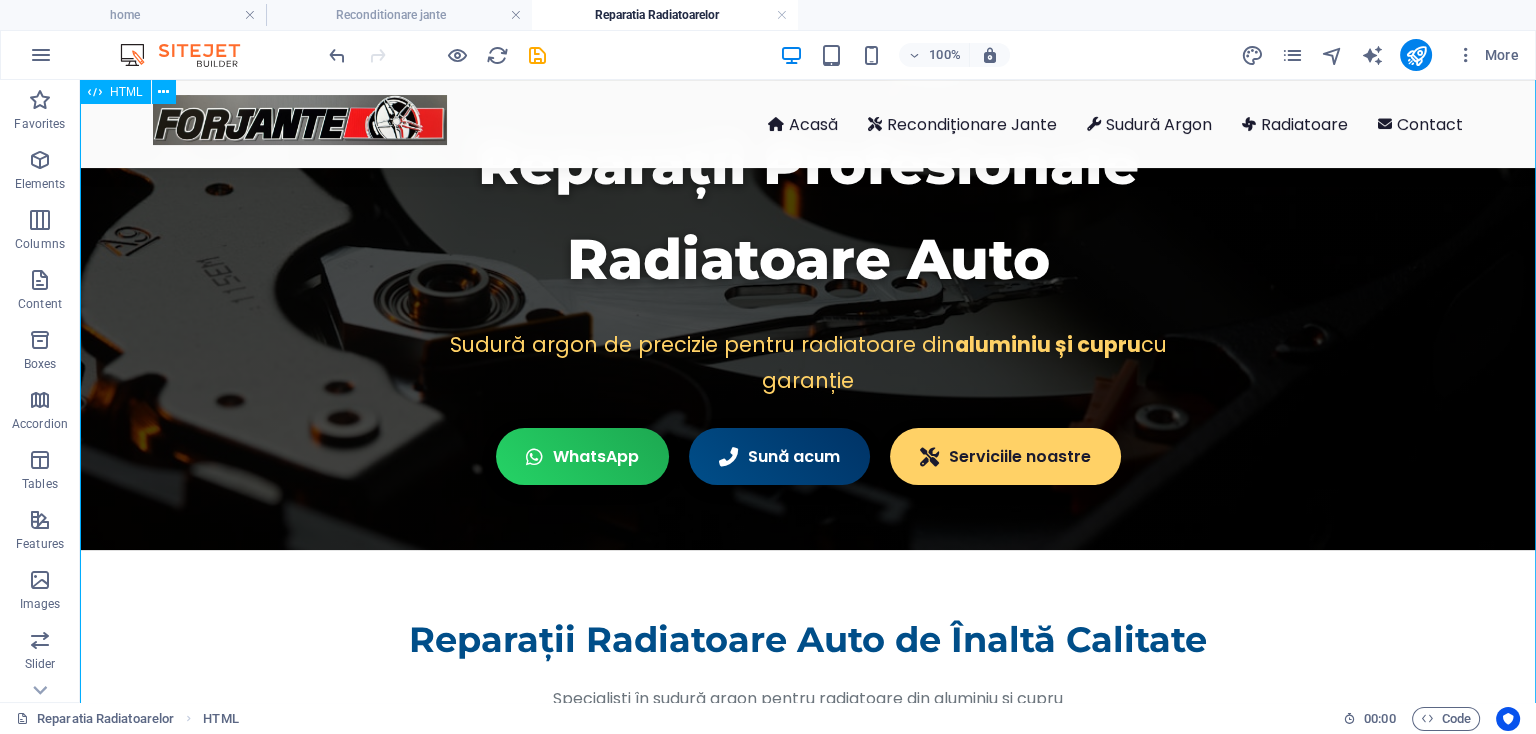 scroll, scrollTop: 0, scrollLeft: 0, axis: both 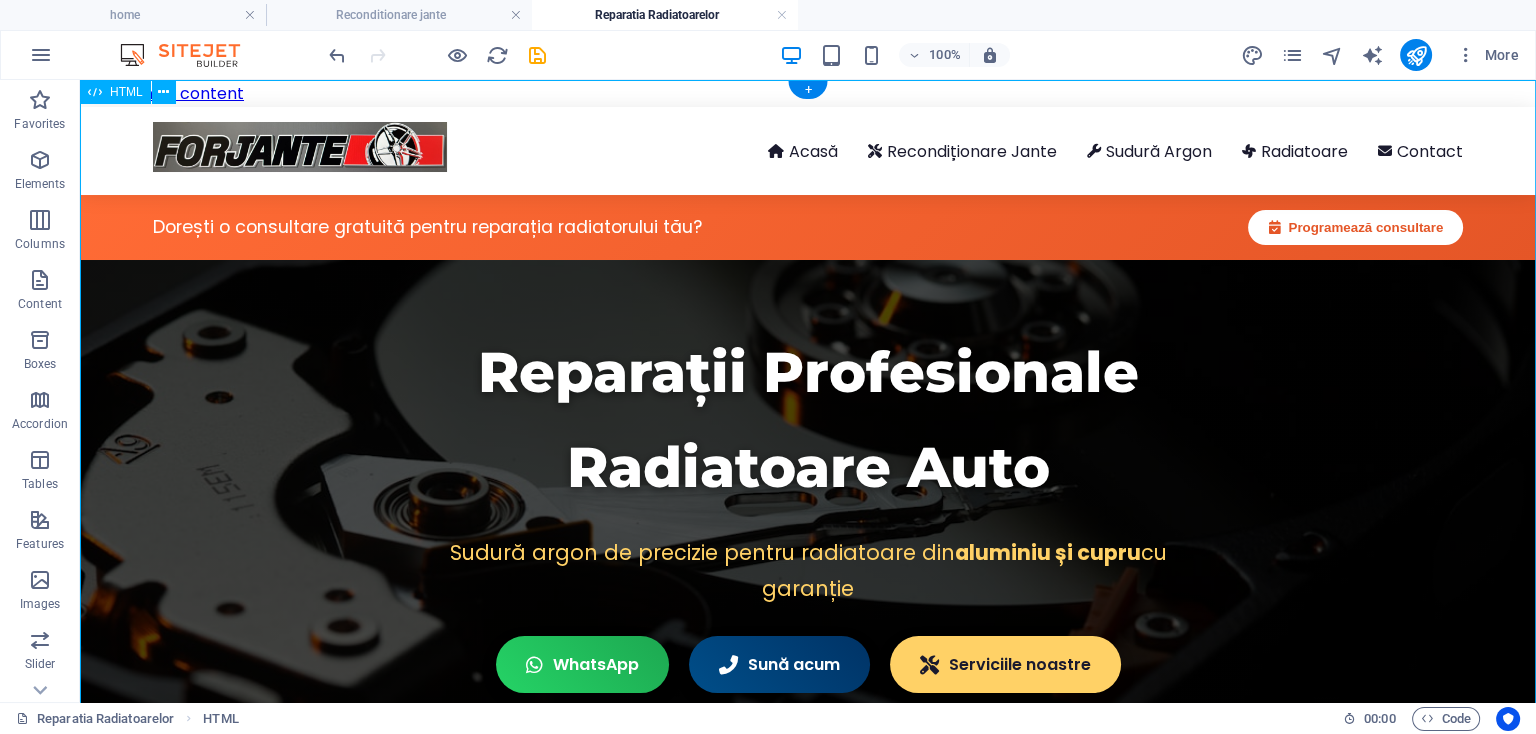 click on "Forjante - Reparații Radiatoare Auto Profesionale | Sudură Argon, Test Presiune
Acasă
Recondiționare Jante
Sudură Argon
Radiatoare
Contact
Dorești o consultare gratuită pentru reparația radiatorului tău?
Programează consultare
Reparații Profesionale Radiatoare Auto
Sudură argon de precizie pentru radiatoare din aluminiu și cupru cu garanție
WhatsApp
Sună acum
Serviciile noastre
Reparații Radiatoare Auto de Înaltă Calitate
Specialiști în sudură argon pentru radiatoare din aluminiu și cupru
De ce să repari radiatorul la Forjante?
Forjante" at bounding box center (808, 3553) 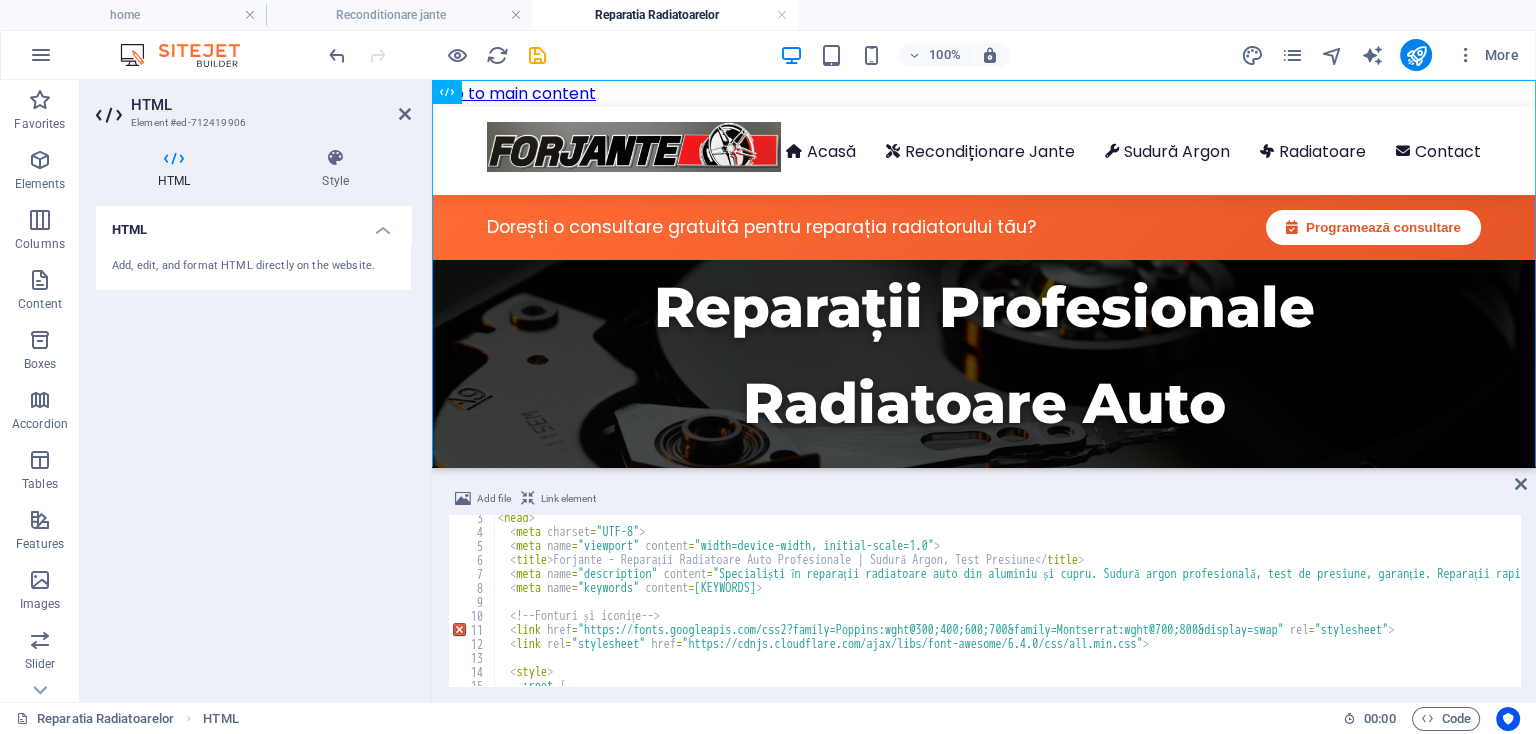 scroll, scrollTop: 56, scrollLeft: 0, axis: vertical 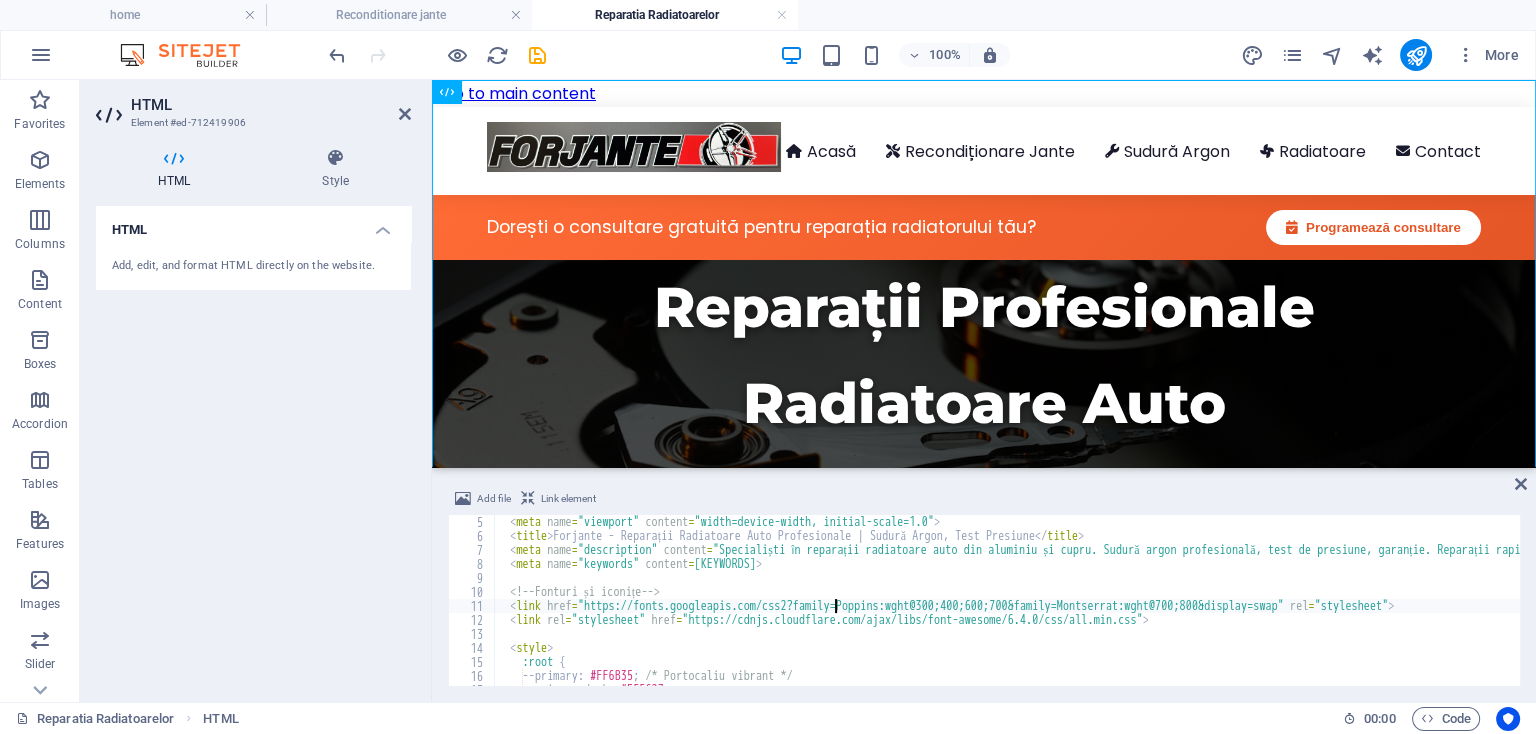 click on "< meta   name = "viewport"   content = "width=device-width, initial-scale=1.0" >    < title > Forjante - Reparații Radiatoare Auto Profesionale | Sudură Argon, Test Presiune </ title >    < meta   name = "description"   content = "Specialiști în reparații radiatoare auto din aluminiu și cupru. Sudură argon profesională, test de presiune, garanție. Reparații rapide pentru autoturisme, camioane și utilaje." >    < meta   name = "keywords"   content = "reparatii radiatoare auto, reparatii radiatoare aluminiu, sudura argon radiatoare, test presiune radiator, reparatii radiatoare camioane, service radiatoare Bucuresti" >       <!--  Fonturi și iconițe  -->    < link   href = "https://fonts.googleapis.com/css2?family=Poppins:wght@300;400;600;700&family=Montserrat:wght@700;800&display=swap"   rel = "stylesheet" >    < link   rel = "stylesheet"   href = "https://cdnjs.cloudflare.com/ajax/libs/font-awesome/6.4.0/css/all.min.css" >    < style >      :root   {        --primary :   #FF6B35 ;        :   ;" at bounding box center (1905, 614) 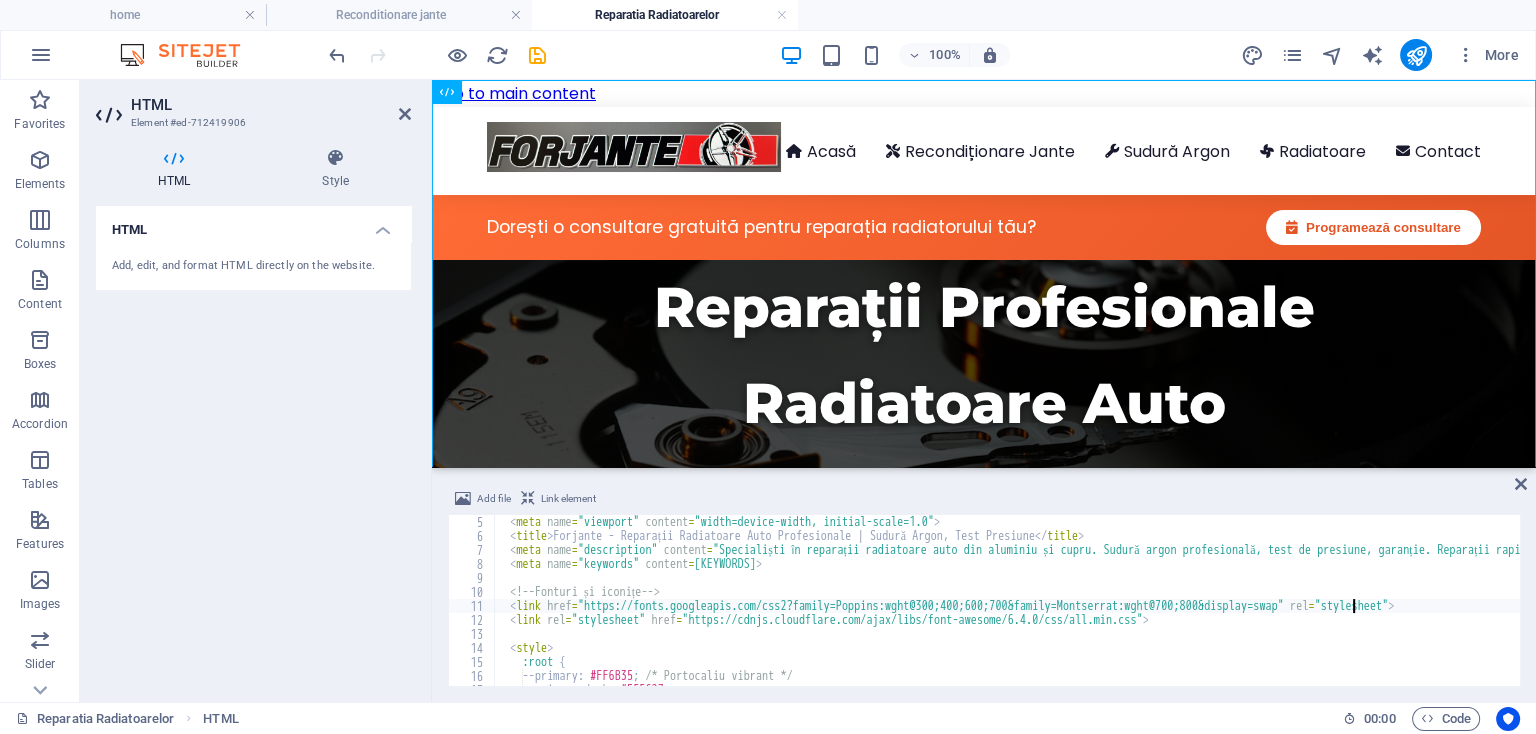 click on "< meta   name = "viewport"   content = "width=device-width, initial-scale=1.0" >    < title > Forjante - Reparații Radiatoare Auto Profesionale | Sudură Argon, Test Presiune </ title >    < meta   name = "description"   content = "Specialiști în reparații radiatoare auto din aluminiu și cupru. Sudură argon profesională, test de presiune, garanție. Reparații rapide pentru autoturisme, camioane și utilaje." >    < meta   name = "keywords"   content = "reparatii radiatoare auto, reparatii radiatoare aluminiu, sudura argon radiatoare, test presiune radiator, reparatii radiatoare camioane, service radiatoare Bucuresti" >       <!--  Fonturi și iconițe  -->    < link   href = "https://fonts.googleapis.com/css2?family=Poppins:wght@300;400;600;700&family=Montserrat:wght@700;800&display=swap"   rel = "stylesheet" >    < link   rel = "stylesheet"   href = "https://cdnjs.cloudflare.com/ajax/libs/font-awesome/6.4.0/css/all.min.css" >    < style >      :root   {        --primary :   #FF6B35 ;        :   ;" at bounding box center (1905, 614) 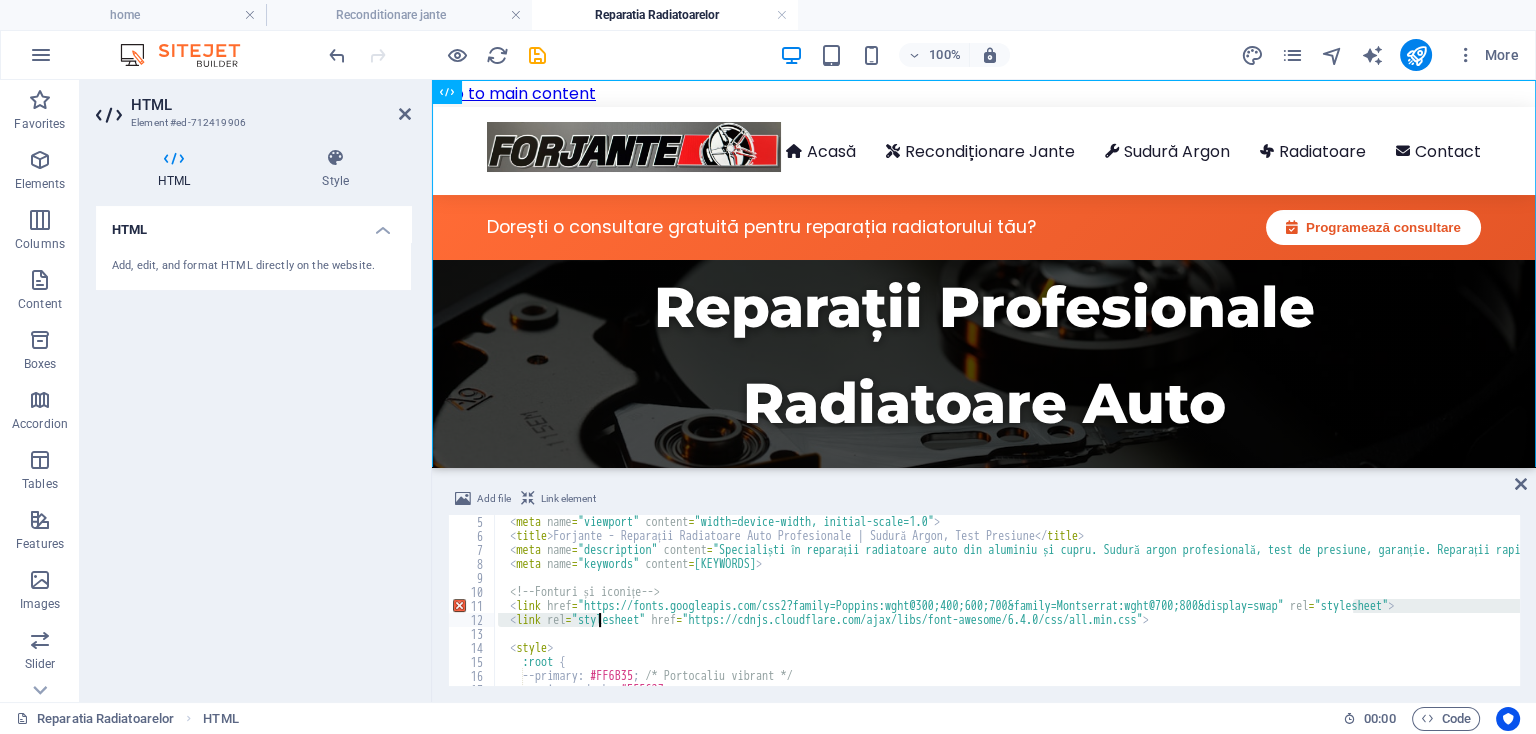 drag, startPoint x: 1353, startPoint y: 608, endPoint x: 602, endPoint y: 614, distance: 751.024 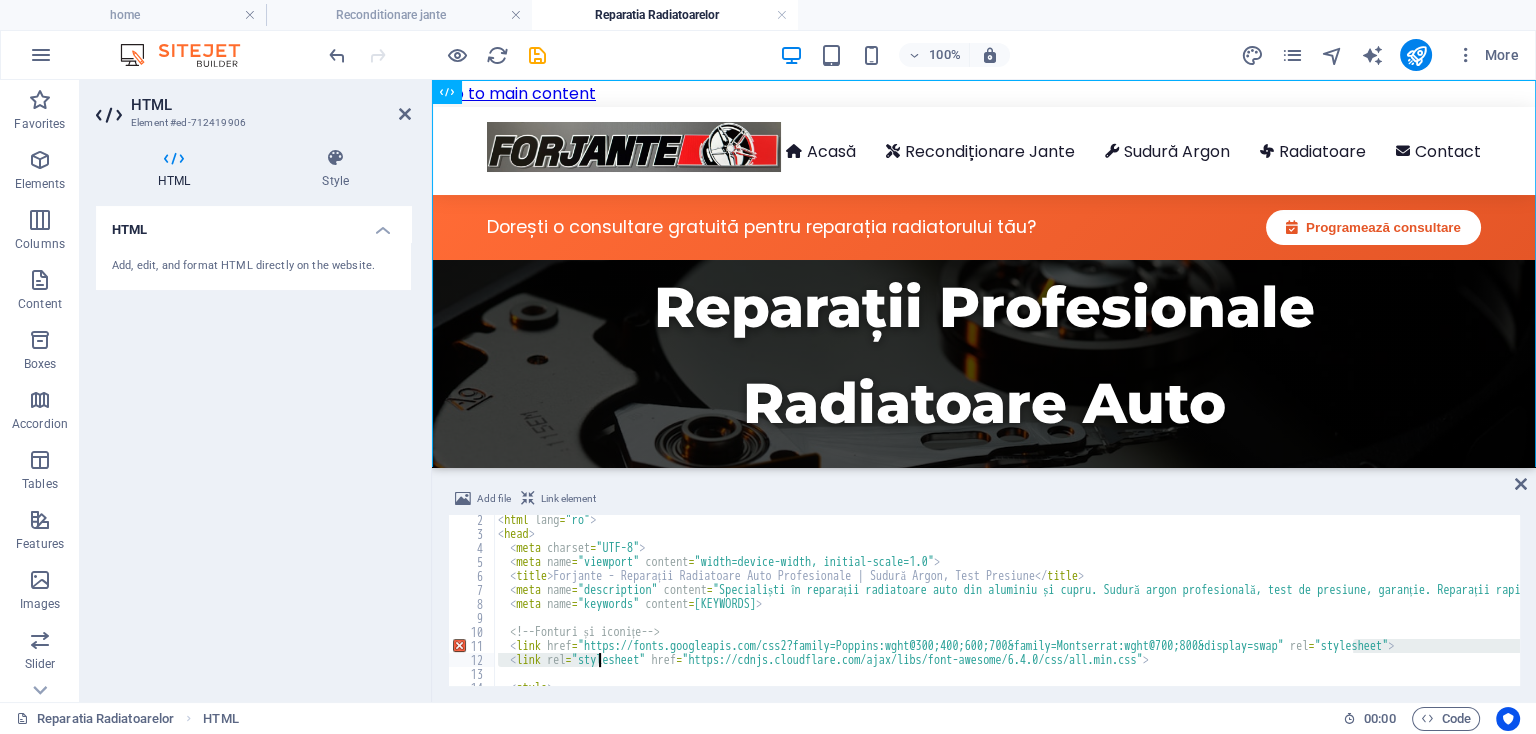 scroll, scrollTop: 80, scrollLeft: 0, axis: vertical 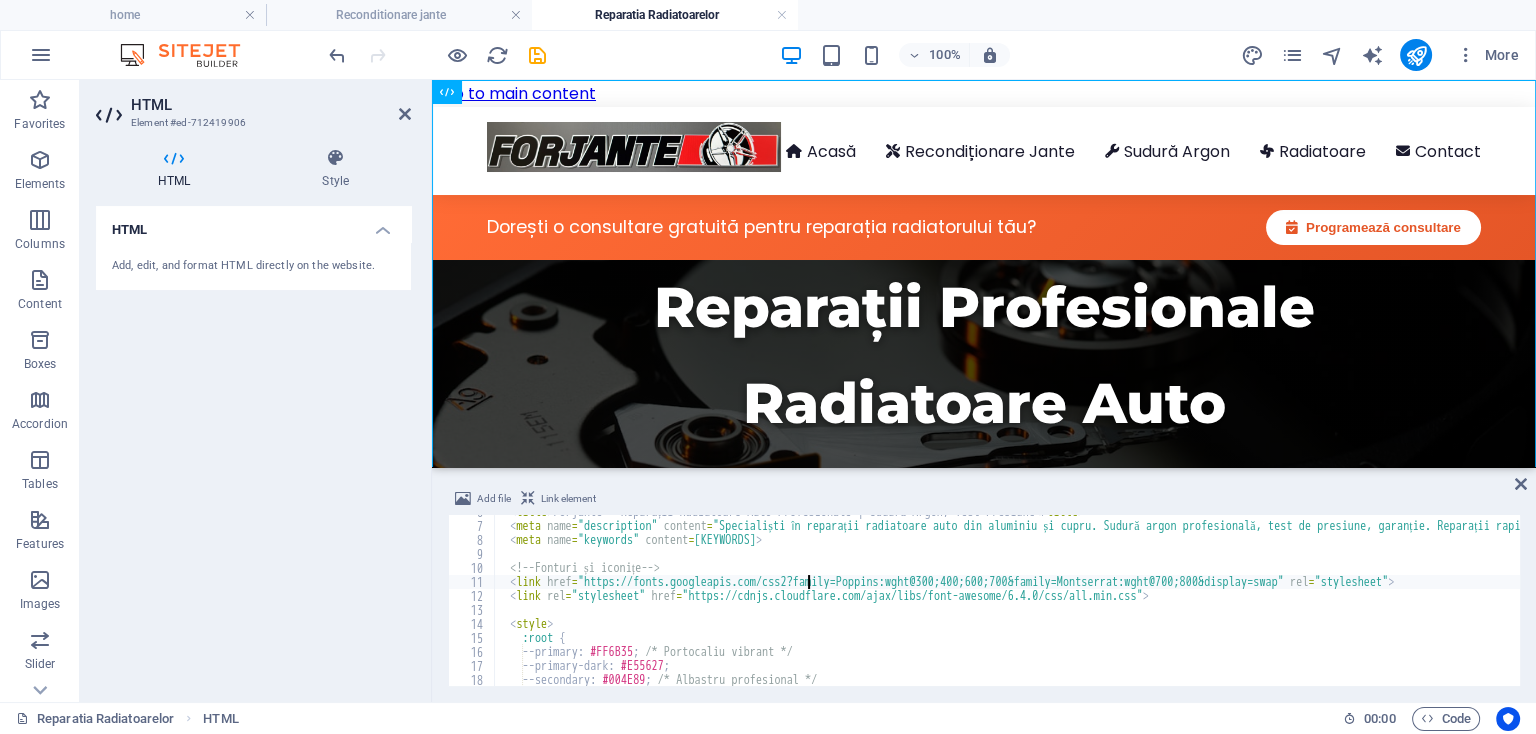 click on "Acasă
Recondiționare Jante
Sudură Argon
Radiatoare
Contact
Dorești o consultare gratuită pentru reparația radiatorului tău?
Programează consultare
Reparații Profesionale Radiatoare Auto
Sudură argon de precizie pentru radiatoare din  aluminiu și cupru  cu garanție
WhatsApp
Sună acum
Serviciile noastre
Reparații Radiatoare Auto de Înaltă Calitate
Specialiști în sudură argon pentru radiatoare din aluminiu și cupru
De ce să repari radiatorul la Forjante?" at bounding box center (1905, 604) 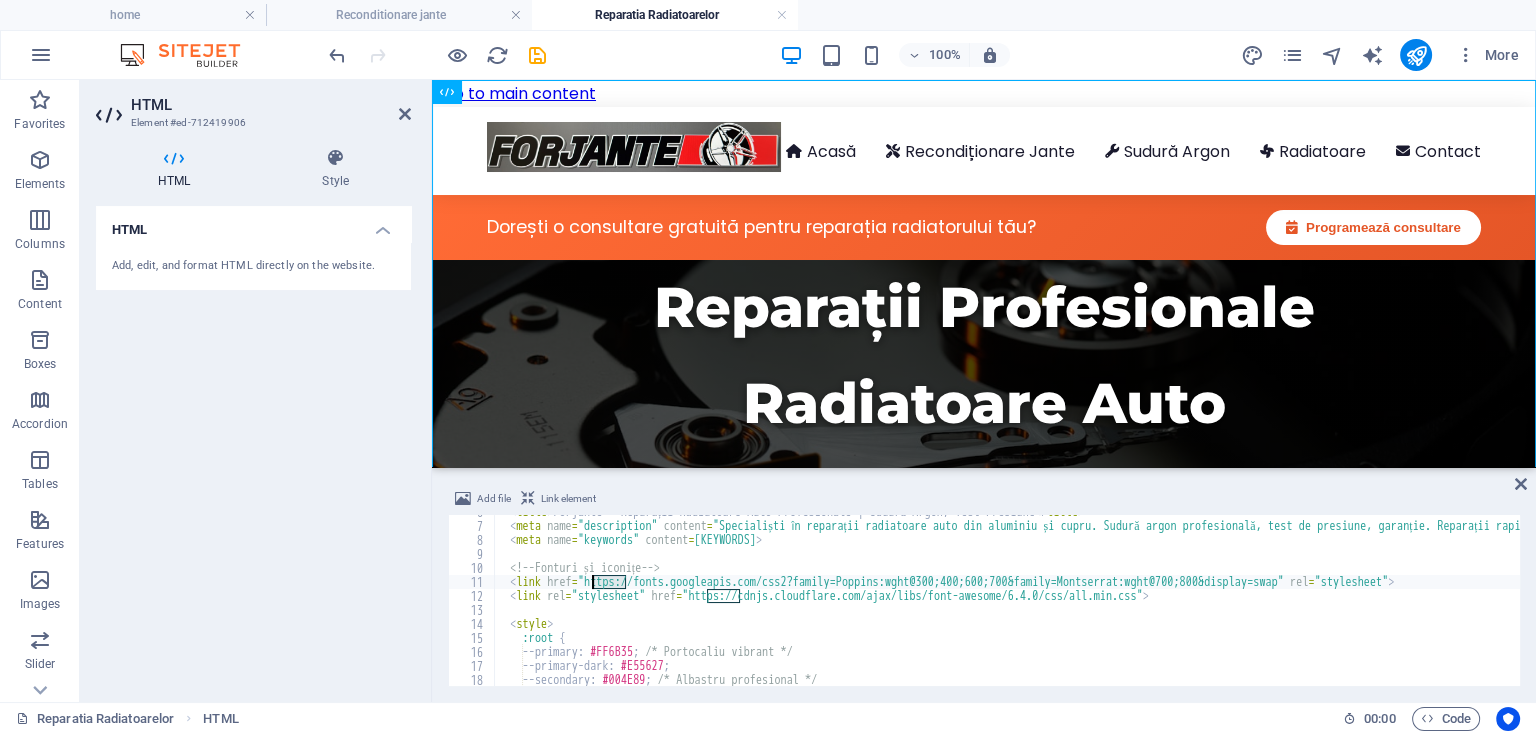 click on "Acasă
Recondiționare Jante
Sudură Argon
Radiatoare
Contact
Dorești o consultare gratuită pentru reparația radiatorului tău?
Programează consultare
Reparații Profesionale Radiatoare Auto
Sudură argon de precizie pentru radiatoare din  aluminiu și cupru  cu garanție
WhatsApp
Sună acum
Serviciile noastre
Reparații Radiatoare Auto de Înaltă Calitate
Specialiști în sudură argon pentru radiatoare din aluminiu și cupru
De ce să repari radiatorul la Forjante?" at bounding box center (1905, 604) 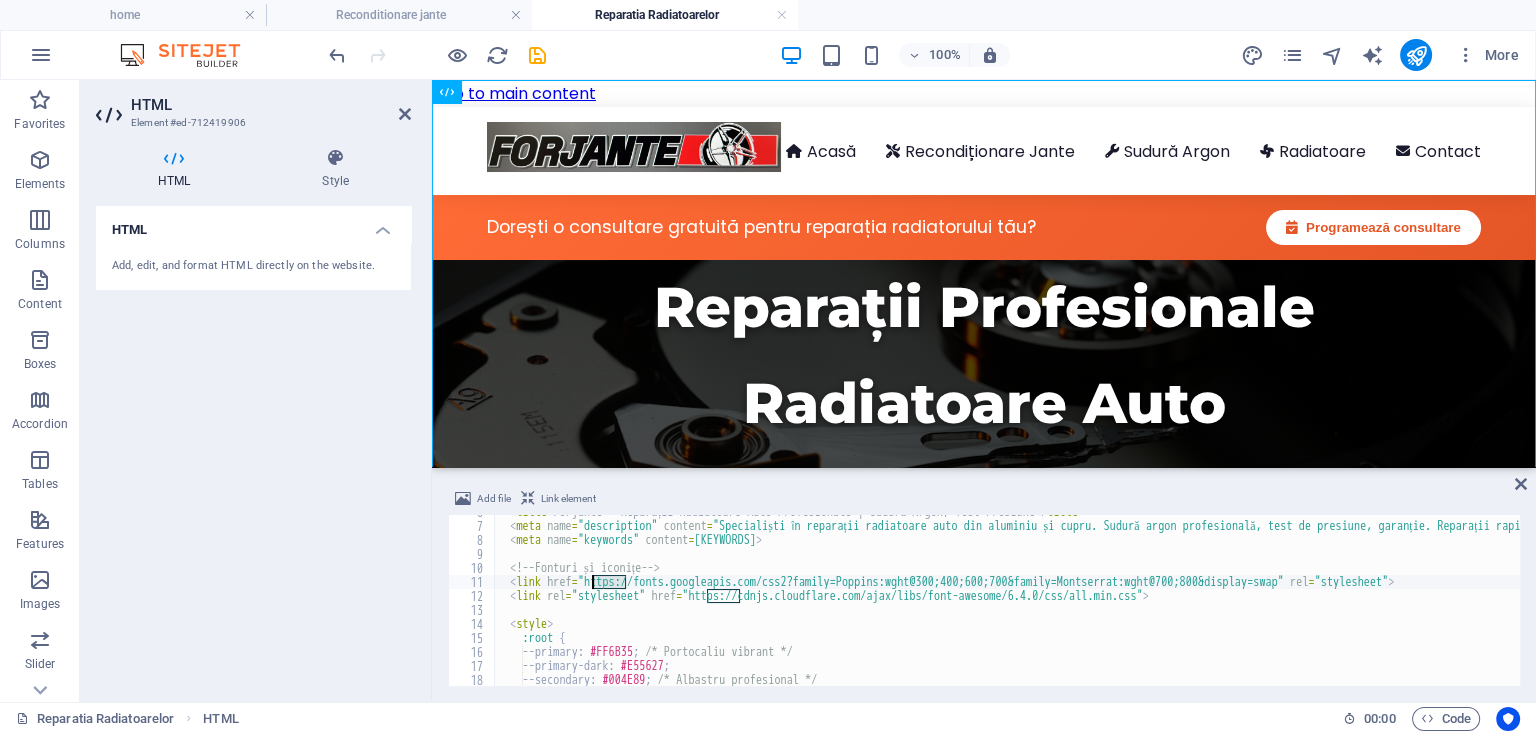 click on "Acasă
Recondiționare Jante
Sudură Argon
Radiatoare
Contact
Dorești o consultare gratuită pentru reparația radiatorului tău?
Programează consultare
Reparații Profesionale Radiatoare Auto
Sudură argon de precizie pentru radiatoare din  aluminiu și cupru  cu garanție
WhatsApp
Sună acum
Serviciile noastre
Reparații Radiatoare Auto de Înaltă Calitate
Specialiști în sudură argon pentru radiatoare din aluminiu și cupru
De ce să repari radiatorul la Forjante?" at bounding box center (1007, 600) 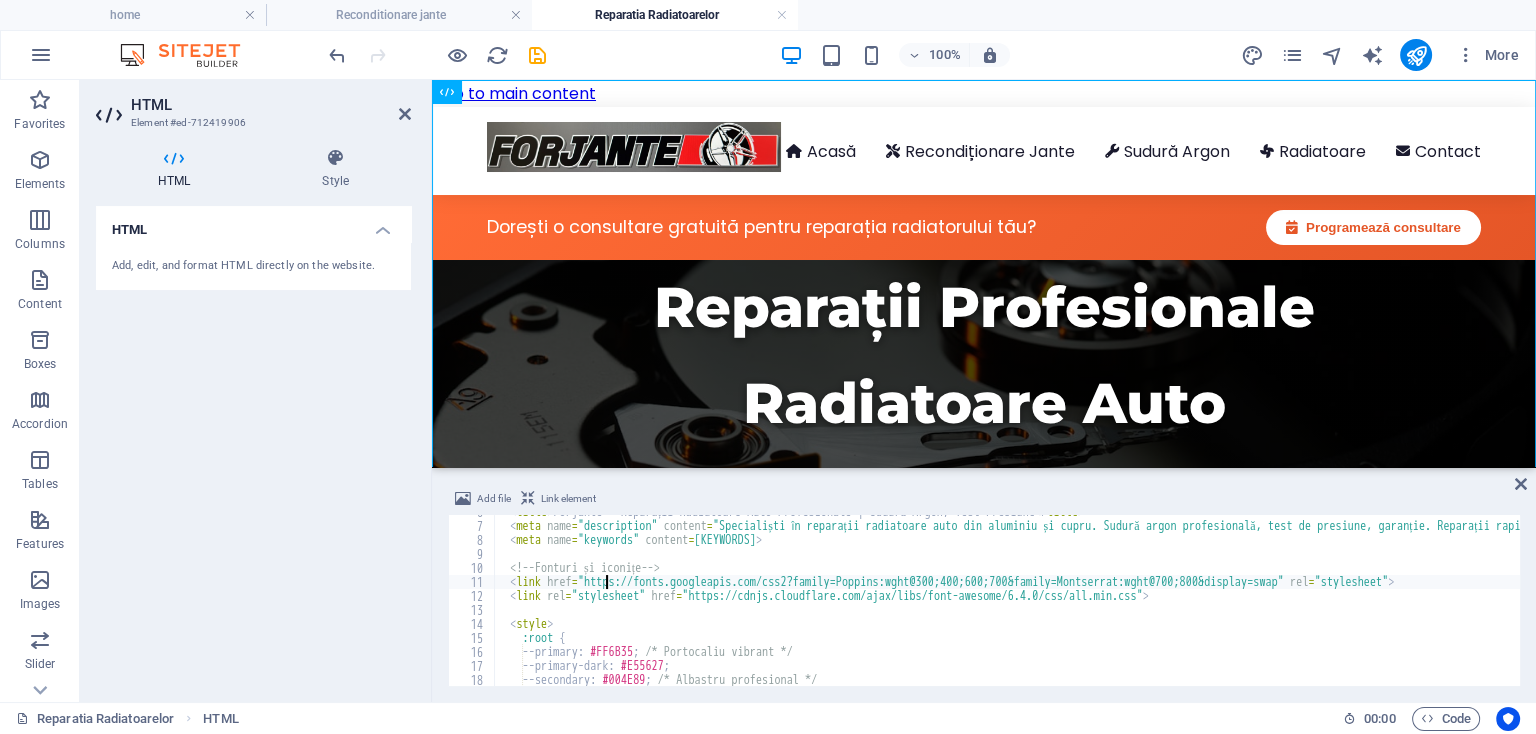 click on "Acasă
Recondiționare Jante
Sudură Argon
Radiatoare
Contact
Dorești o consultare gratuită pentru reparația radiatorului tău?
Programează consultare
Reparații Profesionale Radiatoare Auto
Sudură argon de precizie pentru radiatoare din  aluminiu și cupru  cu garanție
WhatsApp
Sună acum
Serviciile noastre
Reparații Radiatoare Auto de Înaltă Calitate
Specialiști în sudură argon pentru radiatoare din aluminiu și cupru
De ce să repari radiatorul la Forjante?" at bounding box center [1905, 604] 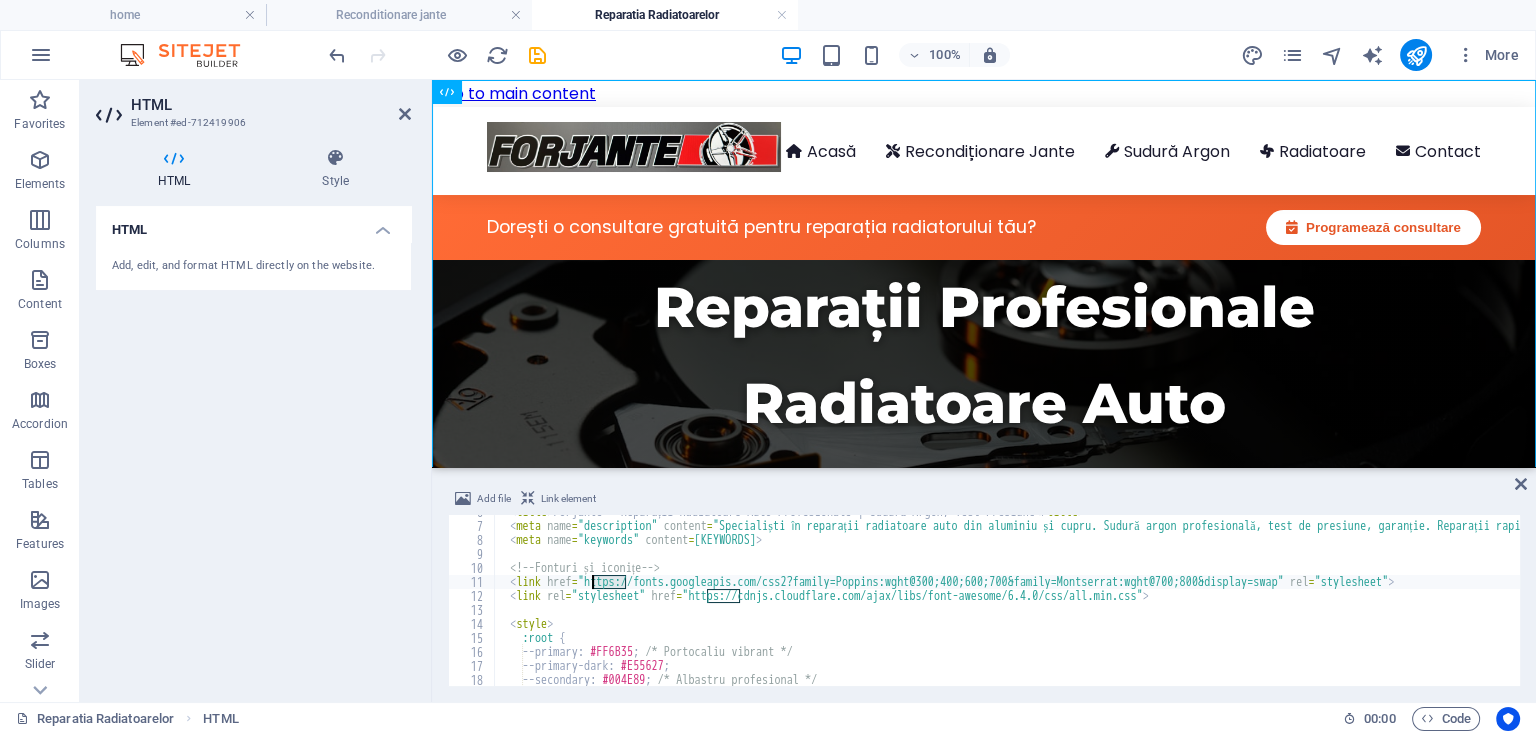 click on "Acasă
Recondiționare Jante
Sudură Argon
Radiatoare
Contact
Dorești o consultare gratuită pentru reparația radiatorului tău?
Programează consultare
Reparații Profesionale Radiatoare Auto
Sudură argon de precizie pentru radiatoare din  aluminiu și cupru  cu garanție
WhatsApp
Sună acum
Serviciile noastre
Reparații Radiatoare Auto de Înaltă Calitate
Specialiști în sudură argon pentru radiatoare din aluminiu și cupru
De ce să repari radiatorul la Forjante?" at bounding box center (1007, 600) 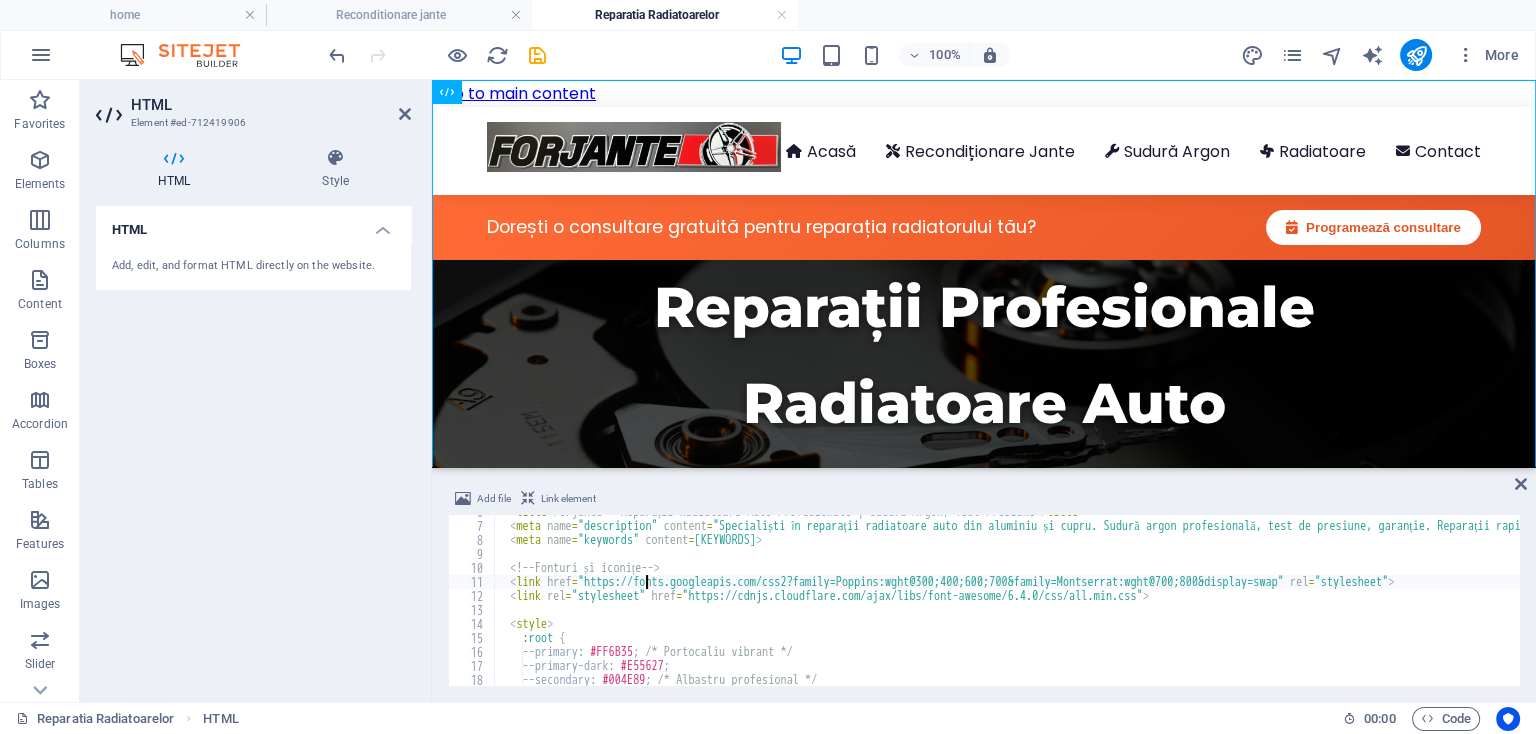 click on "Acasă
Recondiționare Jante
Sudură Argon
Radiatoare
Contact
Dorești o consultare gratuită pentru reparația radiatorului tău?
Programează consultare
Reparații Profesionale Radiatoare Auto
Sudură argon de precizie pentru radiatoare din  aluminiu și cupru  cu garanție
WhatsApp
Sună acum
Serviciile noastre
Reparații Radiatoare Auto de Înaltă Calitate
Specialiști în sudură argon pentru radiatoare din aluminiu și cupru
De ce să repari radiatorul la Forjante?" at bounding box center (1905, 604) 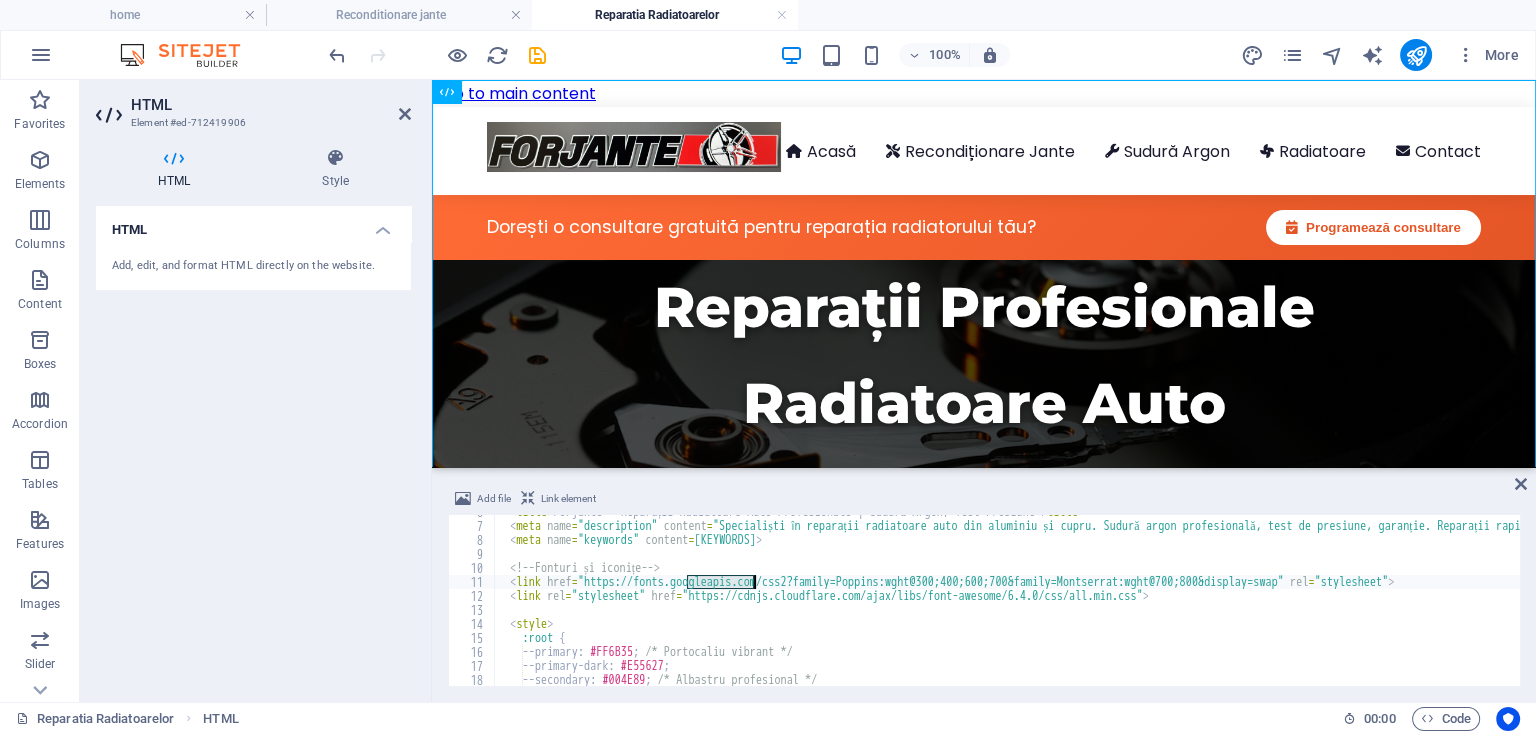 click on "Acasă
Recondiționare Jante
Sudură Argon
Radiatoare
Contact
Dorești o consultare gratuită pentru reparația radiatorului tău?
Programează consultare
Reparații Profesionale Radiatoare Auto
Sudură argon de precizie pentru radiatoare din  aluminiu și cupru  cu garanție
WhatsApp
Sună acum
Serviciile noastre
Reparații Radiatoare Auto de Înaltă Calitate
Specialiști în sudură argon pentru radiatoare din aluminiu și cupru
De ce să repari radiatorul la Forjante?" at bounding box center [1007, 600] 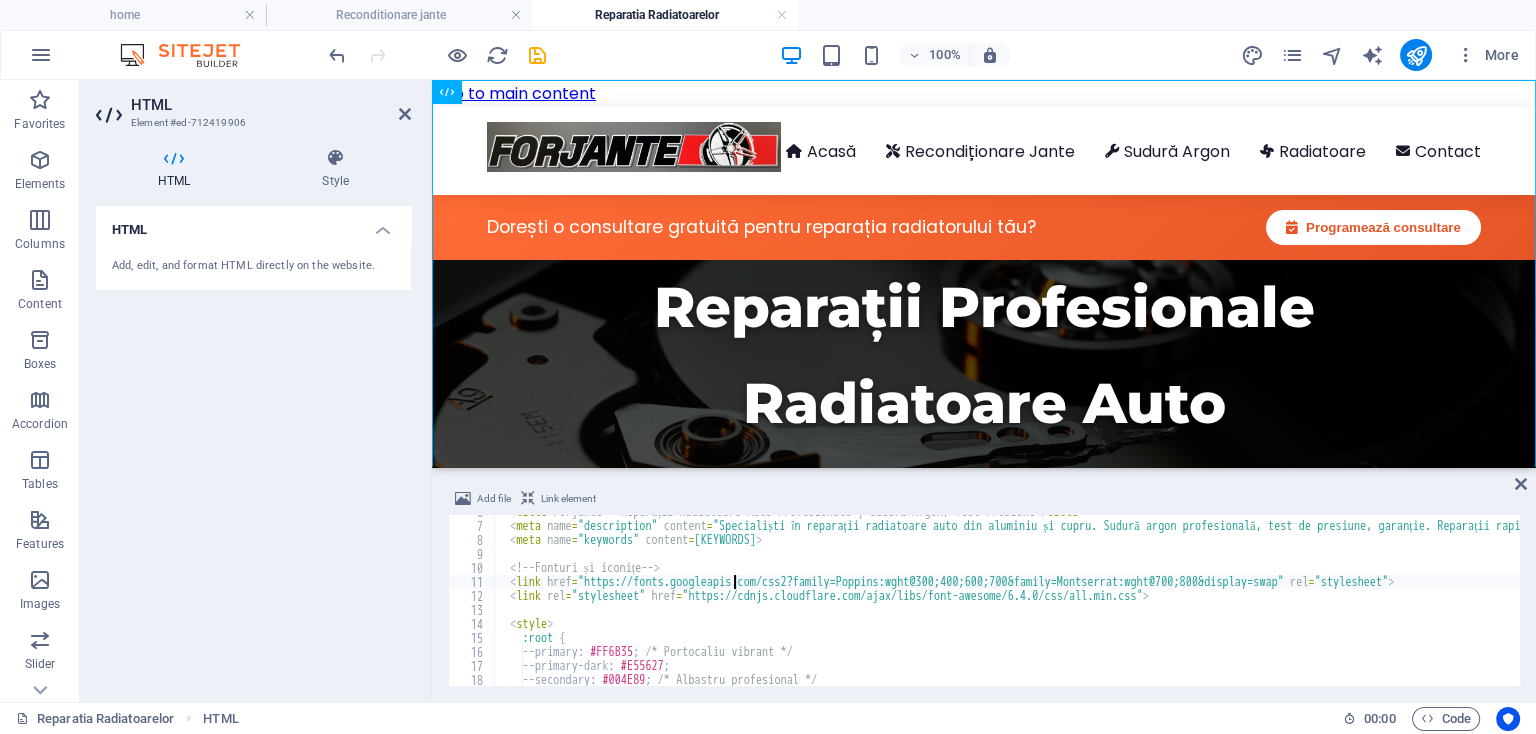click on "Acasă
Recondiționare Jante
Sudură Argon
Radiatoare
Contact
Dorești o consultare gratuită pentru reparația radiatorului tău?
Programează consultare
Reparații Profesionale Radiatoare Auto
Sudură argon de precizie pentru radiatoare din  aluminiu și cupru  cu garanție
WhatsApp
Sună acum
Serviciile noastre
Reparații Radiatoare Auto de Înaltă Calitate
Specialiști în sudură argon pentru radiatoare din aluminiu și cupru
De ce să repari radiatorul la Forjante?" at bounding box center [1905, 604] 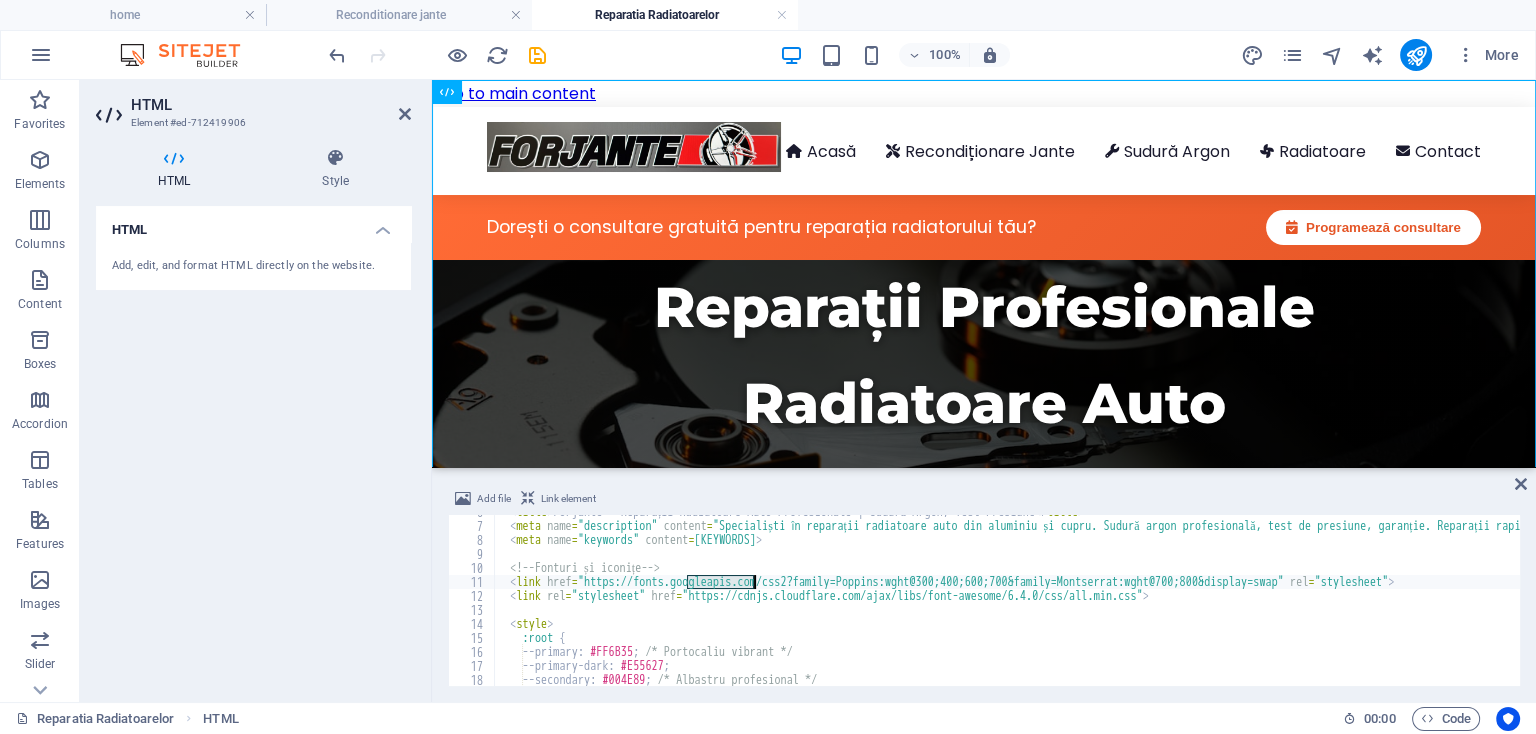 click on "Acasă
Recondiționare Jante
Sudură Argon
Radiatoare
Contact
Dorești o consultare gratuită pentru reparația radiatorului tău?
Programează consultare
Reparații Profesionale Radiatoare Auto
Sudură argon de precizie pentru radiatoare din  aluminiu și cupru  cu garanție
WhatsApp
Sună acum
Serviciile noastre
Reparații Radiatoare Auto de Înaltă Calitate
Specialiști în sudură argon pentru radiatoare din aluminiu și cupru
De ce să repari radiatorul la Forjante?" at bounding box center (1905, 604) 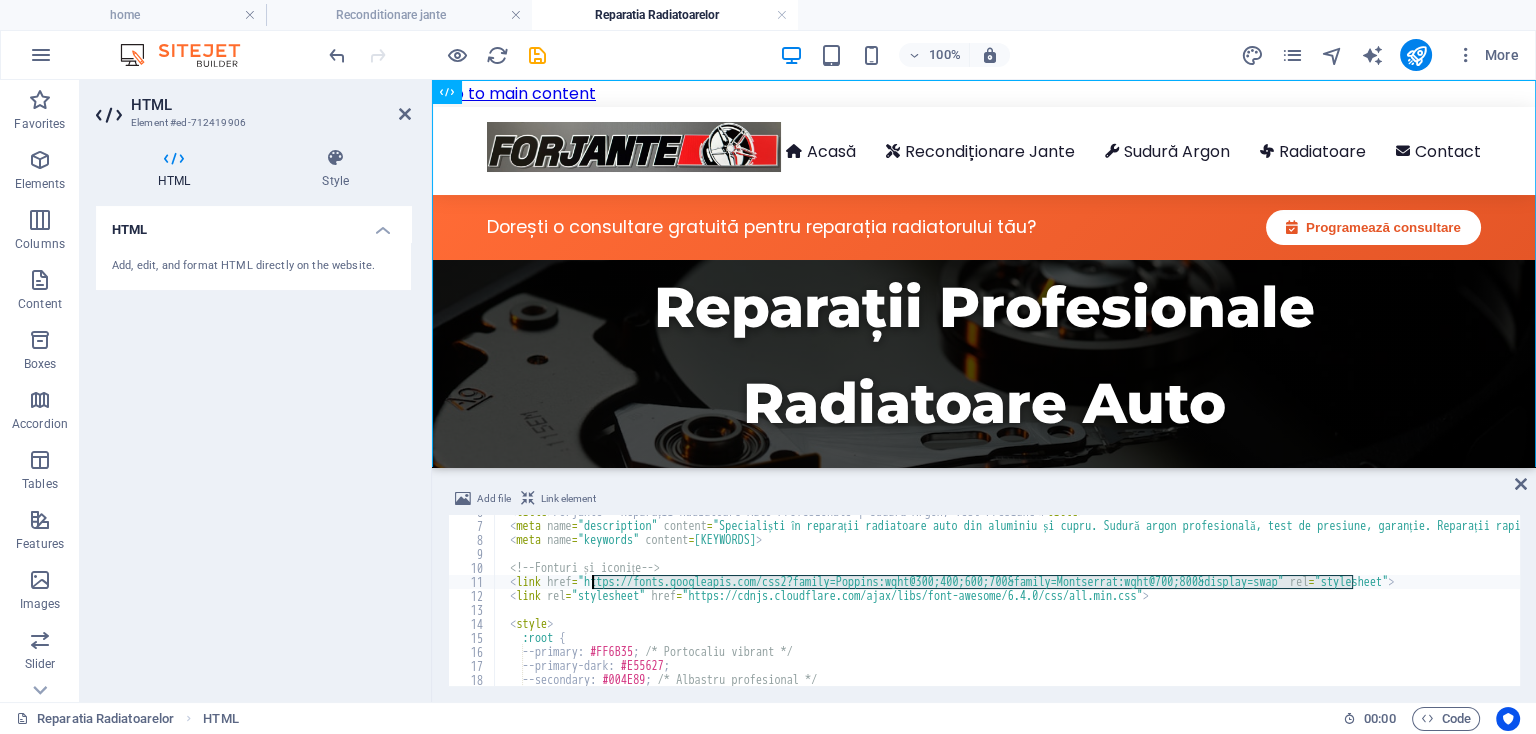 drag, startPoint x: 1355, startPoint y: 581, endPoint x: 593, endPoint y: 582, distance: 762.0007 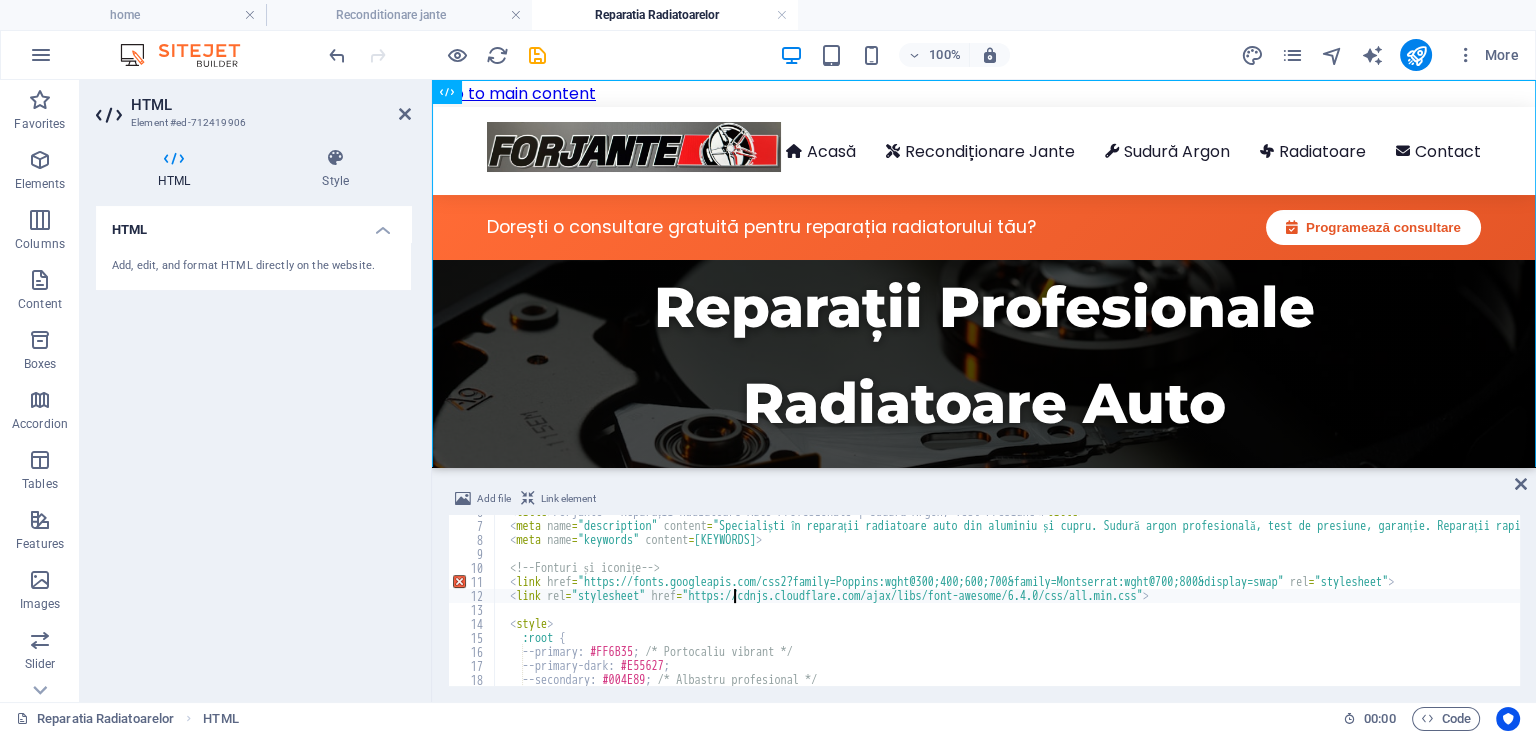 click on "Acasă
Recondiționare Jante
Sudură Argon
Radiatoare
Contact
Dorești o consultare gratuită pentru reparația radiatorului tău?
Programează consultare
Reparații Profesionale Radiatoare Auto
Sudură argon de precizie pentru radiatoare din  aluminiu și cupru  cu garanție
WhatsApp
Sună acum
Serviciile noastre
Reparații Radiatoare Auto de Înaltă Calitate
Specialiști în sudură argon pentru radiatoare din aluminiu și cupru
De ce să repari radiatorul la Forjante?" at bounding box center [1905, 604] 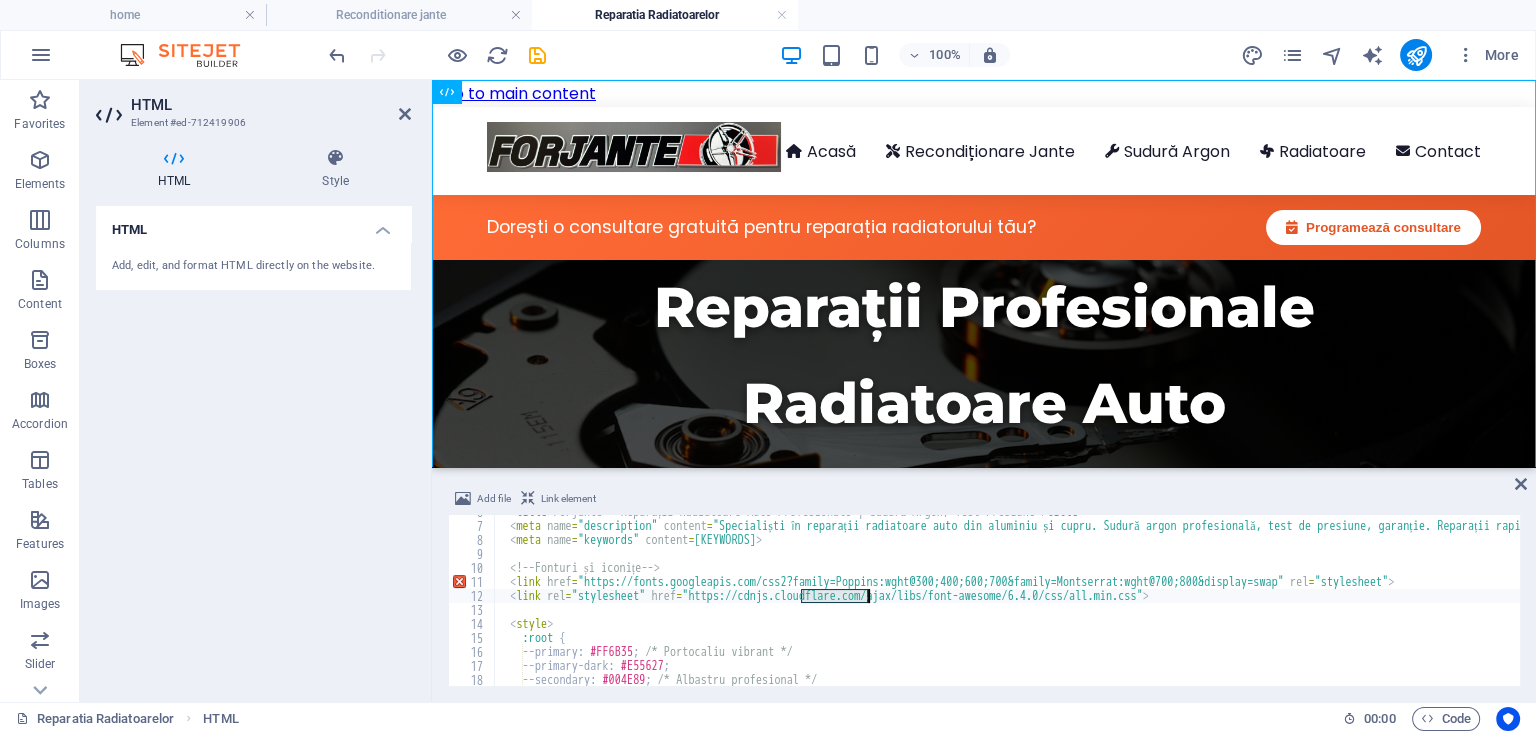 click on "Acasă
Recondiționare Jante
Sudură Argon
Radiatoare
Contact
Dorești o consultare gratuită pentru reparația radiatorului tău?
Programează consultare
Reparații Profesionale Radiatoare Auto
Sudură argon de precizie pentru radiatoare din  aluminiu și cupru  cu garanție
WhatsApp
Sună acum
Serviciile noastre
Reparații Radiatoare Auto de Înaltă Calitate
Specialiști în sudură argon pentru radiatoare din aluminiu și cupru
De ce să repari radiatorul la Forjante?" at bounding box center (1905, 604) 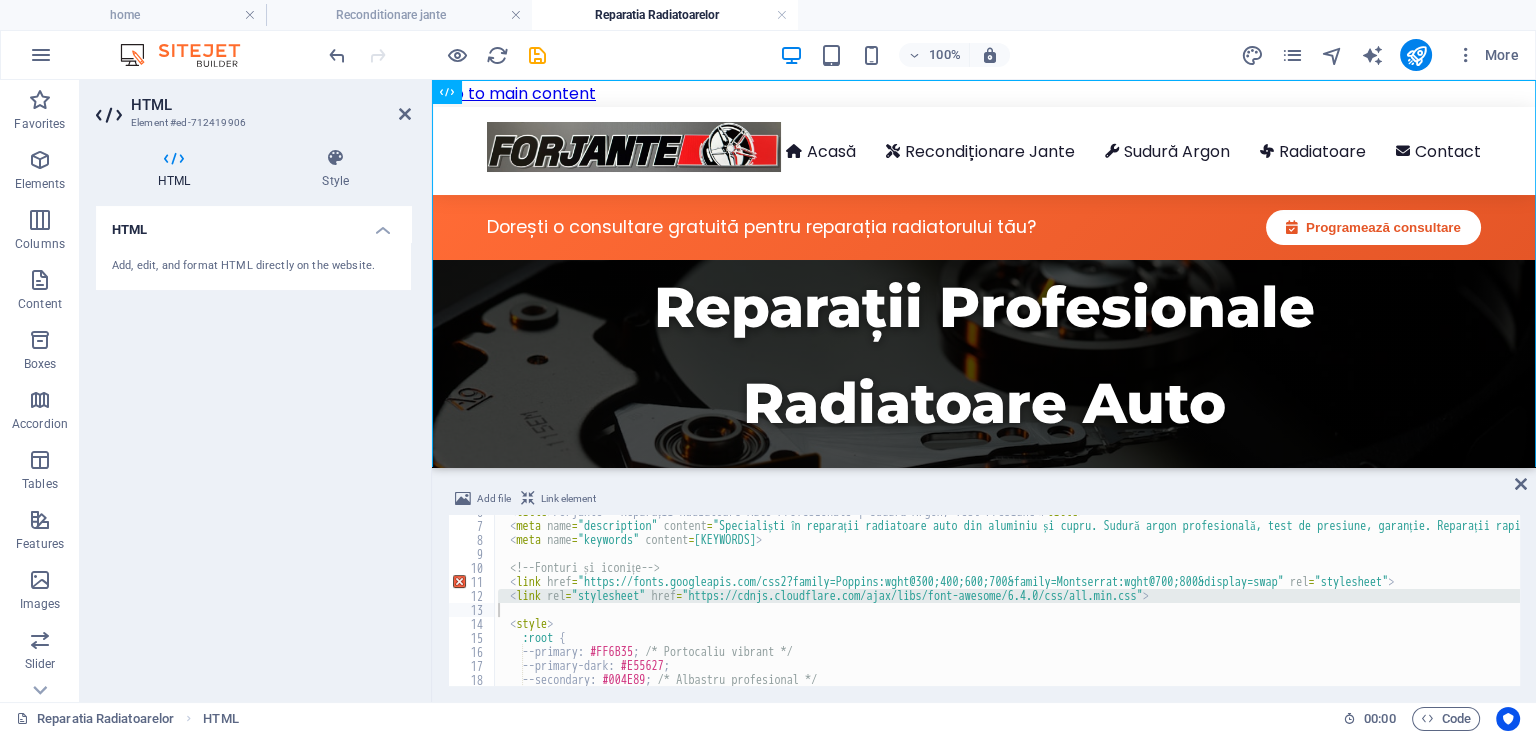click on "Acasă
Recondiționare Jante
Sudură Argon
Radiatoare
Contact
Dorești o consultare gratuită pentru reparația radiatorului tău?
Programează consultare
Reparații Profesionale Radiatoare Auto
Sudură argon de precizie pentru radiatoare din  aluminiu și cupru  cu garanție
WhatsApp
Sună acum
Serviciile noastre
Reparații Radiatoare Auto de Înaltă Calitate
Specialiști în sudură argon pentru radiatoare din aluminiu și cupru
De ce să repari radiatorul la Forjante?" at bounding box center [1007, 600] 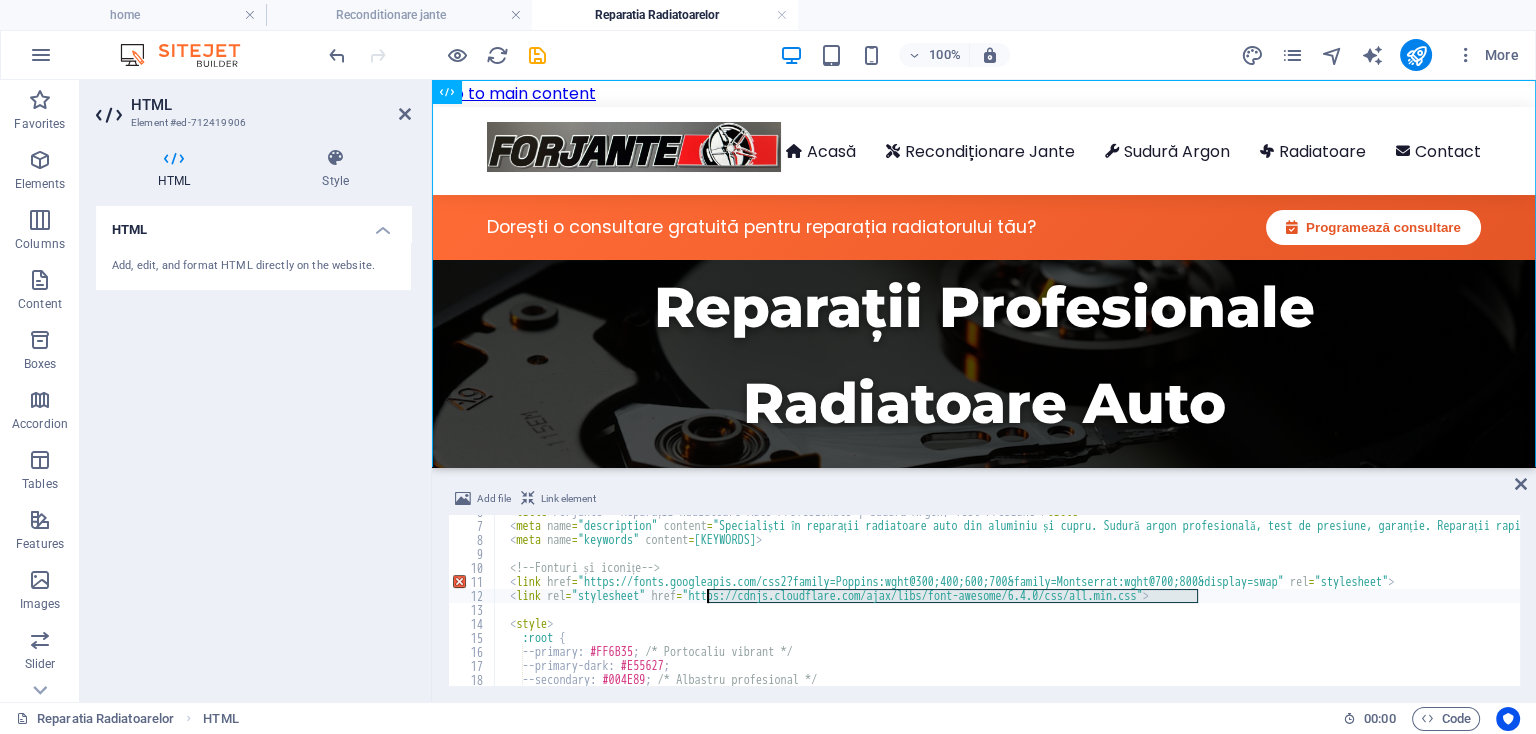 drag, startPoint x: 1199, startPoint y: 593, endPoint x: 708, endPoint y: 602, distance: 491.0825 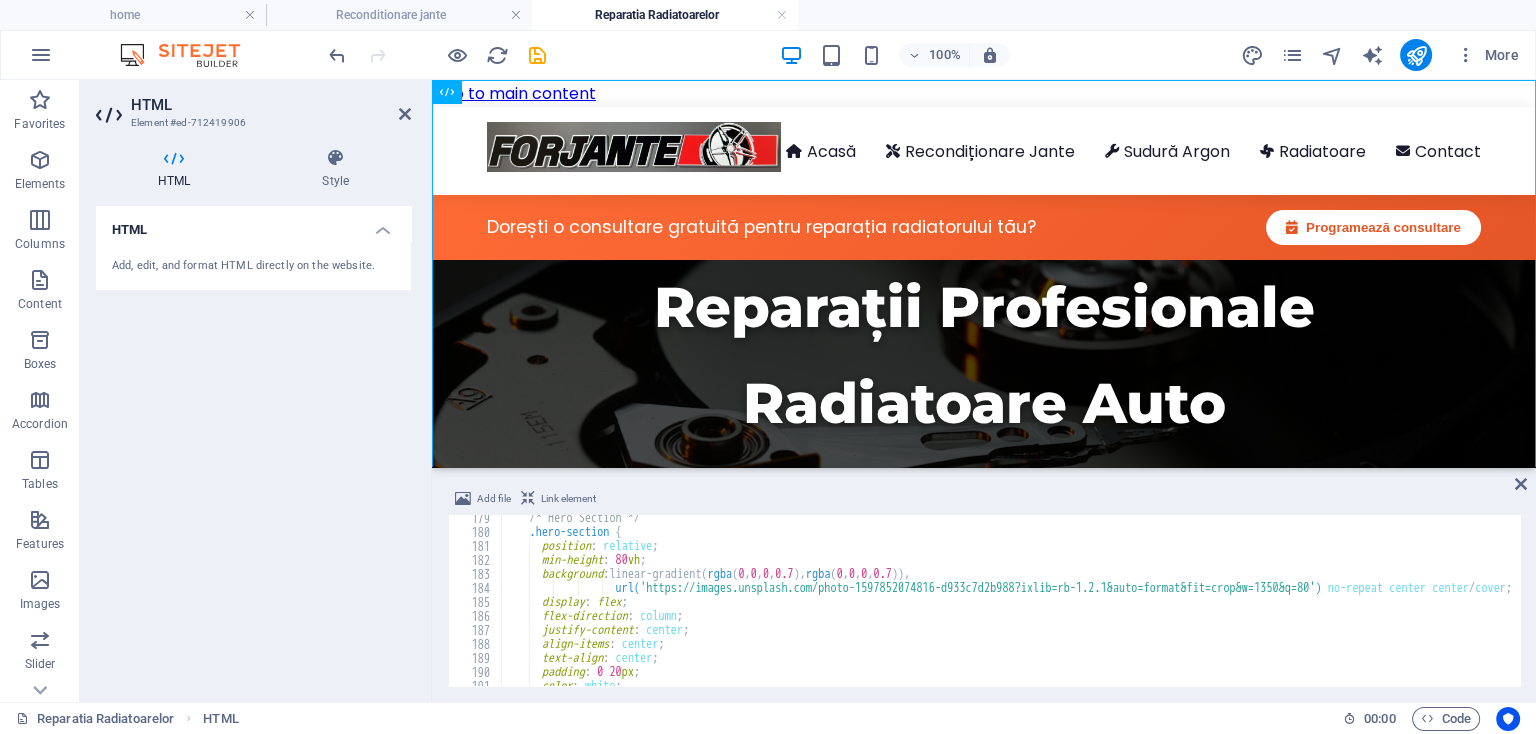 scroll, scrollTop: 2496, scrollLeft: 0, axis: vertical 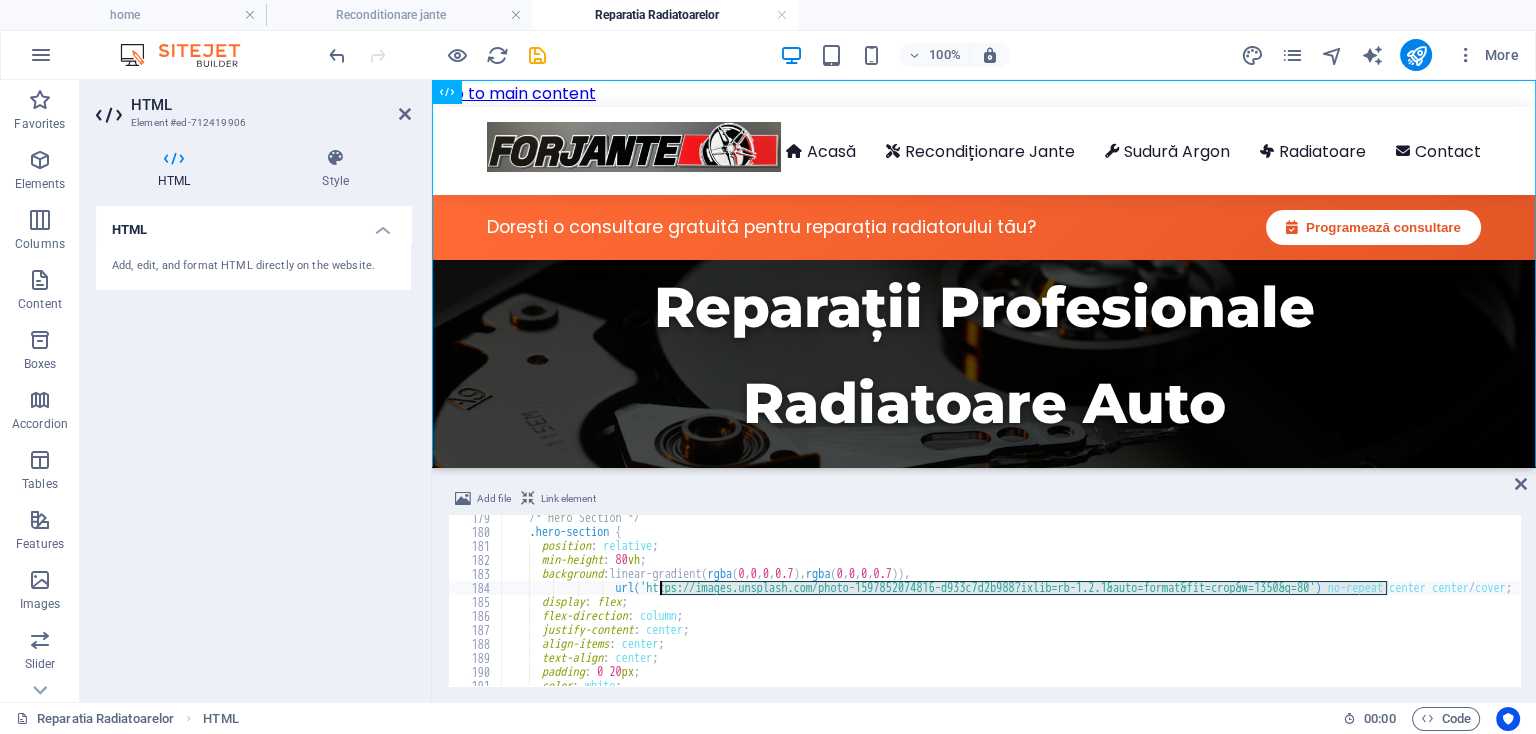 drag, startPoint x: 1388, startPoint y: 587, endPoint x: 663, endPoint y: 587, distance: 725 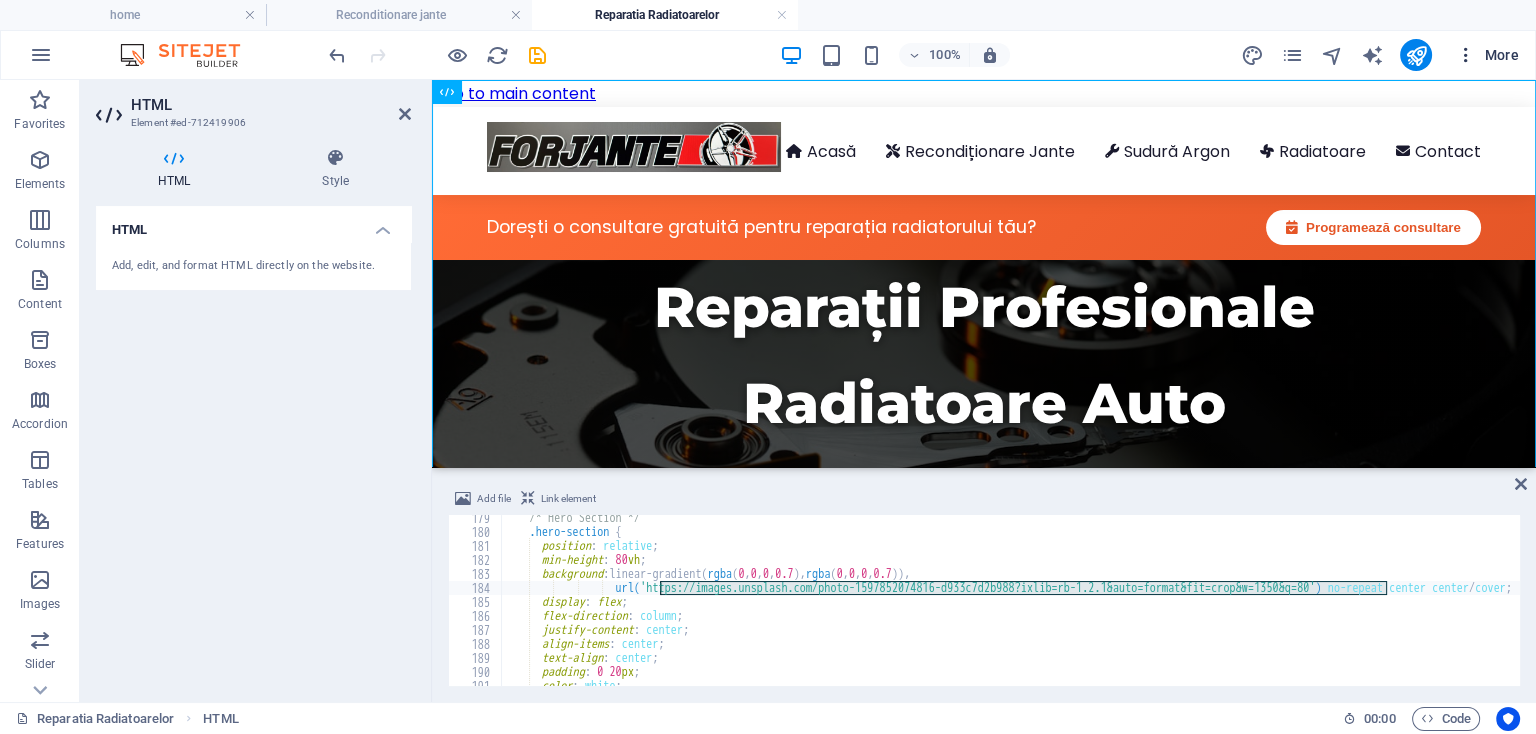click on "More" at bounding box center (1487, 55) 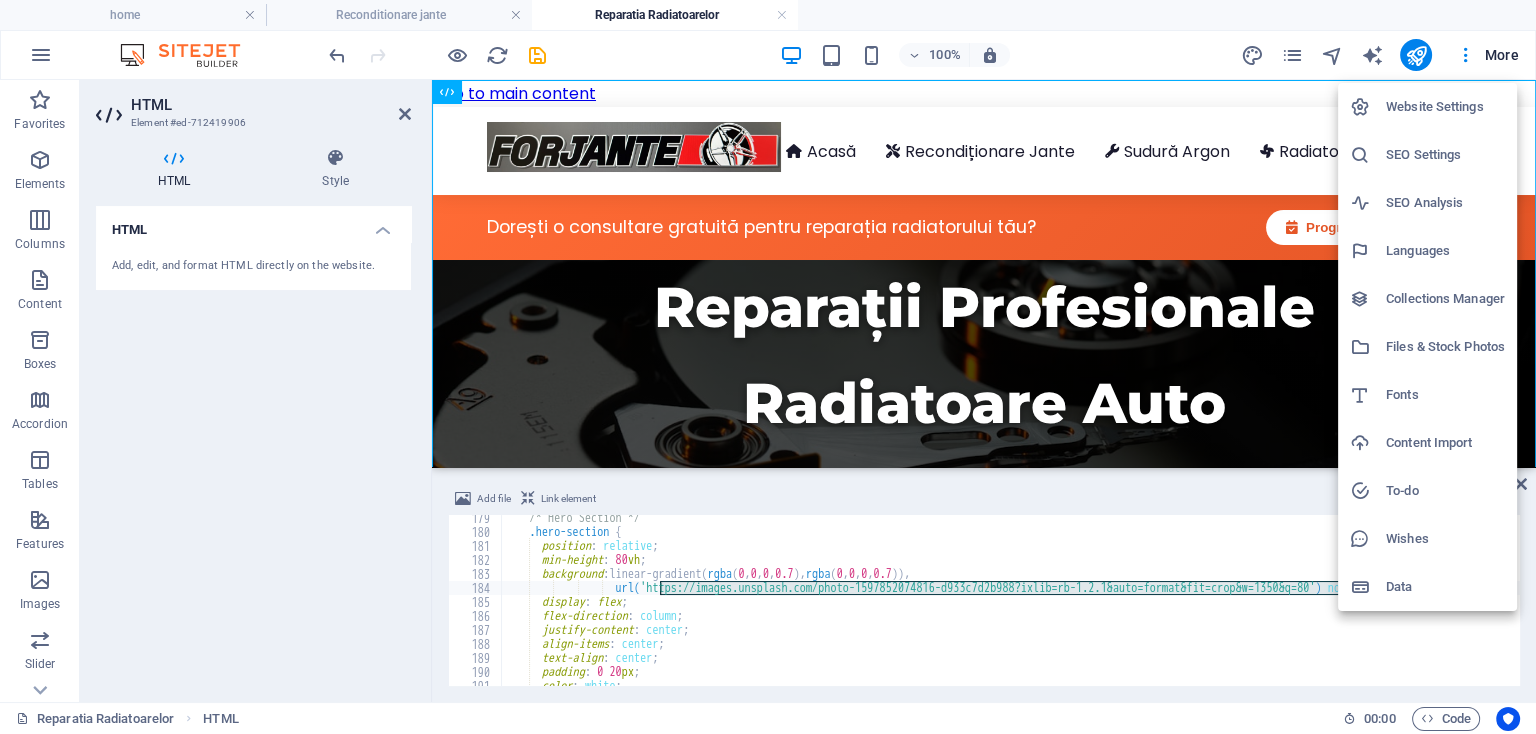 click on "Files & Stock Photos" at bounding box center [1445, 347] 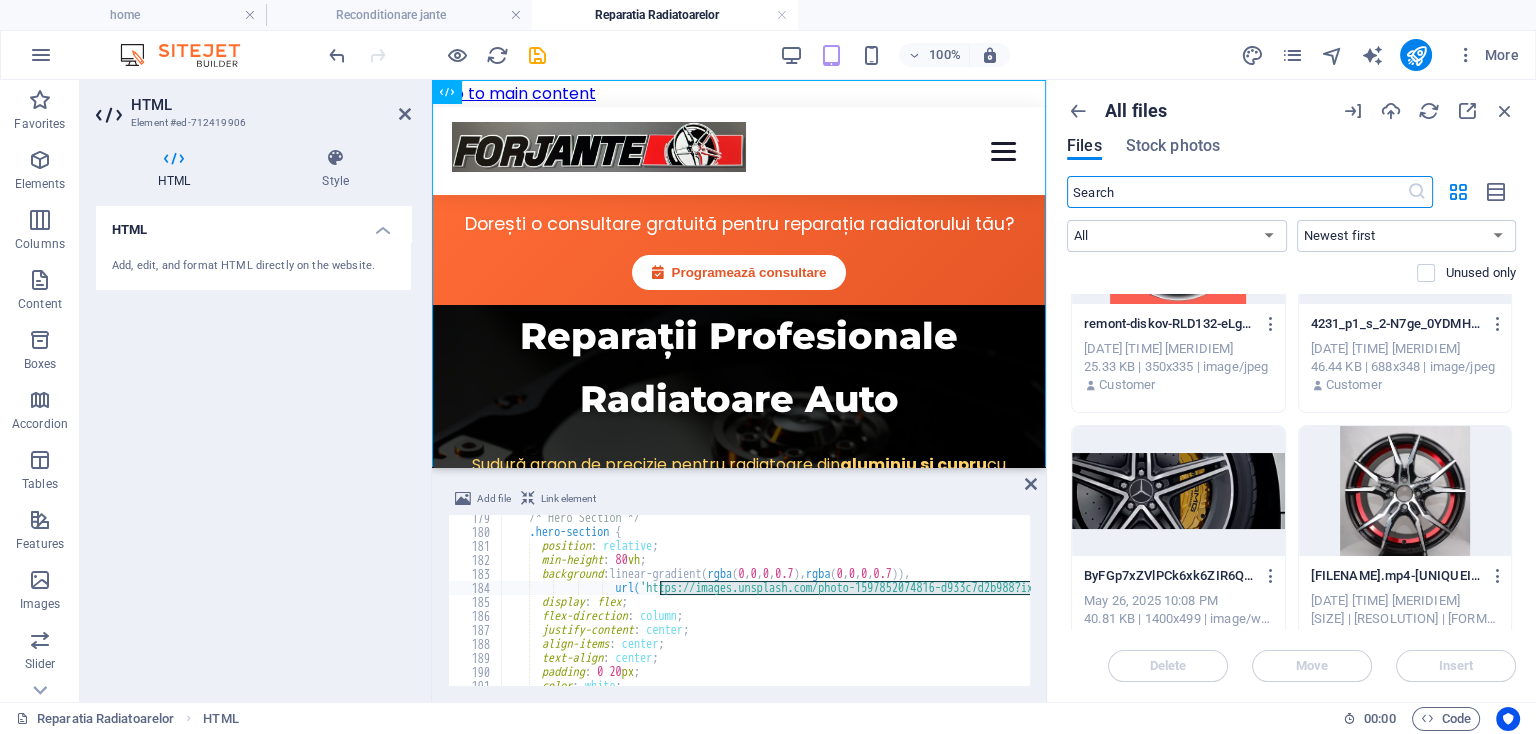 scroll, scrollTop: 127, scrollLeft: 0, axis: vertical 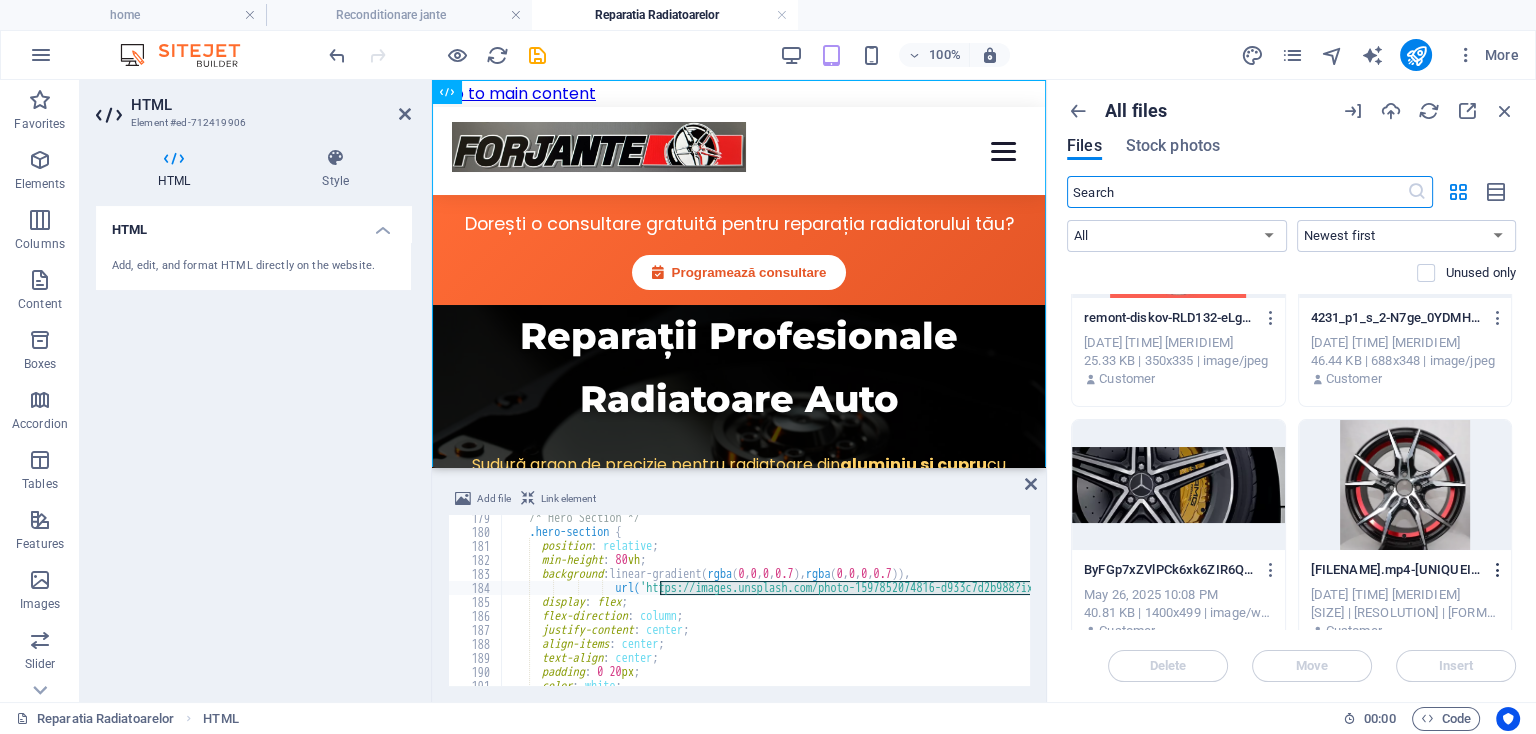 click at bounding box center [1497, 570] 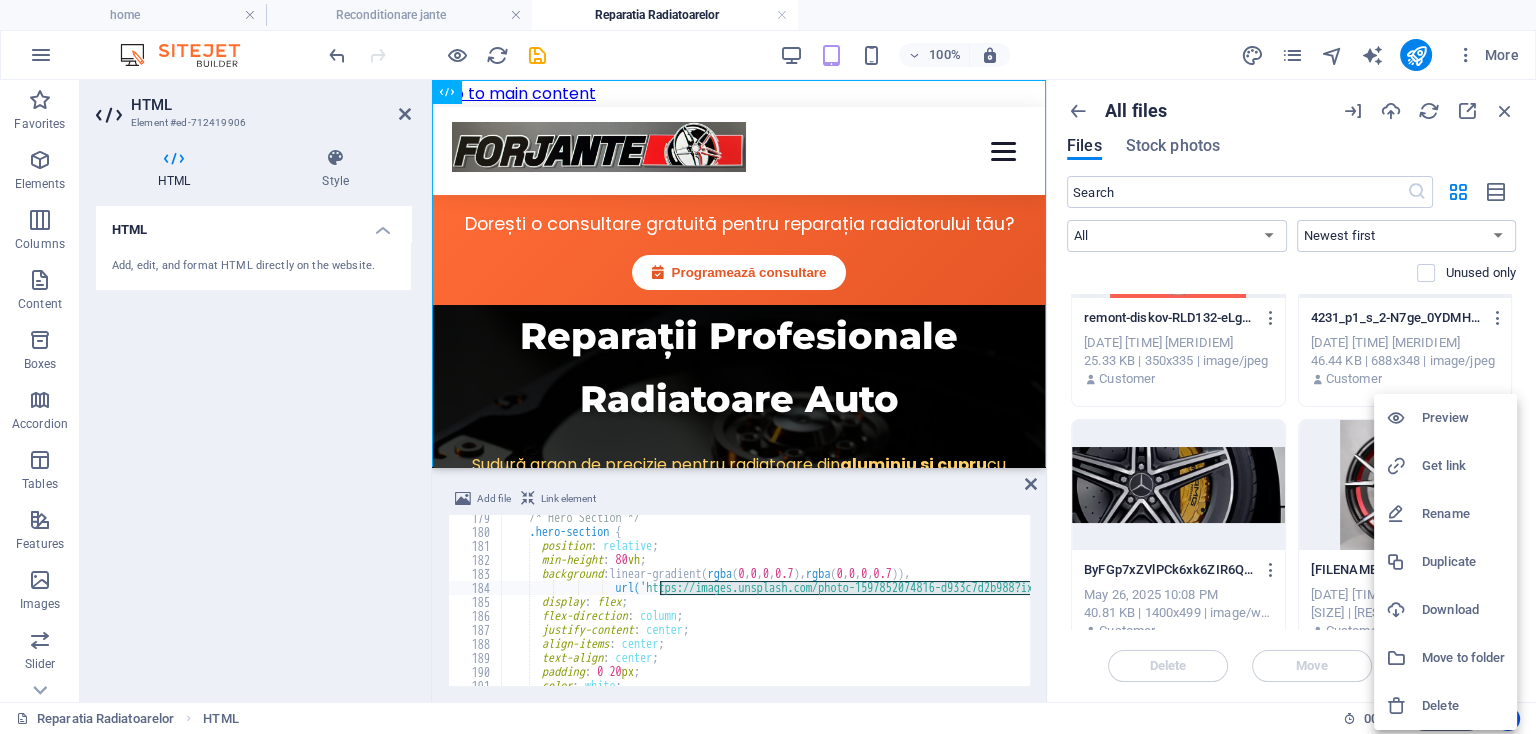 click on "Get link" at bounding box center [1445, 466] 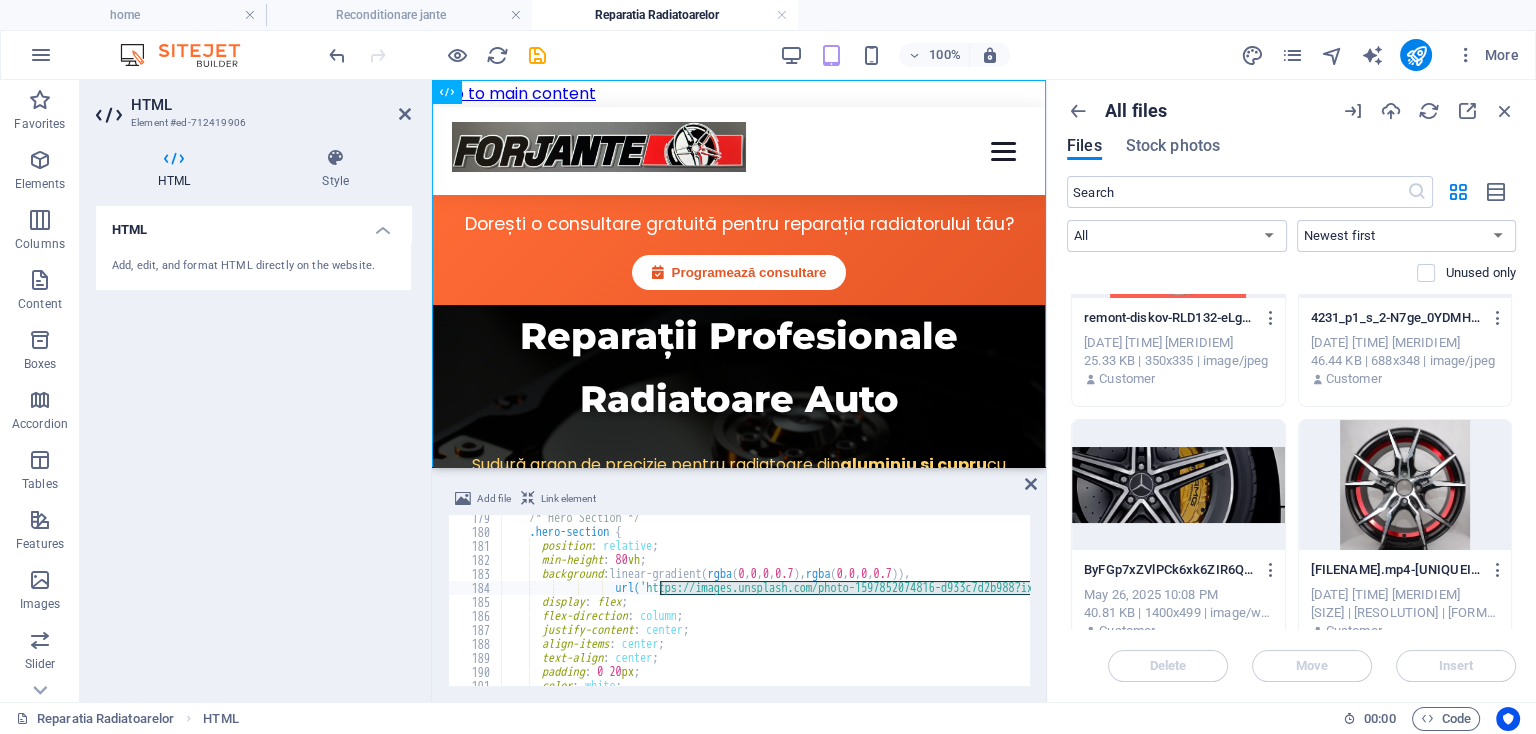 click on "/* Hero Section */      .hero-section   {         position :   relative ;         min-height :   80 vh ;         background :  linear-gradient( rgba ( 0 ,  0 ,  0 ,  0.7 ),  rgba ( 0 ,  0 ,  0 ,  0.7 )),                         url( 'https://images.unsplash.com/photo-1597852074816-d933c7d2b988?ixlib=rb-1.2.1&auto=format&fit=crop&w=1350&q=80' )   no-repeat   center   center / cover ;         display :   flex ;         flex-direction :   column ;         justify-content :   center ;         align-items :   center ;         text-align :   center ;         padding :   0   20 px ;         color :   white ;      }" at bounding box center [765, 600] 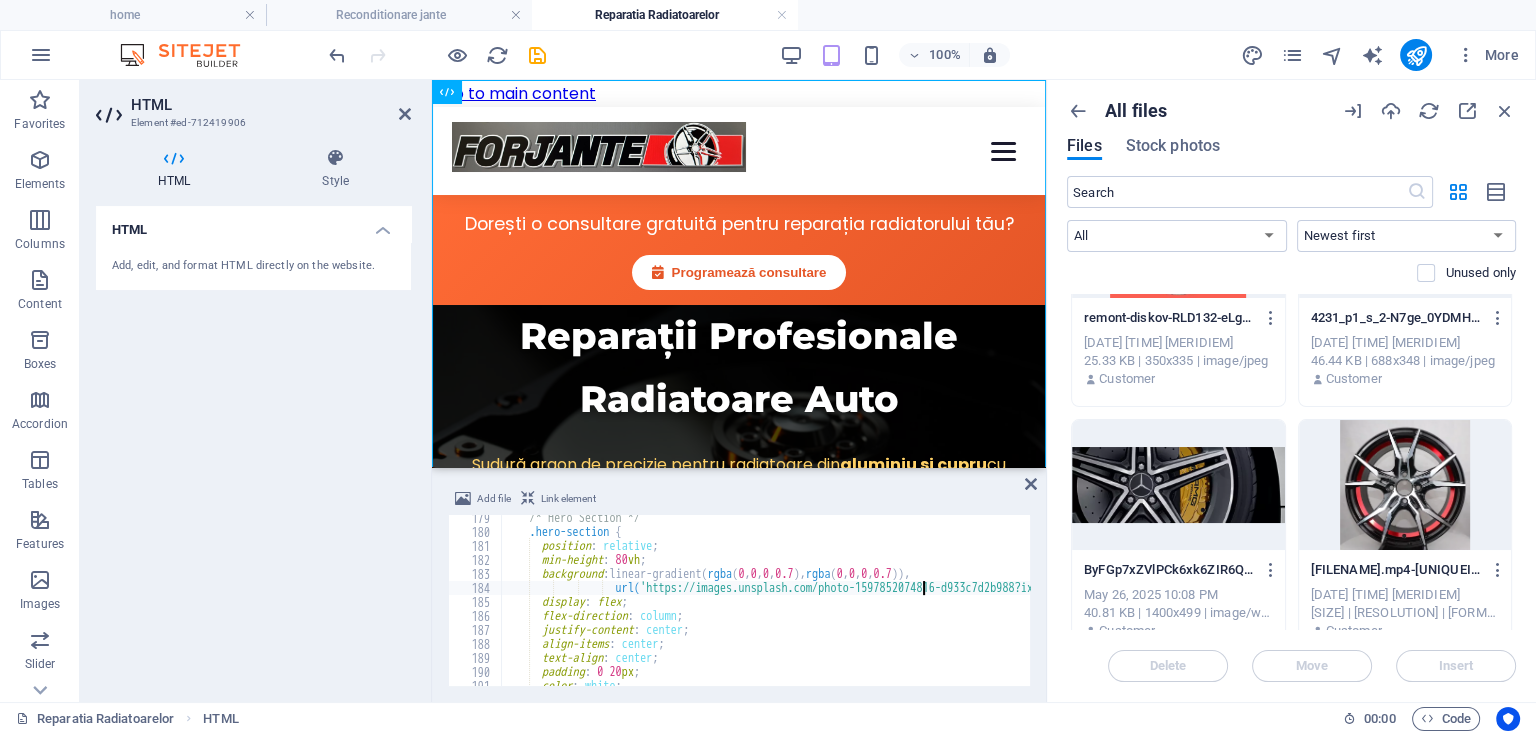 click on "/* Hero Section */      .hero-section   {         position :   relative ;         min-height :   80 vh ;         background :  linear-gradient( rgba ( 0 ,  0 ,  0 ,  0.7 ),  rgba ( 0 ,  0 ,  0 ,  0.7 )),                         url( 'https://images.unsplash.com/photo-1597852074816-d933c7d2b988?ixlib=rb-1.2.1&auto=format&fit=crop&w=1350&q=80' )   no-repeat   center   center / cover ;         display :   flex ;         flex-direction :   column ;         justify-content :   center ;         align-items :   center ;         text-align :   center ;         padding :   0   20 px ;         color :   white ;      }" at bounding box center (1912, 610) 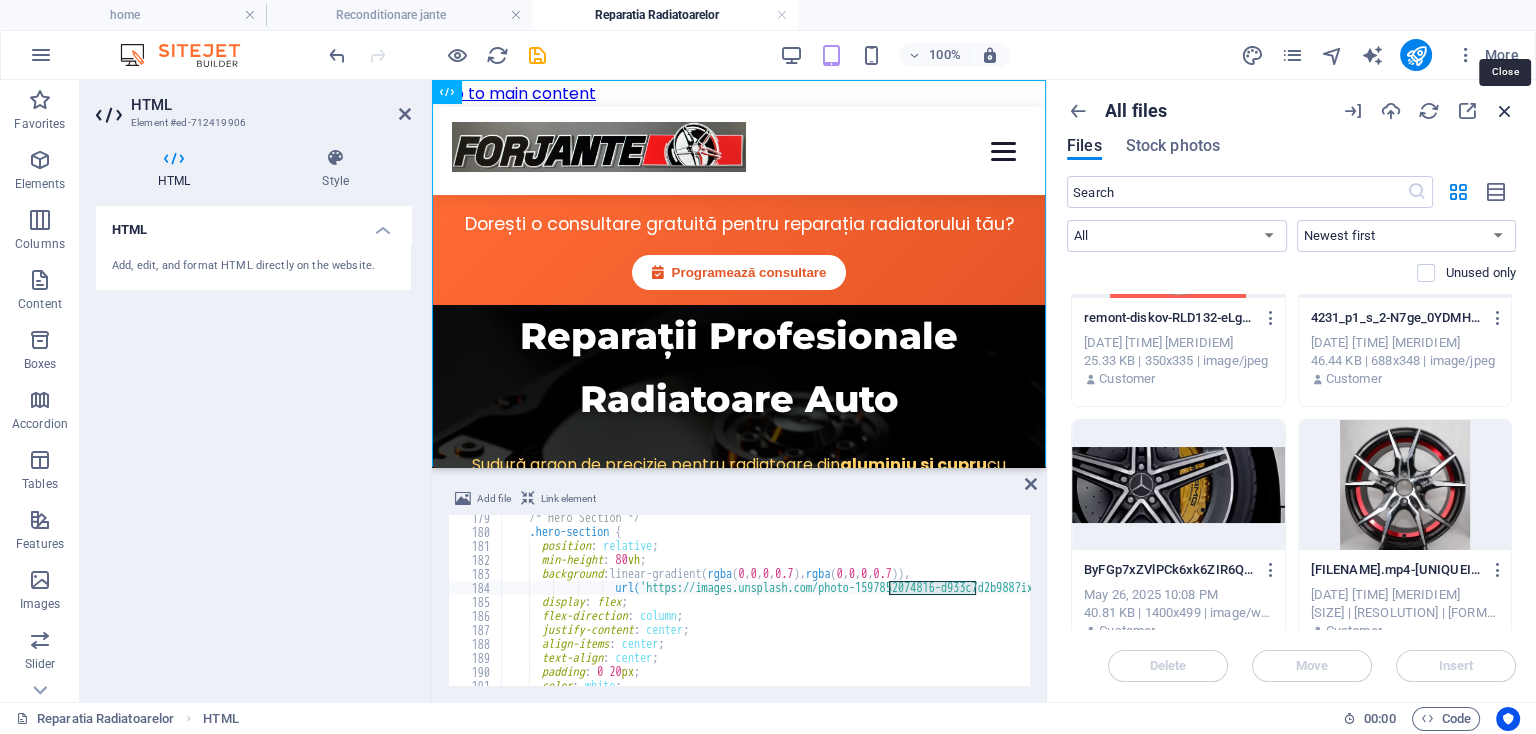click at bounding box center [1505, 111] 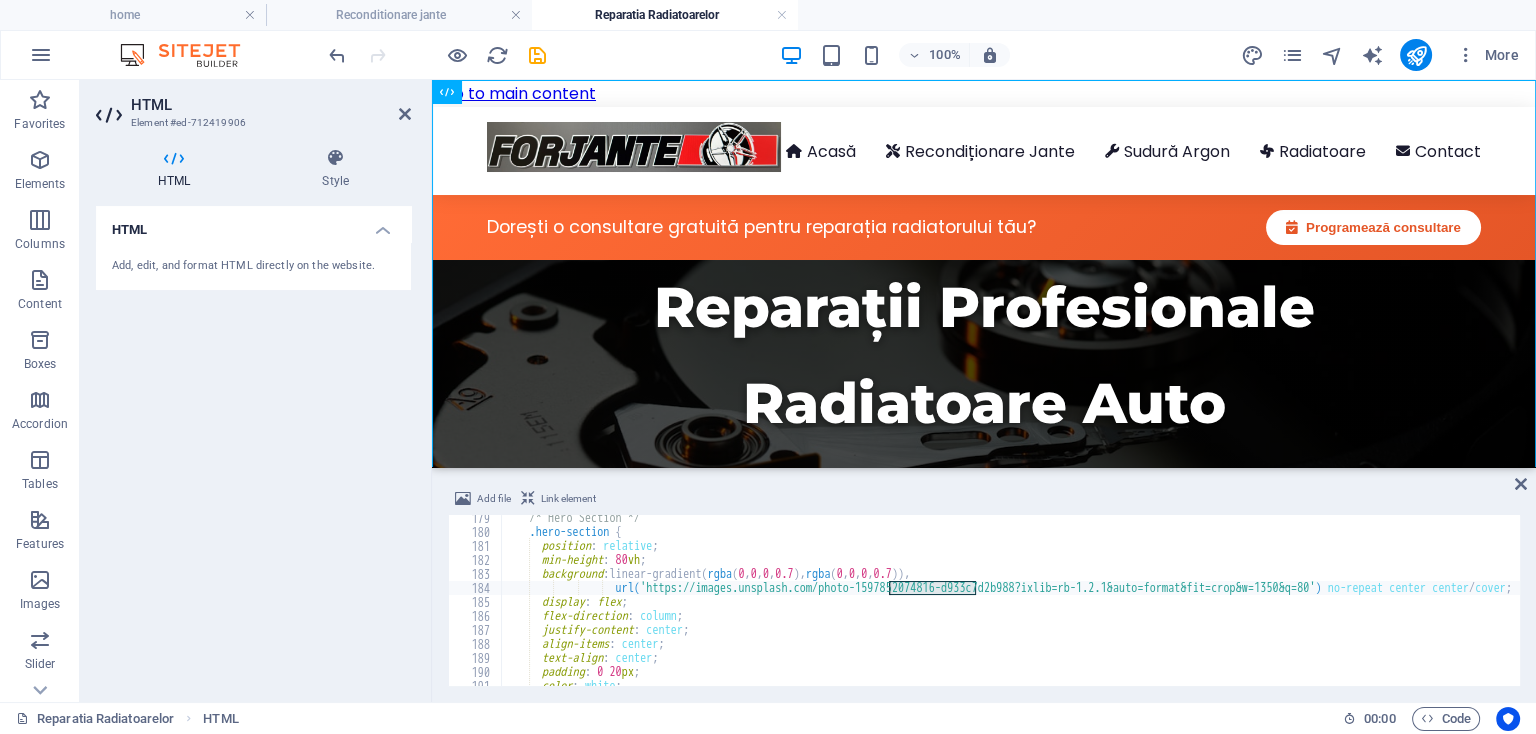 click on "/* Hero Section */      .hero-section   {         position :   relative ;         min-height :   80 vh ;         background :  linear-gradient( rgba ( 0 ,  0 ,  0 ,  0.7 ),  rgba ( 0 ,  0 ,  0 ,  0.7 )),                         url( 'https://images.unsplash.com/photo-1597852074816-d933c7d2b988?ixlib=rb-1.2.1&auto=format&fit=crop&w=1350&q=80' )   no-repeat   center   center / cover ;         display :   flex ;         flex-direction :   column ;         justify-content :   center ;         align-items :   center ;         text-align :   center ;         padding :   0   20 px ;         color :   white ;      }" at bounding box center (1912, 610) 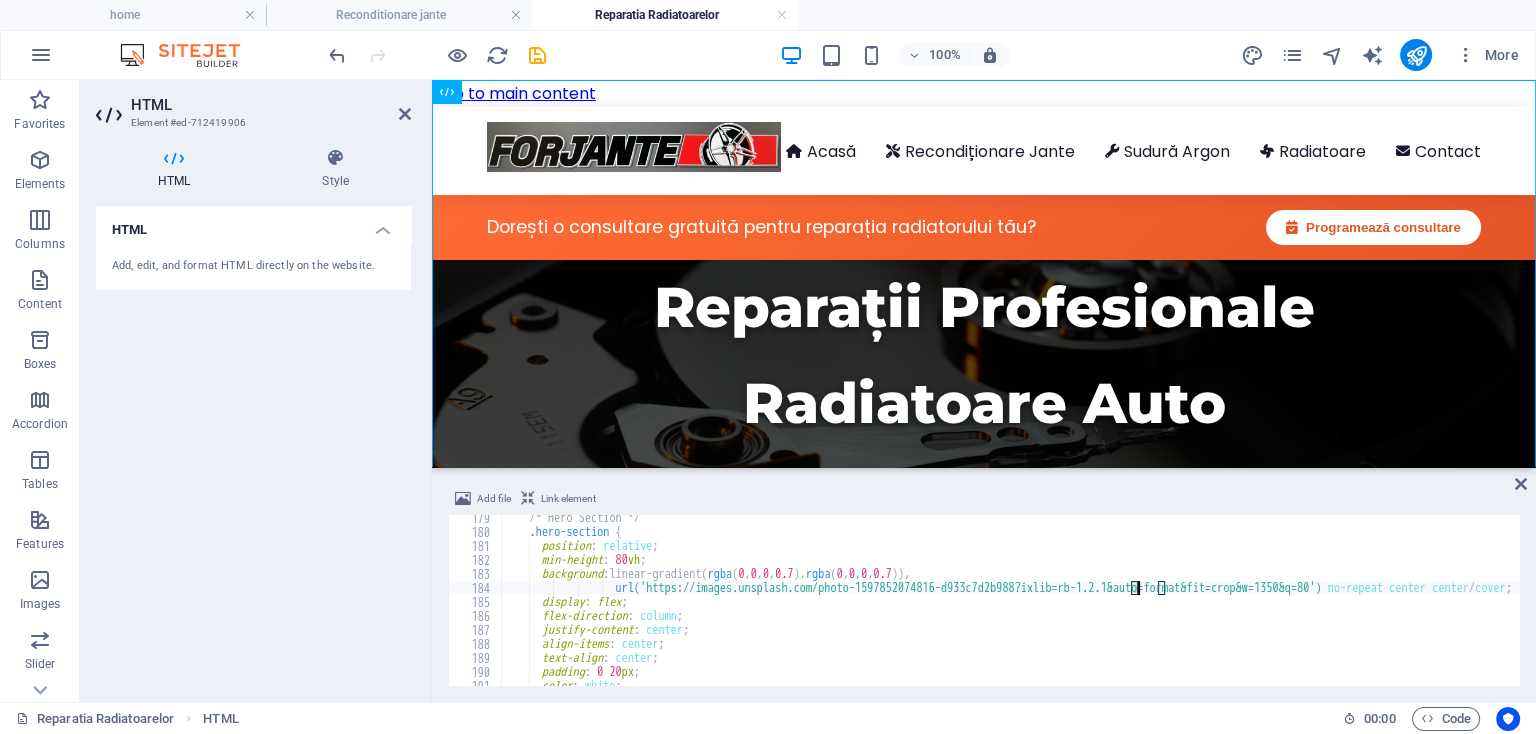 click on "/* Hero Section */      .hero-section   {         position :   relative ;         min-height :   80 vh ;         background :  linear-gradient( rgba ( 0 ,  0 ,  0 ,  0.7 ),  rgba ( 0 ,  0 ,  0 ,  0.7 )),                         url( 'https://images.unsplash.com/photo-1597852074816-d933c7d2b988?ixlib=rb-1.2.1&auto=format&fit=crop&w=1350&q=80' )   no-repeat   center   center / cover ;         display :   flex ;         flex-direction :   column ;         justify-content :   center ;         align-items :   center ;         text-align :   center ;         padding :   0   20 px ;         color :   white ;      }" at bounding box center [1912, 610] 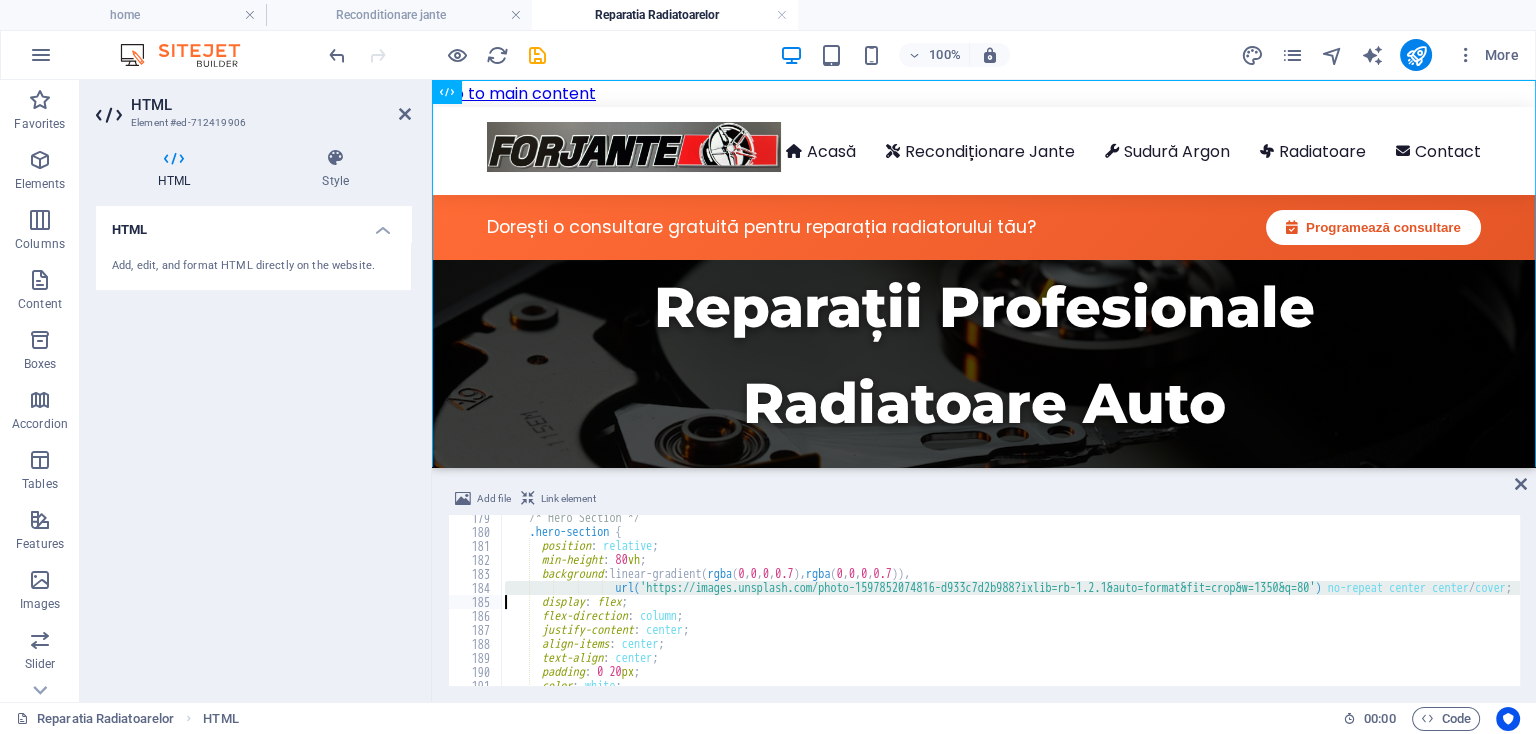 click on "/* Hero Section */      .hero-section   {         position :   relative ;         min-height :   80 vh ;         background :  linear-gradient( rgba ( 0 ,  0 ,  0 ,  0.7 ),  rgba ( 0 ,  0 ,  0 ,  0.7 )),                         url( 'https://images.unsplash.com/photo-1597852074816-d933c7d2b988?ixlib=rb-1.2.1&auto=format&fit=crop&w=1350&q=80' )   no-repeat   center   center / cover ;         display :   flex ;         flex-direction :   column ;         justify-content :   center ;         align-items :   center ;         text-align :   center ;         padding :   0   20 px ;         color :   white ;      }" at bounding box center [1010, 600] 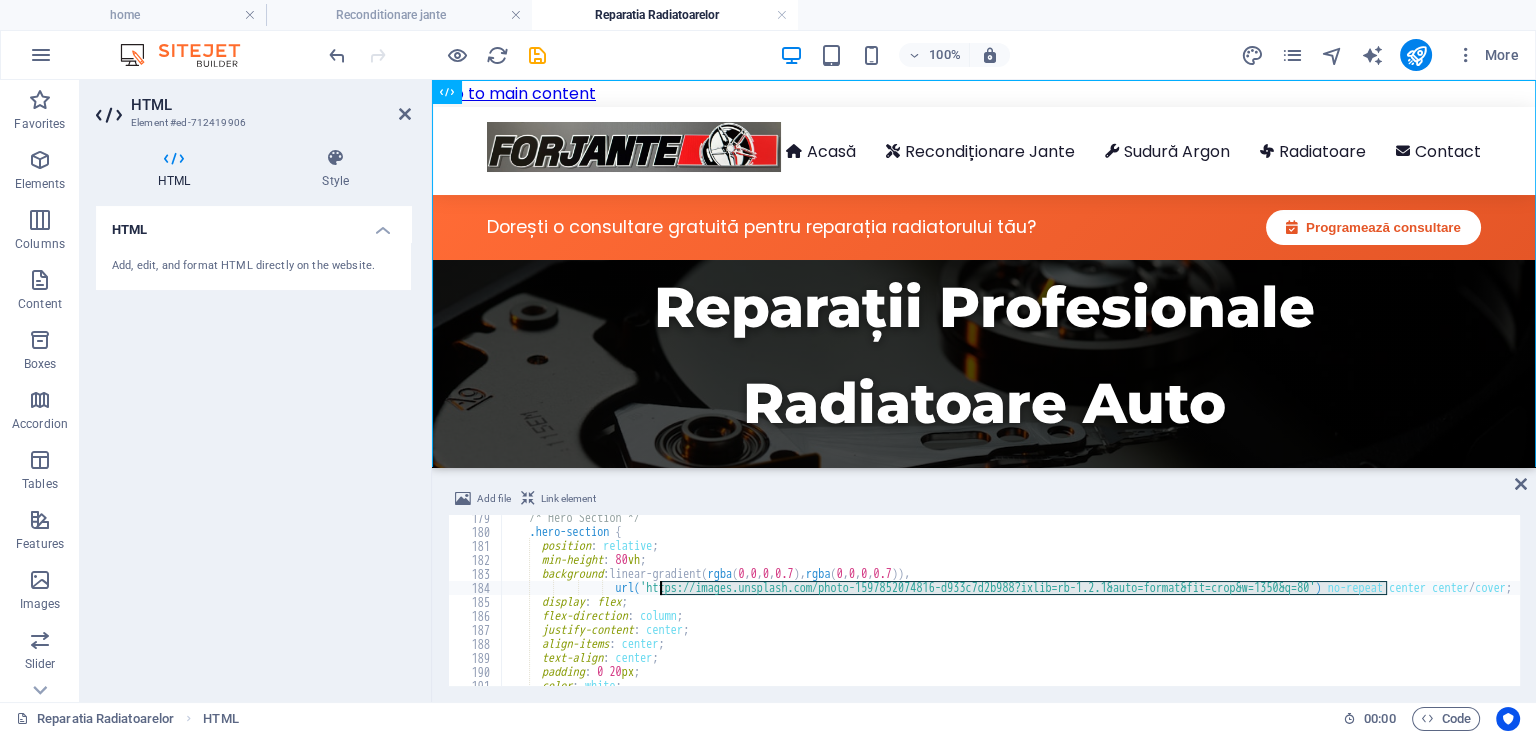 drag, startPoint x: 1388, startPoint y: 585, endPoint x: 663, endPoint y: 590, distance: 725.0172 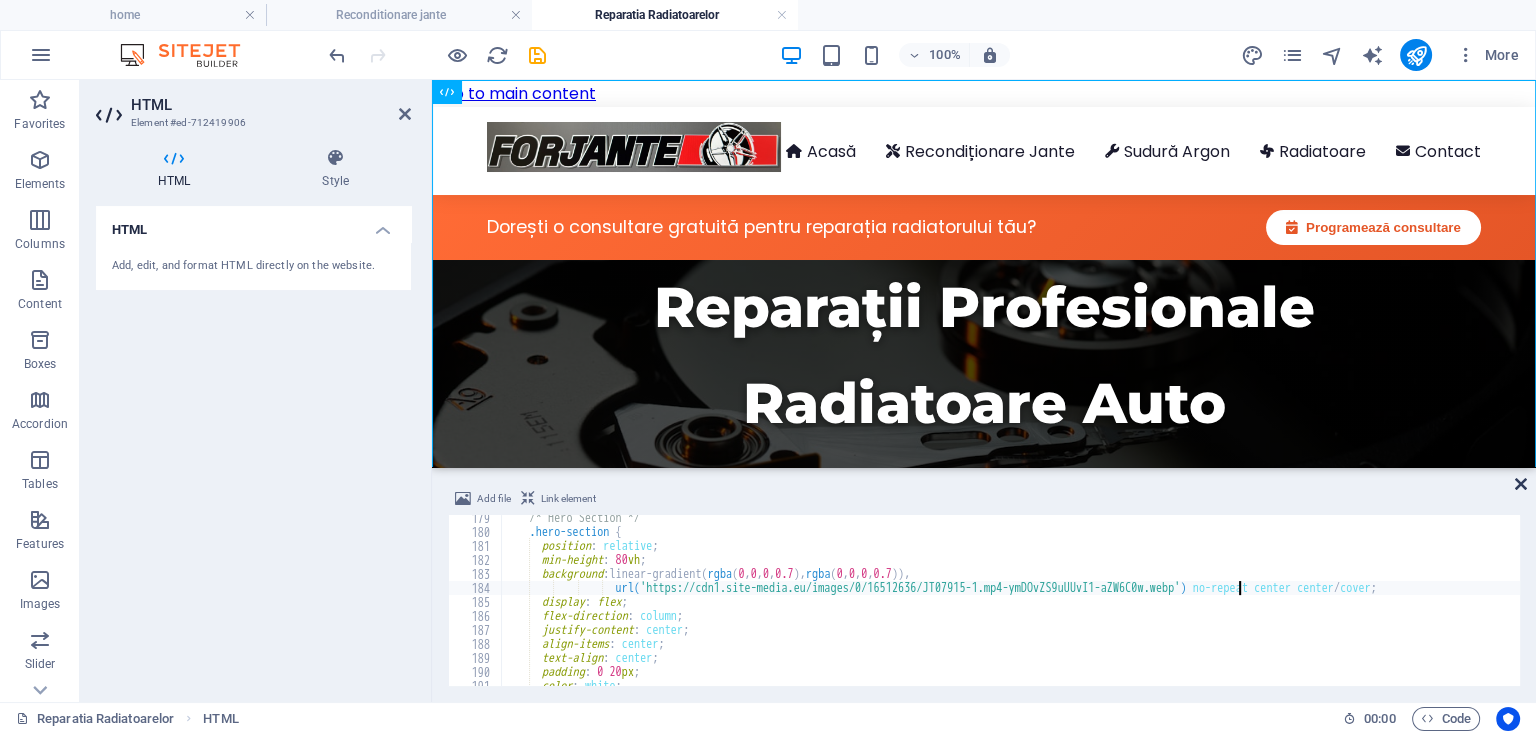 click at bounding box center (1521, 484) 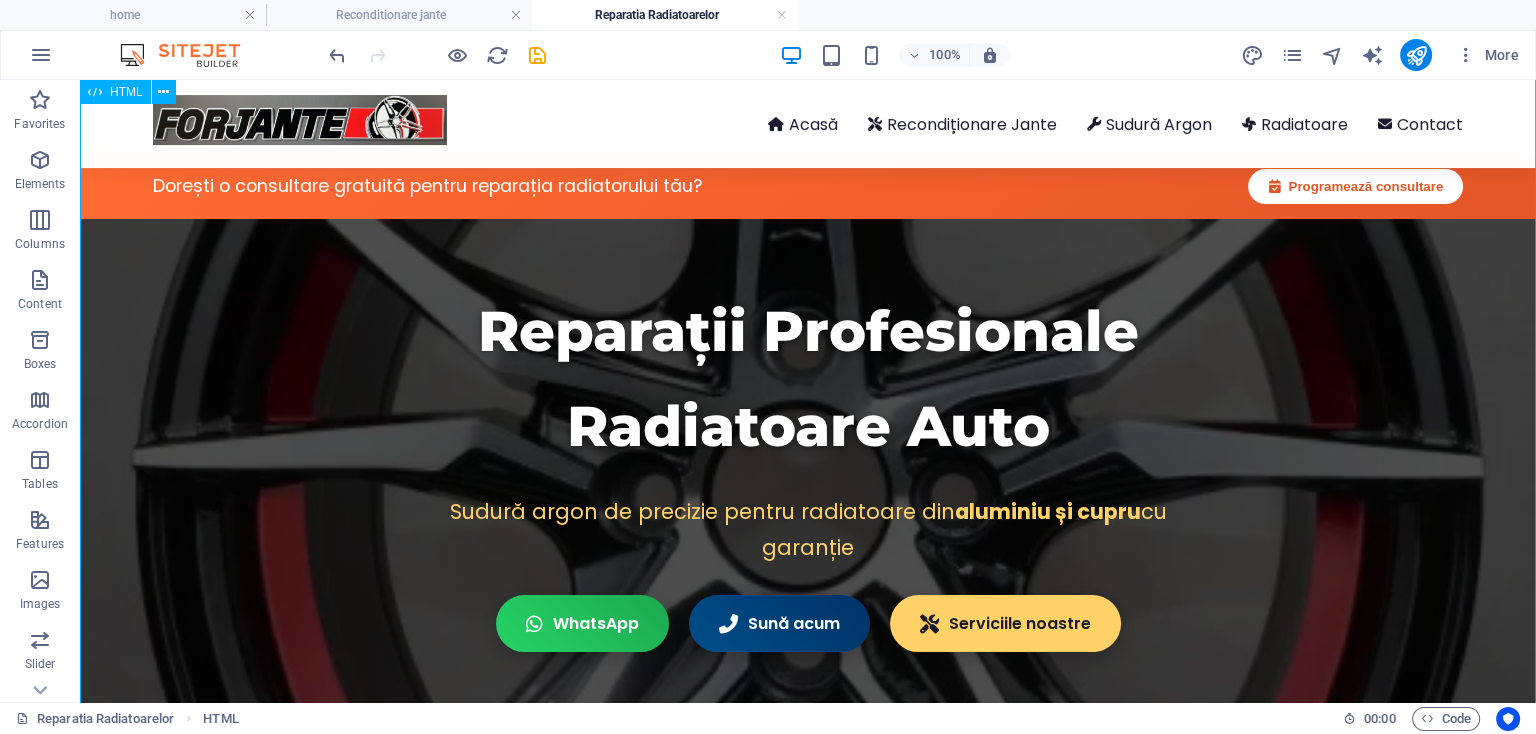 click on "Forjante - Reparații Radiatoare Auto Profesionale | Sudură Argon, Test Presiune
Acasă
Recondiționare Jante
Sudură Argon
Radiatoare
Contact
Dorești o consultare gratuită pentru reparația radiatorului tău?
Programează consultare
Reparații Profesionale Radiatoare Auto
Sudură argon de precizie pentru radiatoare din aluminiu și cupru cu garanție
WhatsApp
Sună acum
Serviciile noastre
Reparații Radiatoare Auto de Înaltă Calitate
Specialiști în sudură argon pentru radiatoare din aluminiu și cupru
De ce să repari radiatorul la Forjante?
Forjante" at bounding box center [808, 3512] 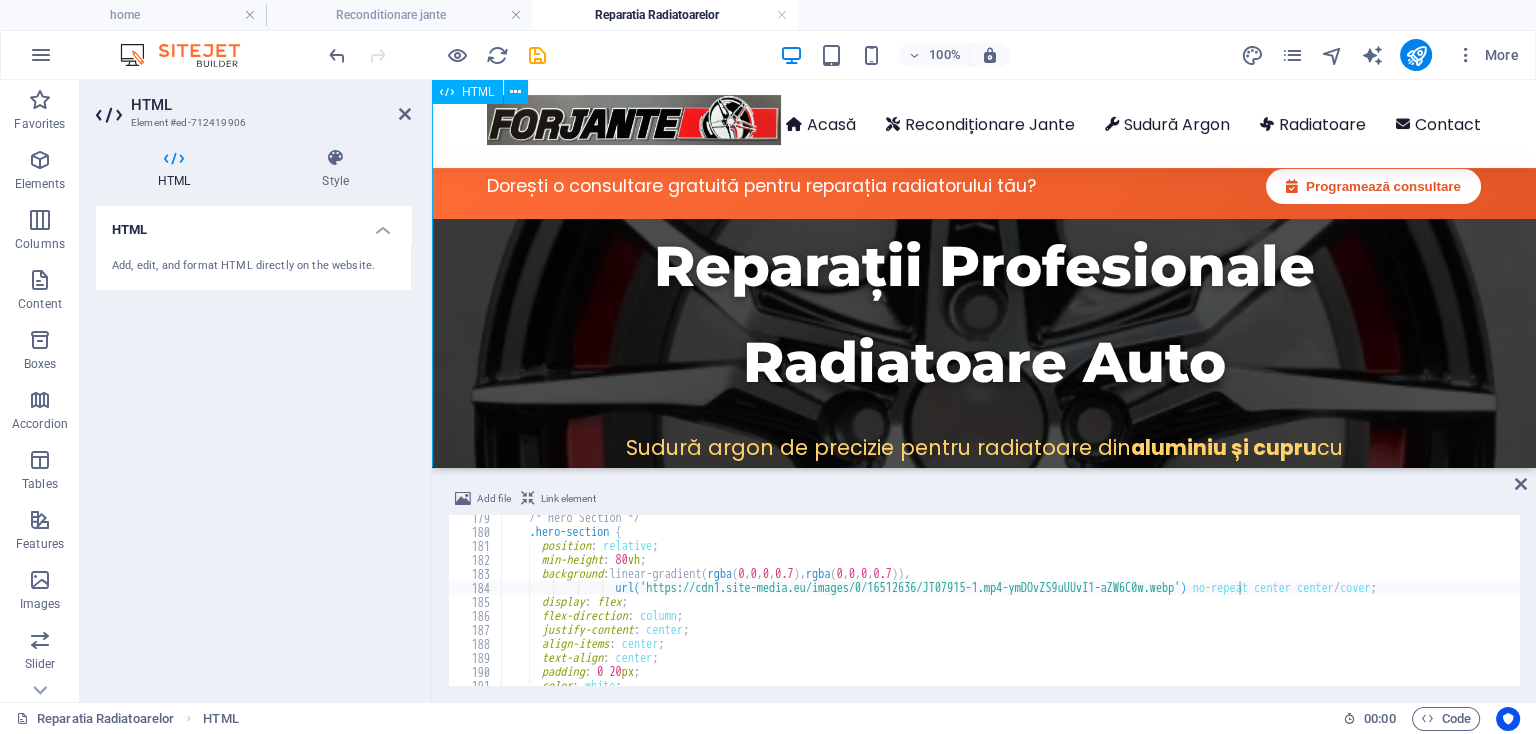 scroll, scrollTop: 56, scrollLeft: 0, axis: vertical 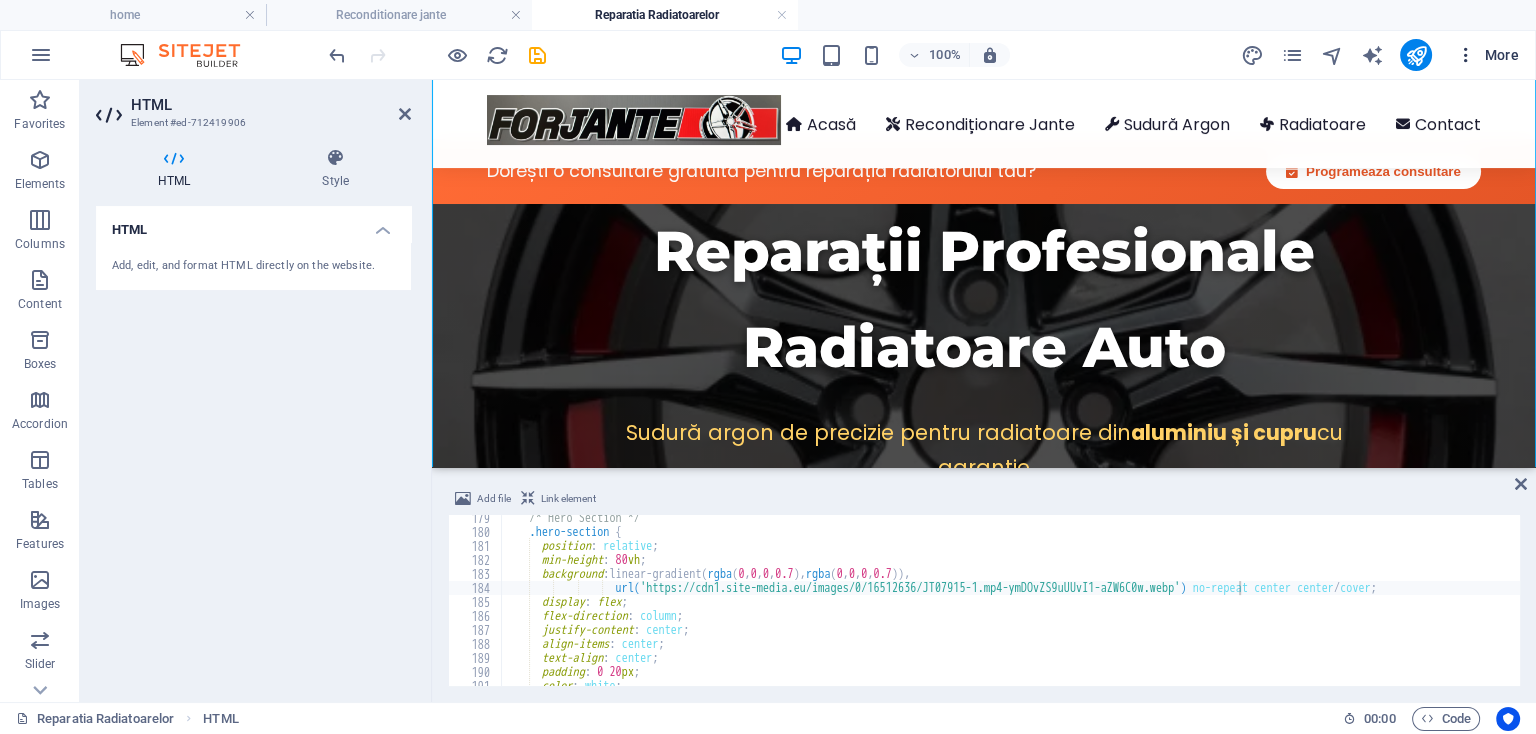 click on "More" at bounding box center (1487, 55) 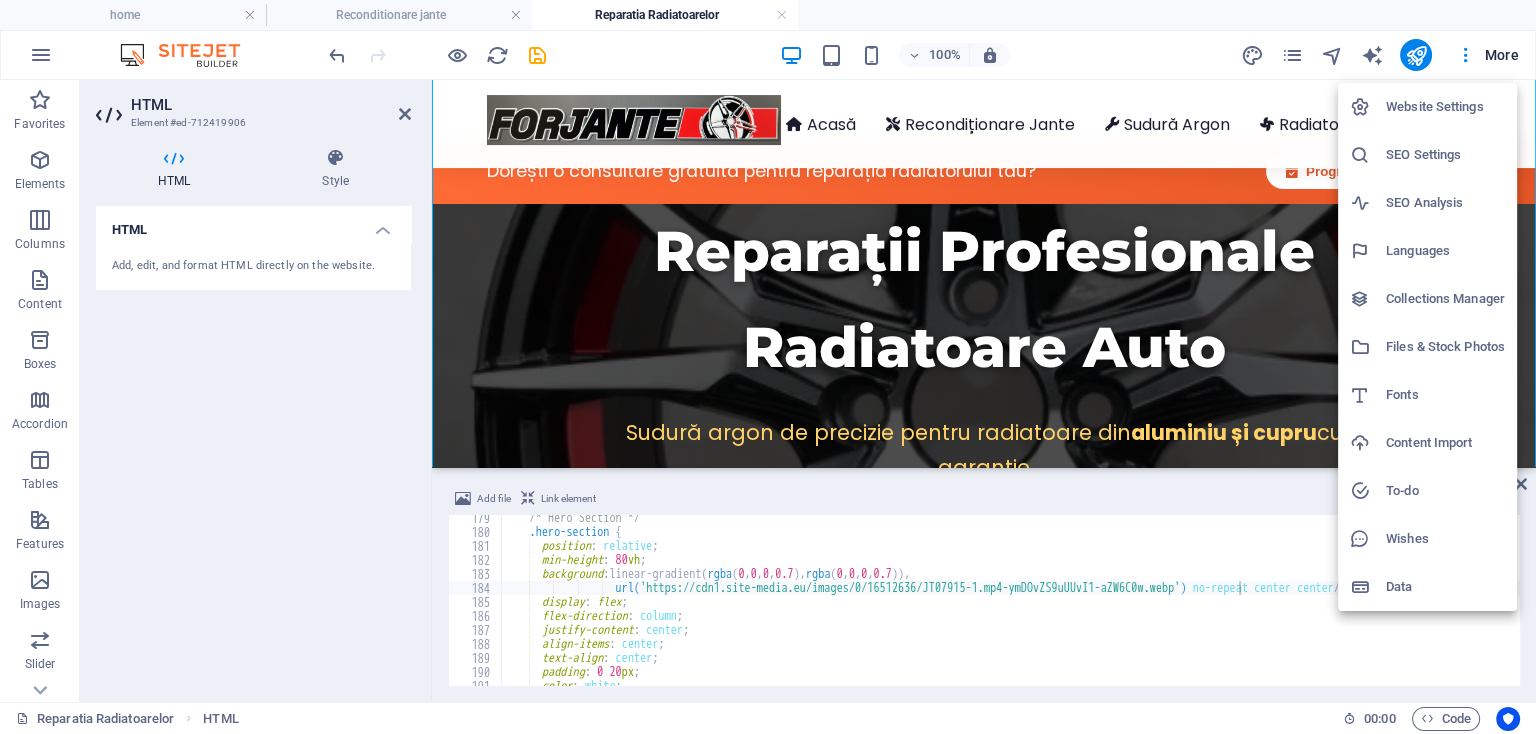 click on "Files & Stock Photos" at bounding box center (1445, 347) 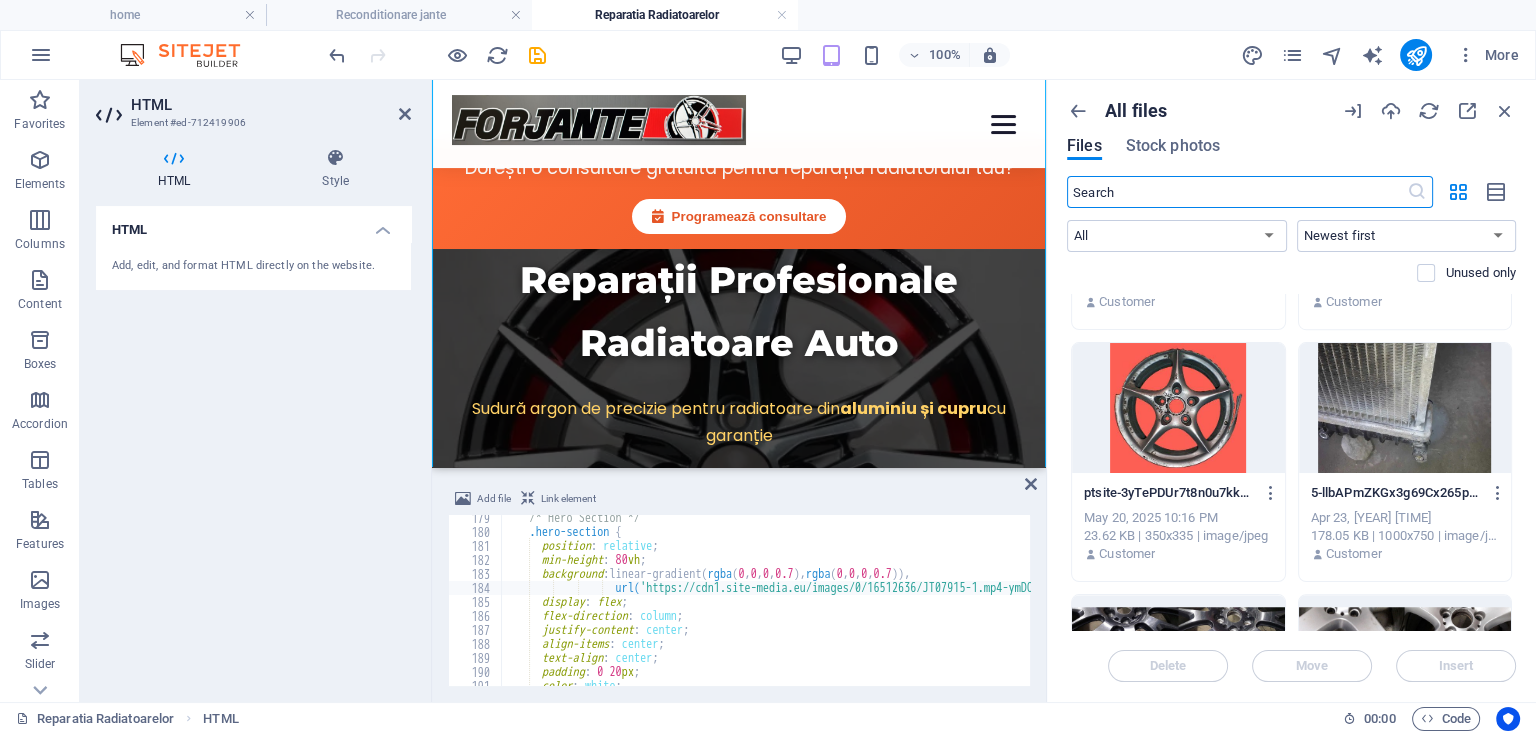 scroll, scrollTop: 1981, scrollLeft: 0, axis: vertical 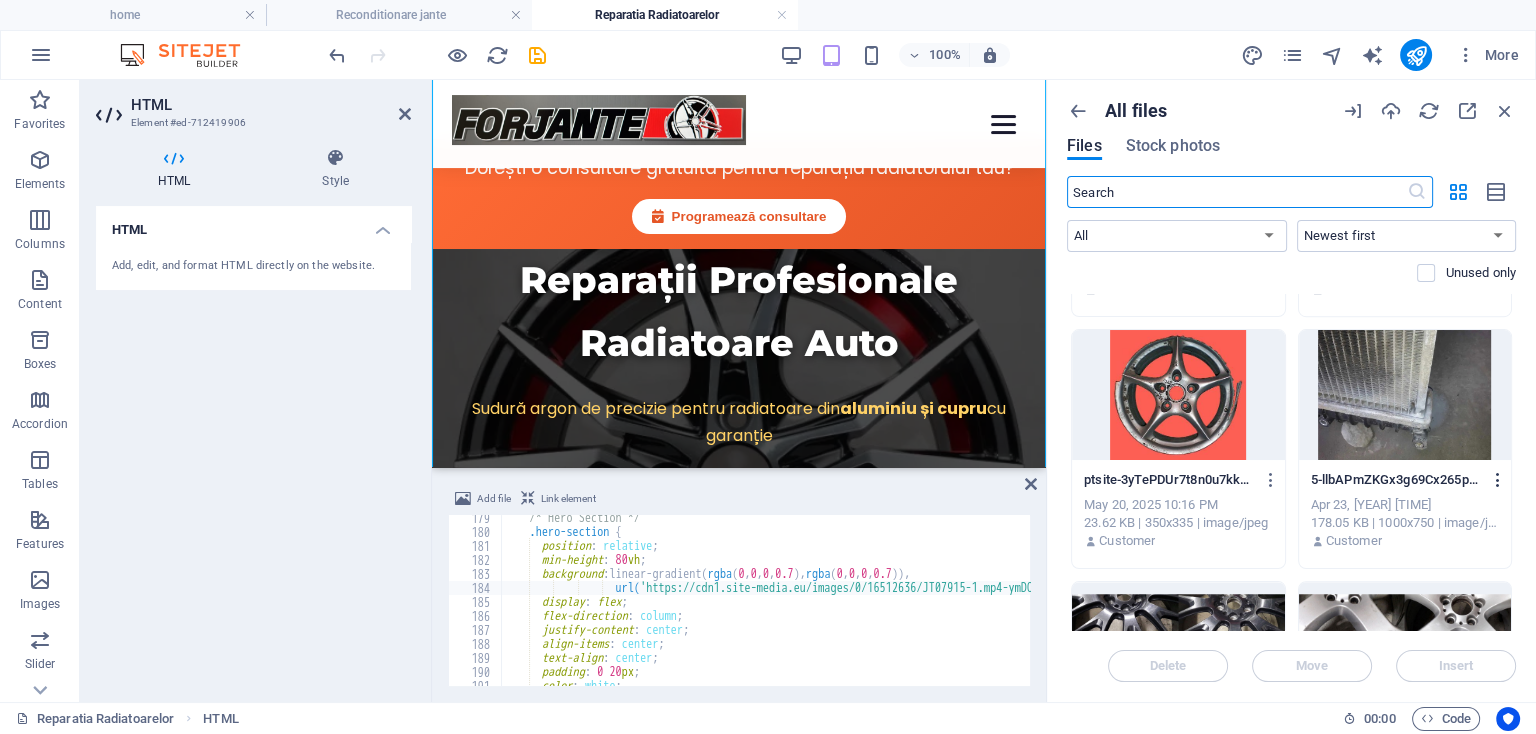 click at bounding box center (1497, 480) 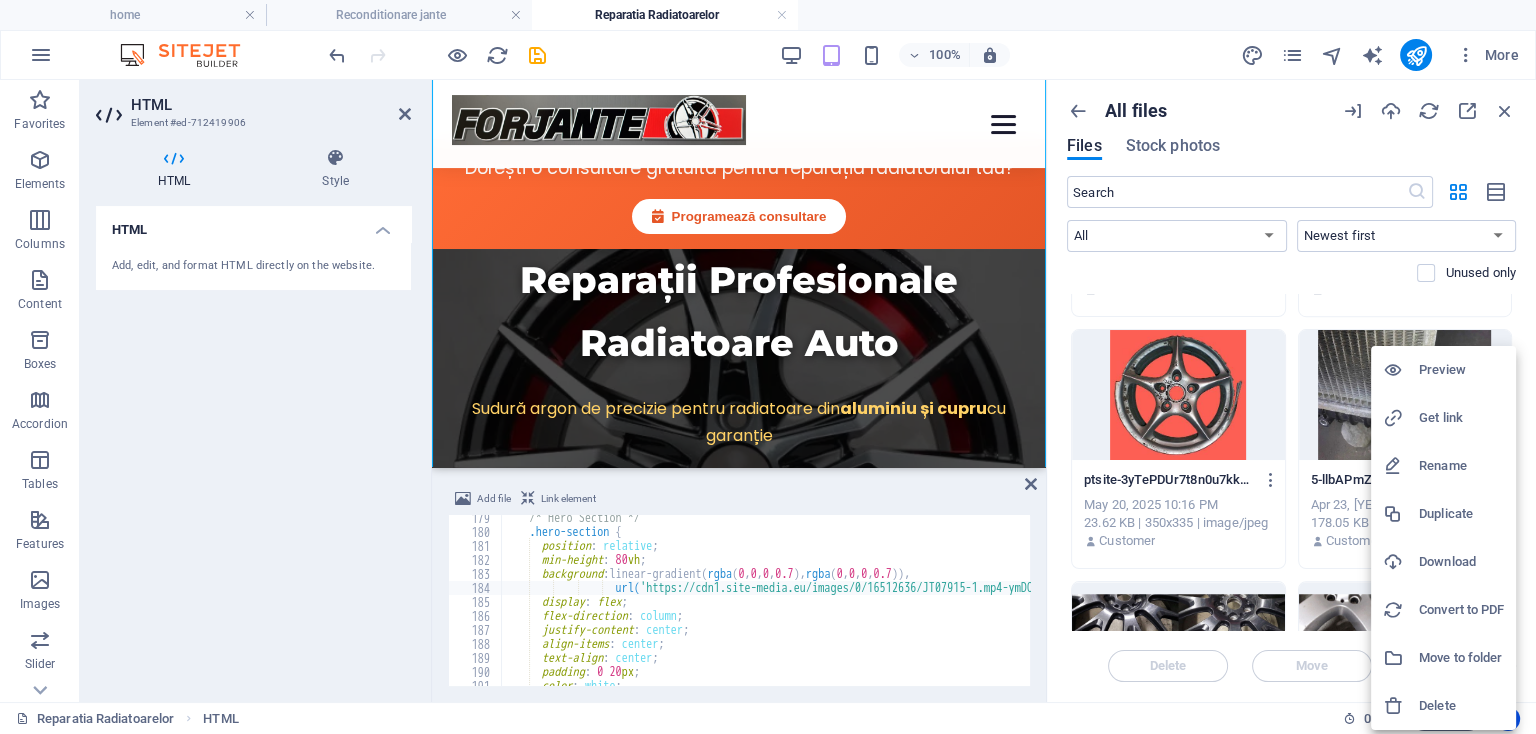 click on "Get link" at bounding box center (1443, 418) 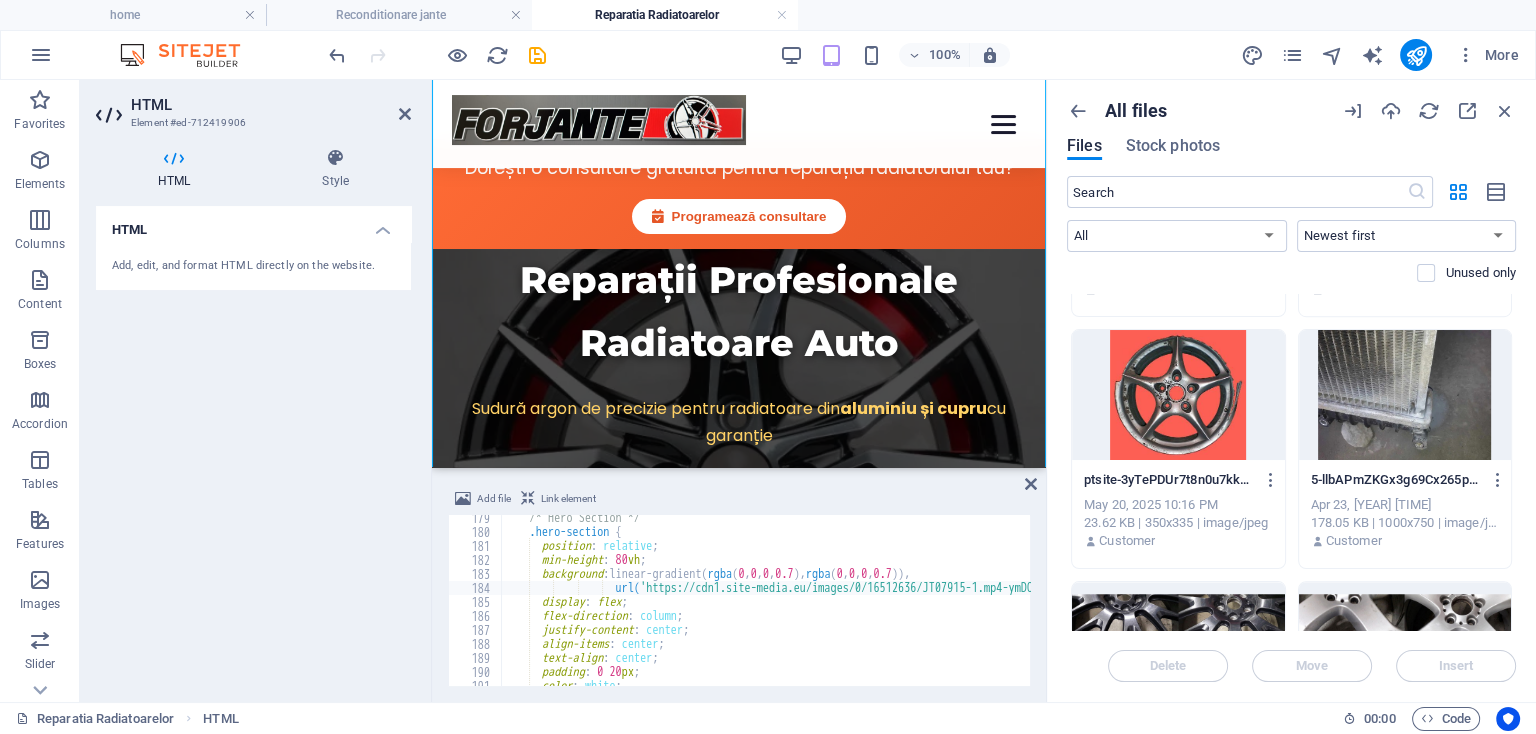 click on "/* Hero Section */      .hero-section   {         position :   relative ;         min-height :   80 vh ;         background :  linear-gradient( rgba ( 0 ,  0 ,  0 ,  0.7 ),  rgba ( 0 ,  0 ,  0 ,  0.7 )),                         url( 'https://cdn1.site-media.eu/images/0/16512636/JT07915-1.mp4-ymDOvZS9uUUvI1-aZW6C0w.webp' )   no-repeat   center   center / cover ;         display :   flex ;         flex-direction :   column ;         justify-content :   center ;         align-items :   center ;         text-align :   center ;         padding :   0   20 px ;         color :   white ;      }" at bounding box center (1912, 610) 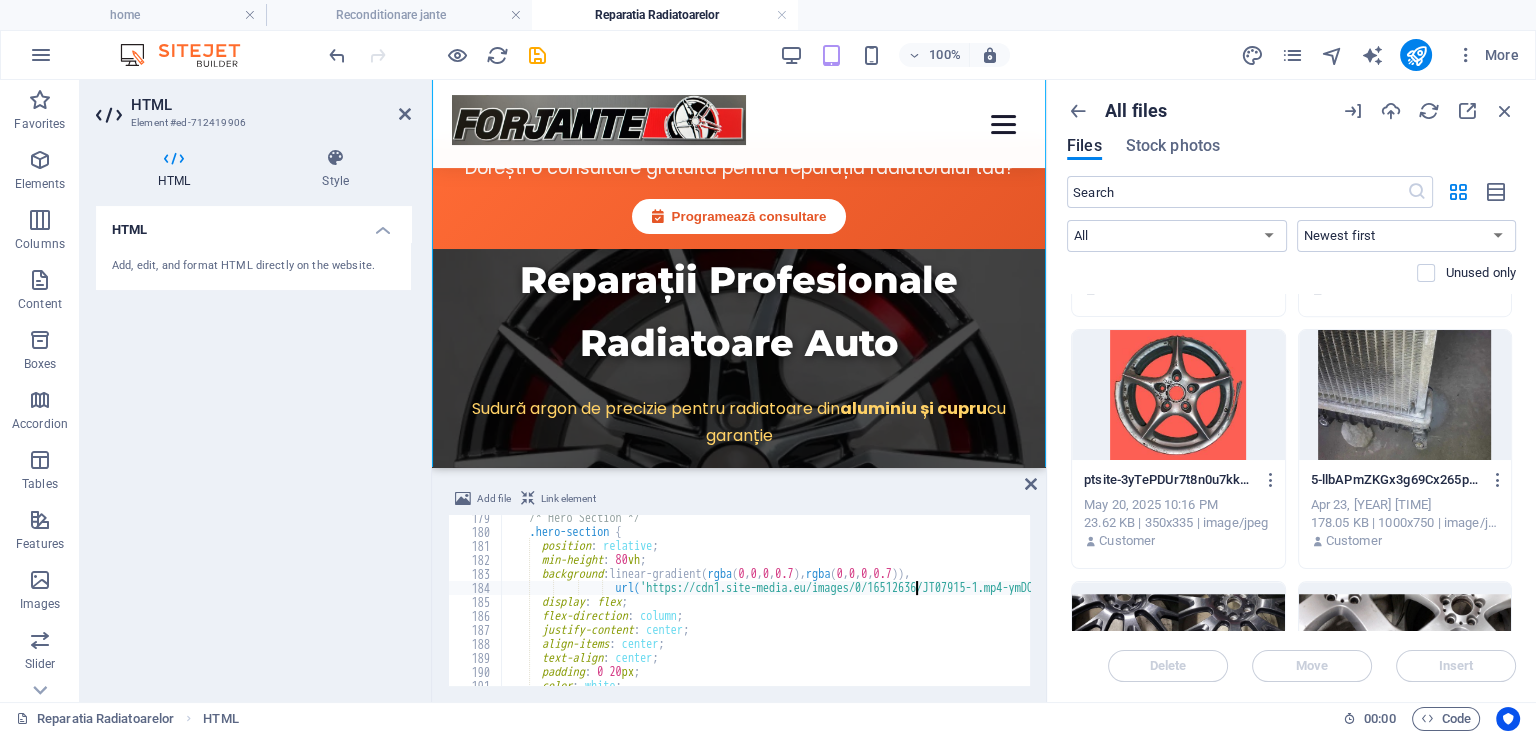 click on "/* Hero Section */      .hero-section   {         position :   relative ;         min-height :   80 vh ;         background :  linear-gradient( rgba ( 0 ,  0 ,  0 ,  0.7 ),  rgba ( 0 ,  0 ,  0 ,  0.7 )),                         url( 'https://cdn1.site-media.eu/images/0/16512636/JT07915-1.mp4-ymDOvZS9uUUvI1-aZW6C0w.webp' )   no-repeat   center   center / cover ;         display :   flex ;         flex-direction :   column ;         justify-content :   center ;         align-items :   center ;         text-align :   center ;         padding :   0   20 px ;         color :   white ;      }" at bounding box center (1912, 610) 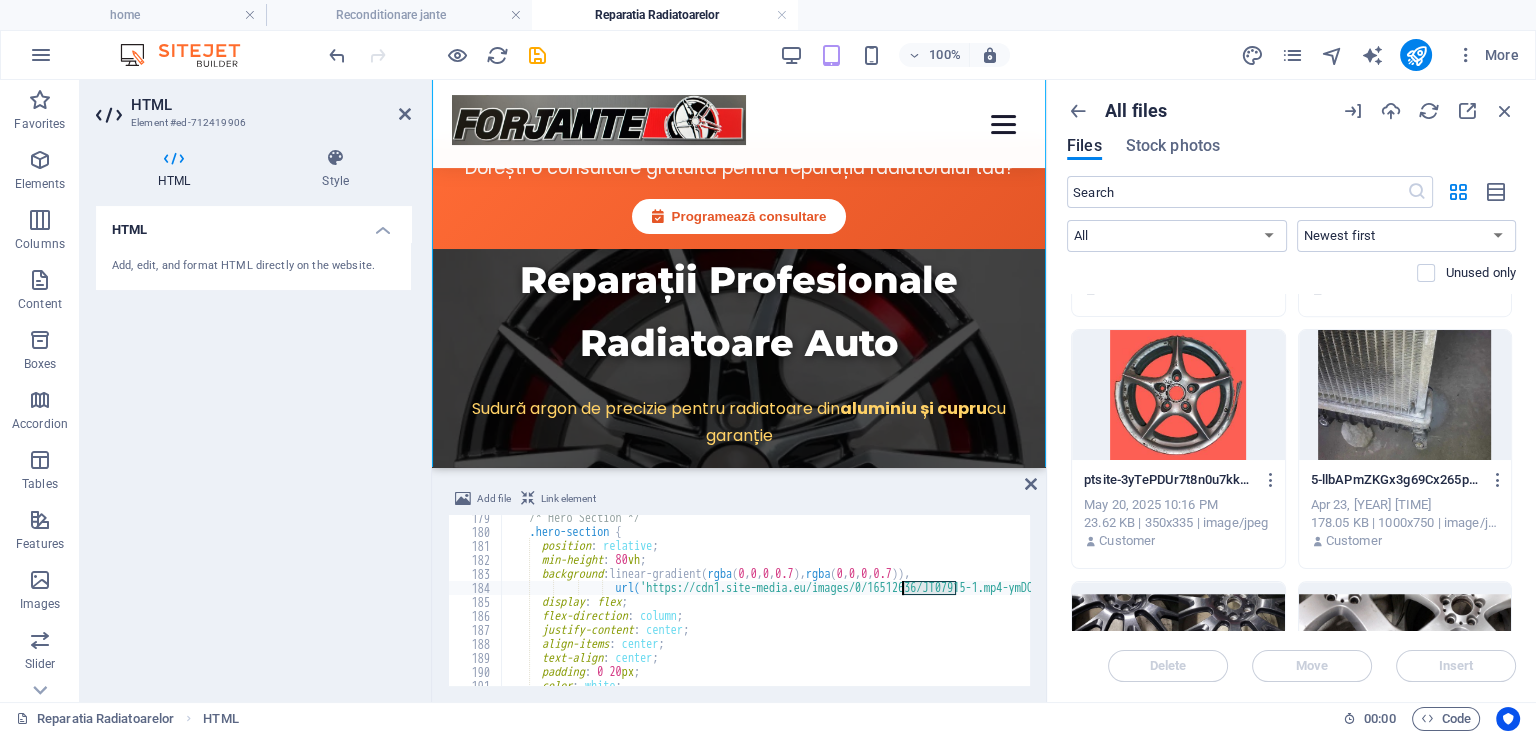 click on "/* Hero Section */      .hero-section   {         position :   relative ;         min-height :   80 vh ;         background :  linear-gradient( rgba ( 0 ,  0 ,  0 ,  0.7 ),  rgba ( 0 ,  0 ,  0 ,  0.7 )),                         url( 'https://cdn1.site-media.eu/images/0/16512636/JT07915-1.mp4-ymDOvZS9uUUvI1-aZW6C0w.webp' )   no-repeat   center   center / cover ;         display :   flex ;         flex-direction :   column ;         justify-content :   center ;         align-items :   center ;         text-align :   center ;         padding :   0   20 px ;         color :   white ;      }" at bounding box center [1912, 610] 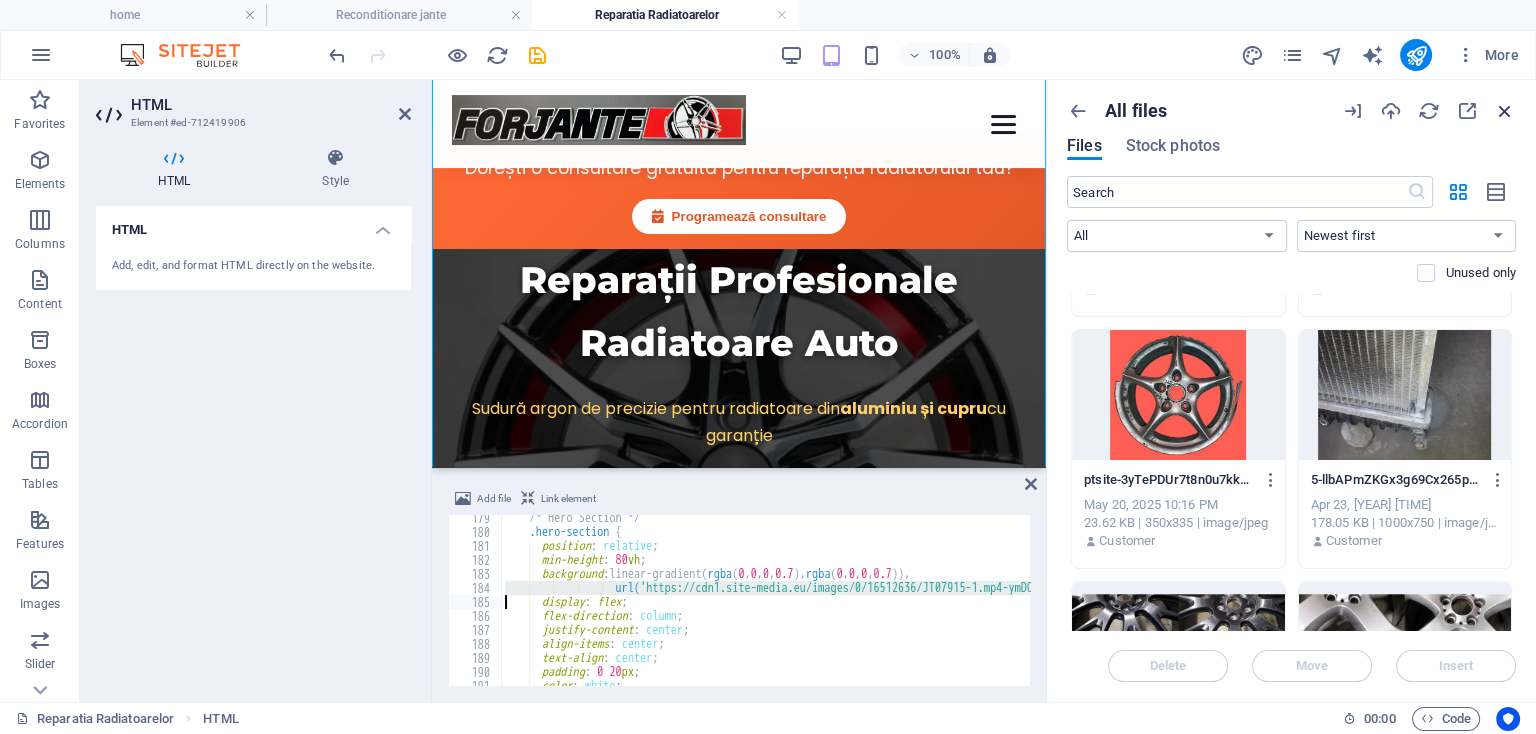 click at bounding box center (1505, 111) 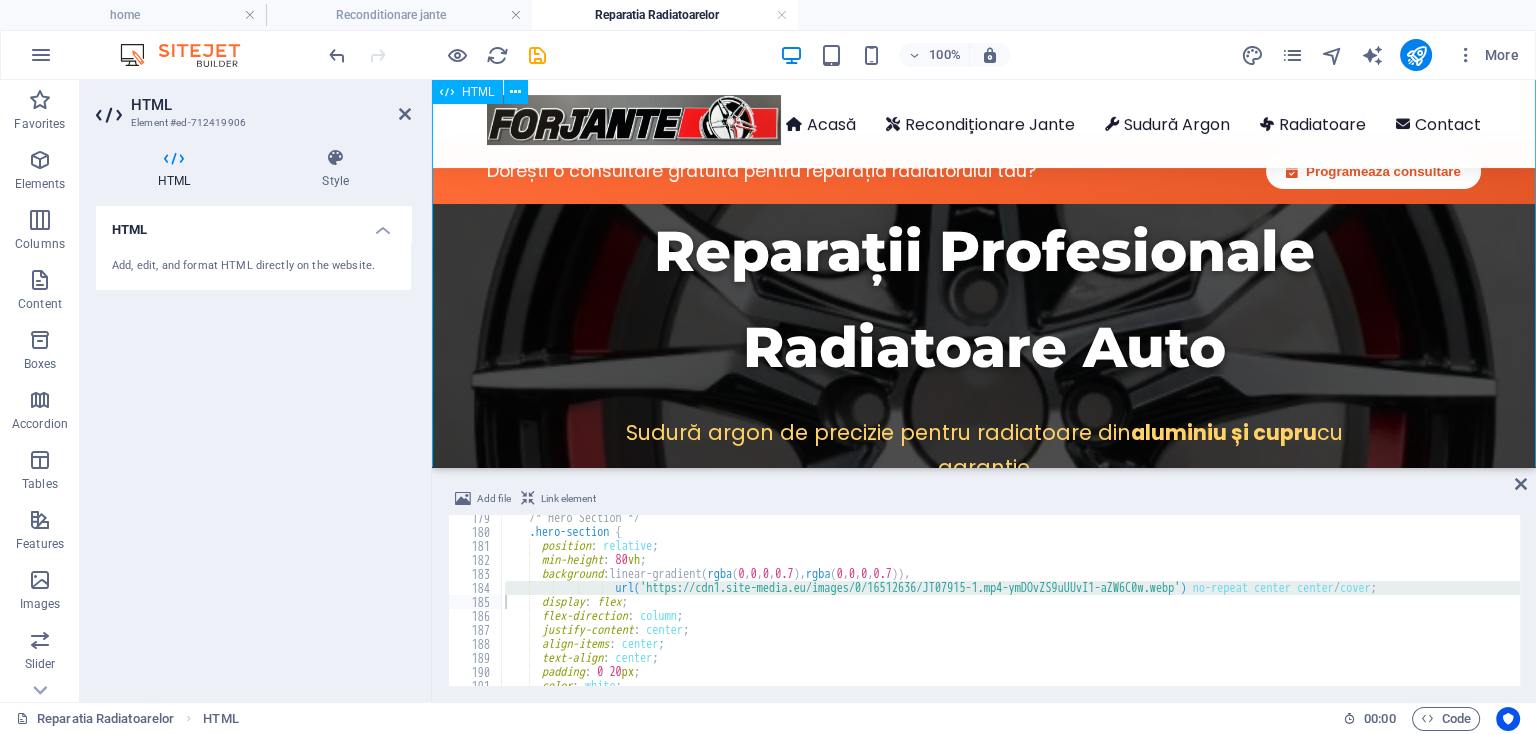 scroll, scrollTop: 70, scrollLeft: 0, axis: vertical 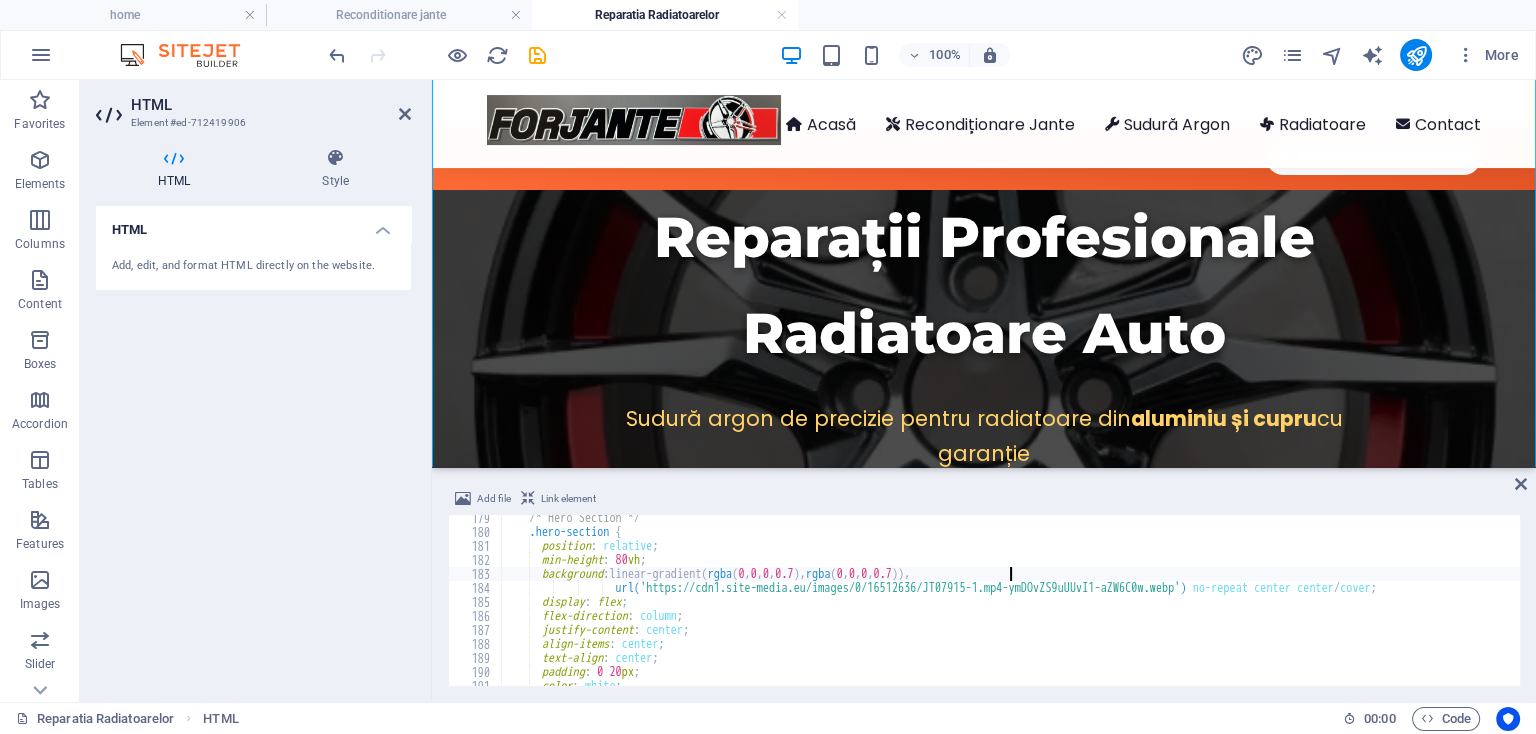 click on "/* Hero Section */      .hero-section   {         position :   relative ;         min-height :   80 vh ;         background :  linear-gradient( rgba ( 0 ,  0 ,  0 ,  0.7 ),  rgba ( 0 ,  0 ,  0 ,  0.7 )),                         url( 'https://cdn1.site-media.eu/images/0/16512636/JT07915-1.mp4-ymDOvZS9uUUvI1-aZW6C0w.webp' )   no-repeat   center   center / cover ;         display :   flex ;         flex-direction :   column ;         justify-content :   center ;         align-items :   center ;         text-align :   center ;         padding :   0   20 px ;         color :   white ;      }" at bounding box center [1912, 610] 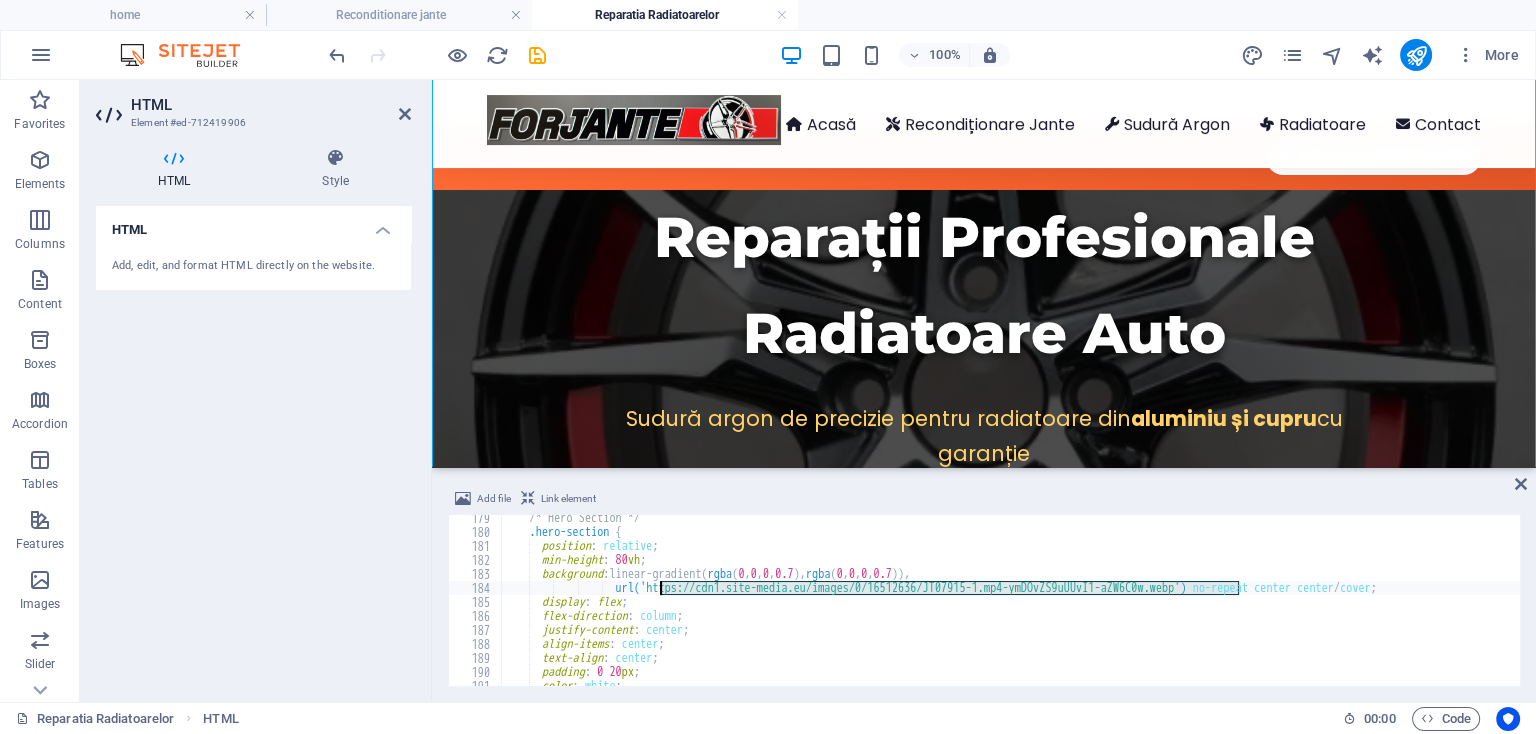 drag, startPoint x: 1240, startPoint y: 584, endPoint x: 662, endPoint y: 583, distance: 578.00085 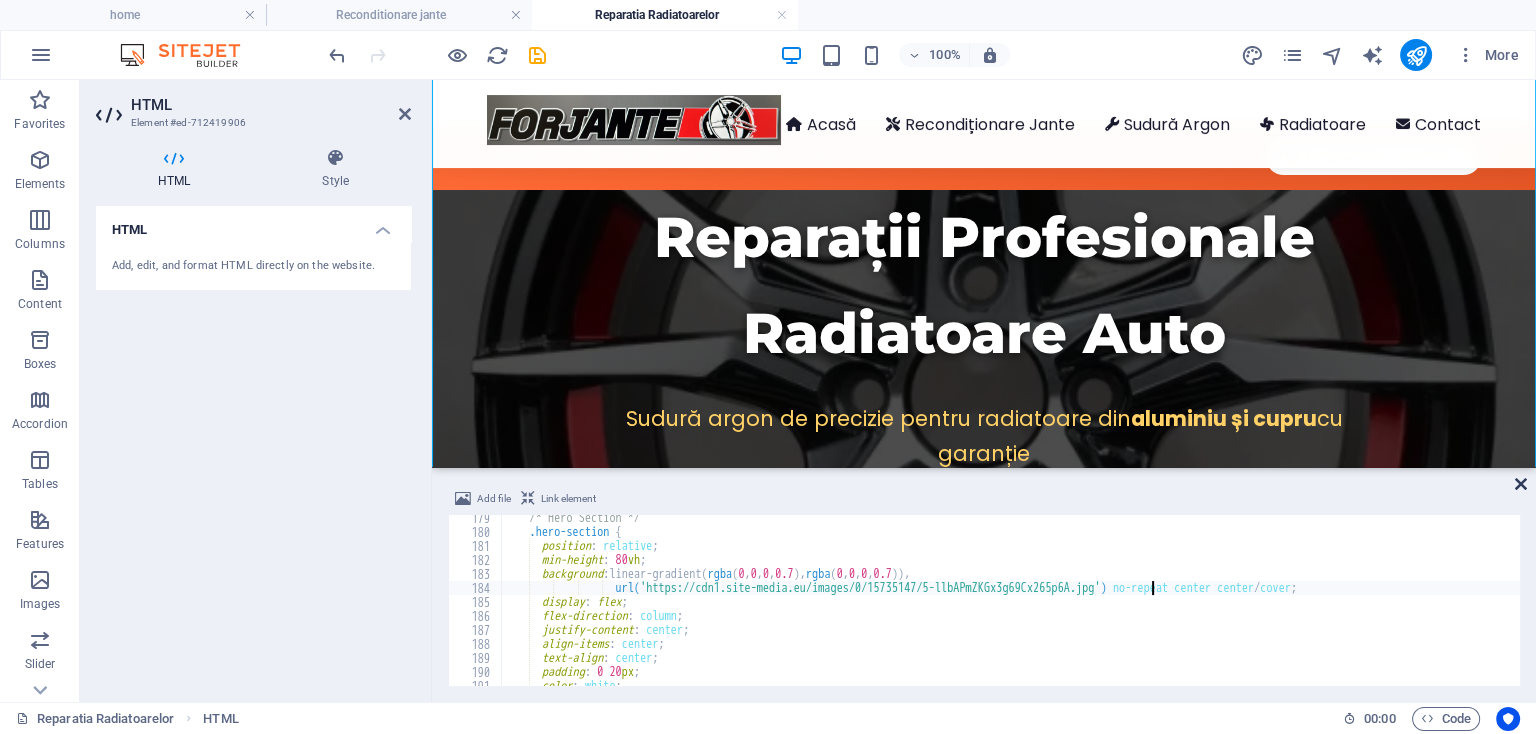 click at bounding box center [1521, 484] 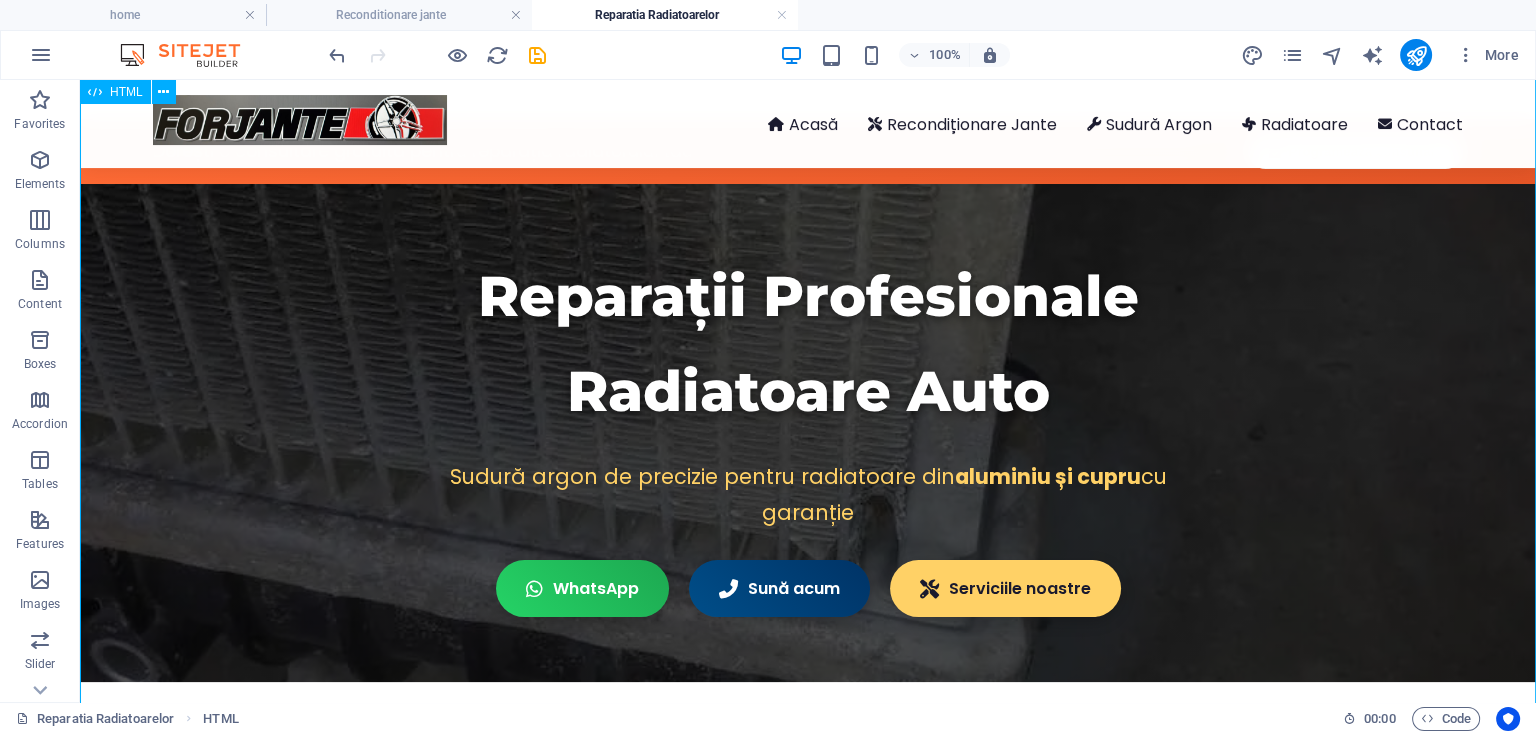 scroll, scrollTop: 0, scrollLeft: 0, axis: both 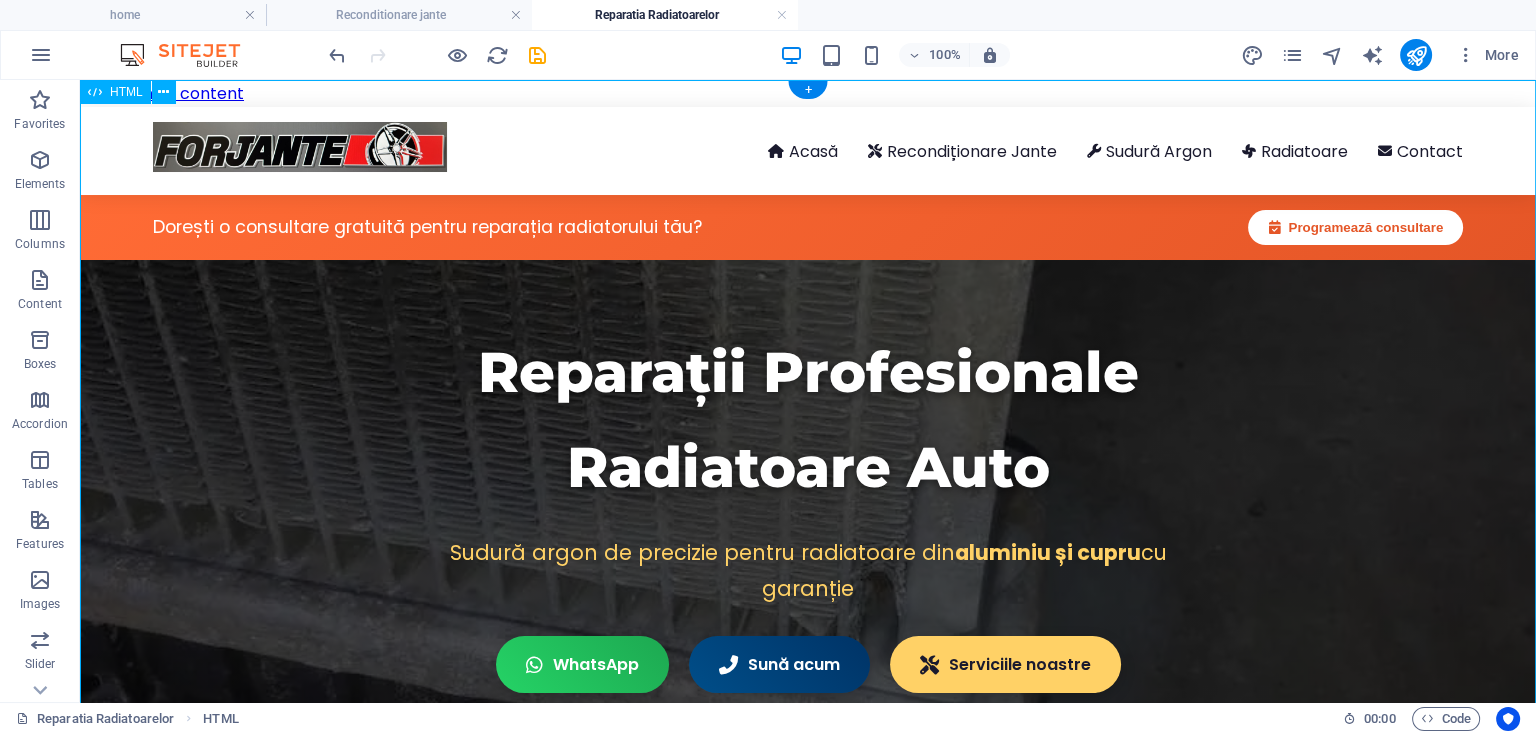 click on "Forjante - Reparații Radiatoare Auto Profesionale | Sudură Argon, Test Presiune
Acasă
Recondiționare Jante
Sudură Argon
Radiatoare
Contact
Dorești o consultare gratuită pentru reparația radiatorului tău?
Programează consultare
Reparații Profesionale Radiatoare Auto
Sudură argon de precizie pentru radiatoare din aluminiu și cupru cu garanție
WhatsApp
Sună acum
Serviciile noastre
Reparații Radiatoare Auto de Înaltă Calitate
Specialiști în sudură argon pentru radiatoare din aluminiu și cupru
De ce să repari radiatorul la Forjante?
Forjante" at bounding box center (808, 3553) 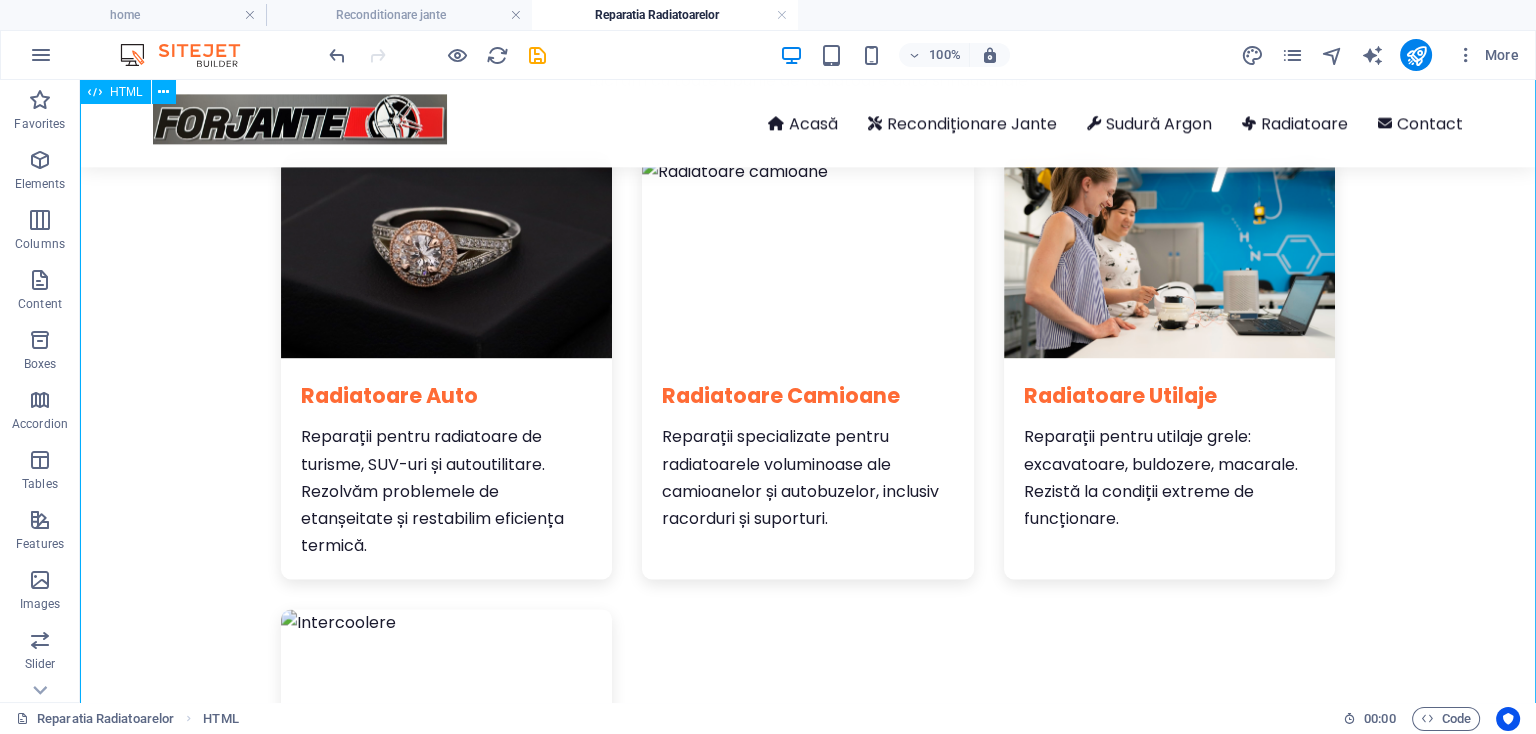 scroll, scrollTop: 2841, scrollLeft: 0, axis: vertical 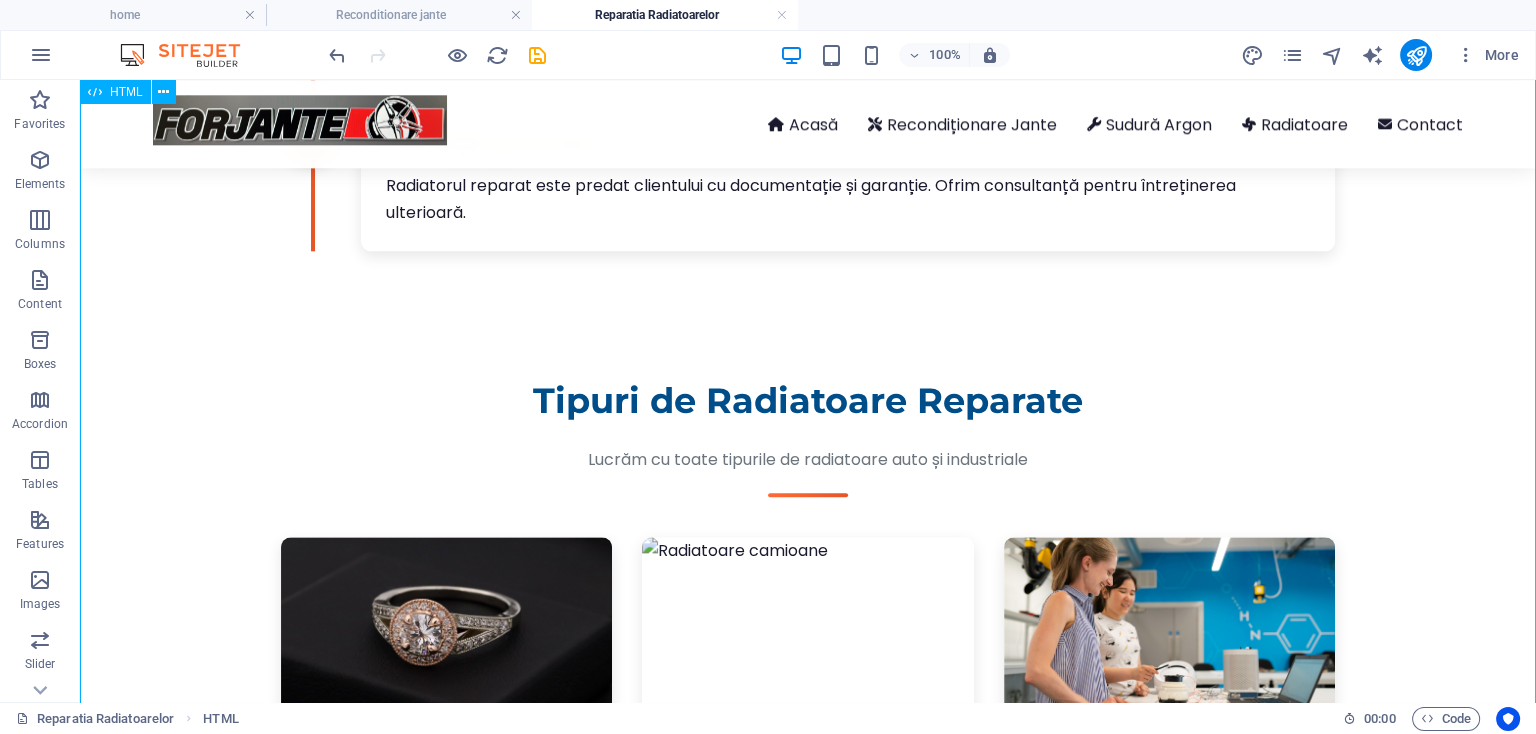 click on "Forjante - Reparații Radiatoare Auto Profesionale | Sudură Argon, Test Presiune
Acasă
Recondiționare Jante
Sudură Argon
Radiatoare
Contact
Dorești o consultare gratuită pentru reparația radiatorului tău?
Programează consultare
Reparații Profesionale Radiatoare Auto
Sudură argon de precizie pentru radiatoare din aluminiu și cupru cu garanție
WhatsApp
Sună acum
Serviciile noastre
Reparații Radiatoare Auto de Înaltă Calitate
Specialiști în sudură argon pentru radiatoare din aluminiu și cupru
De ce să repari radiatorul la Forjante?
Forjante" at bounding box center (808, 712) 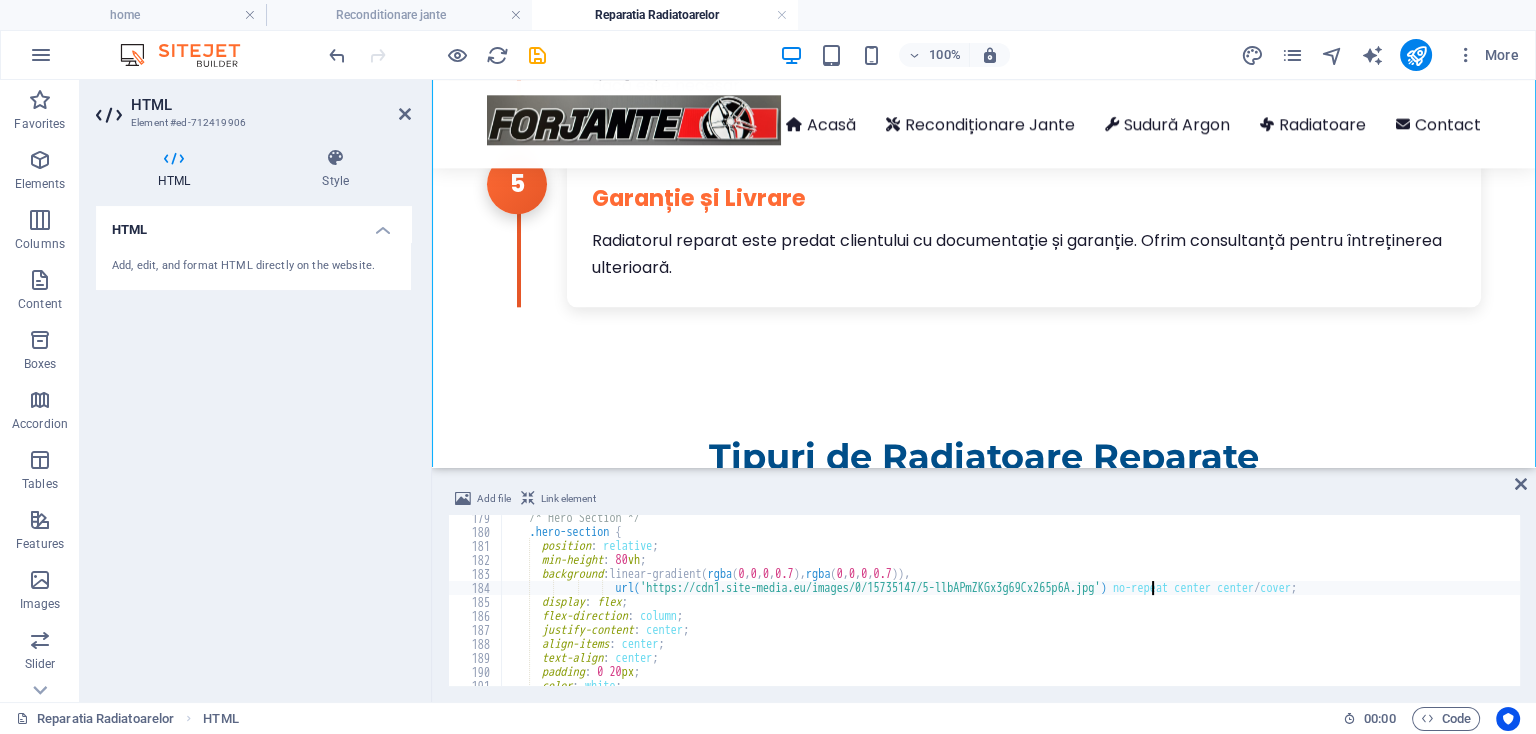 scroll, scrollTop: 2889, scrollLeft: 0, axis: vertical 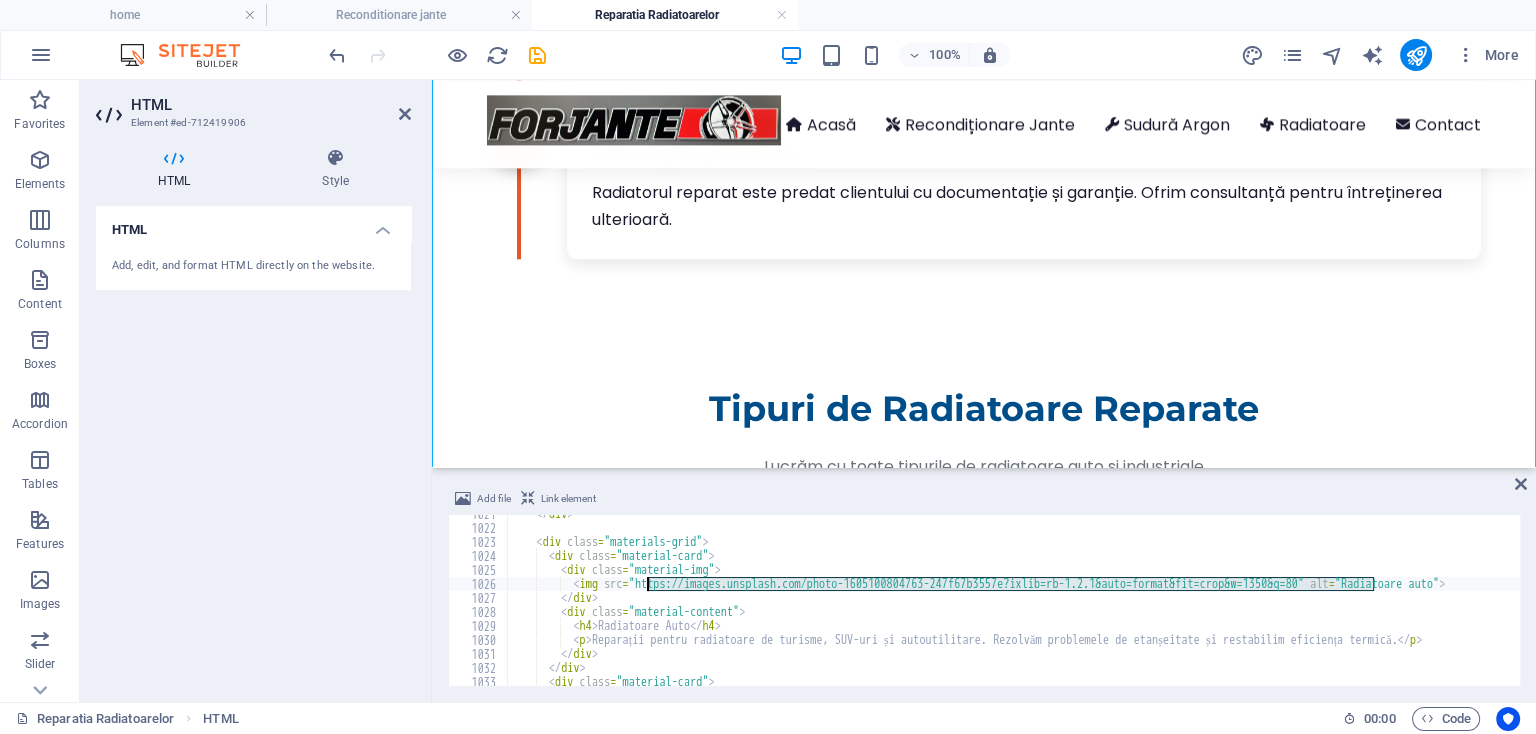 drag, startPoint x: 1377, startPoint y: 580, endPoint x: 648, endPoint y: 578, distance: 729.00275 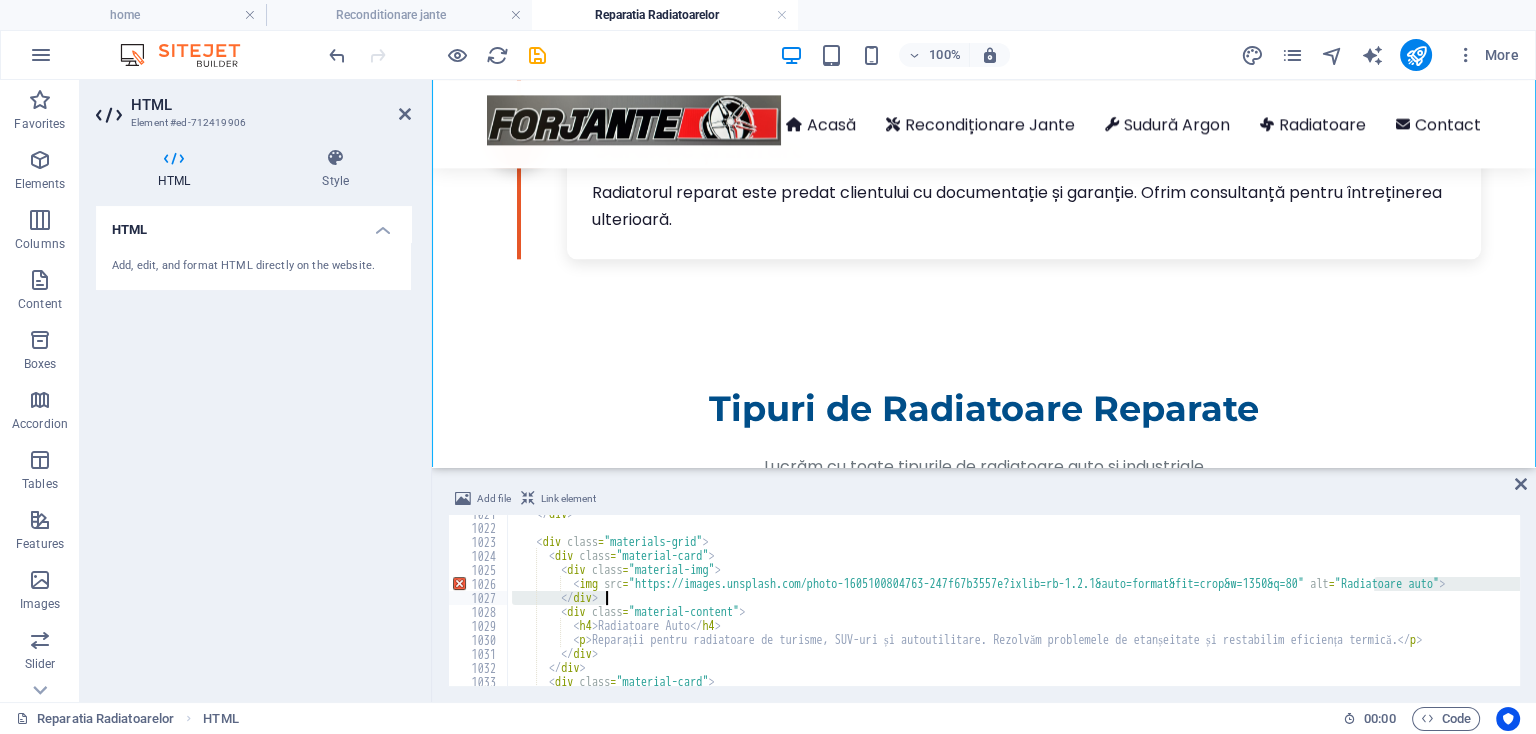 drag, startPoint x: 1374, startPoint y: 580, endPoint x: 818, endPoint y: 603, distance: 556.4755 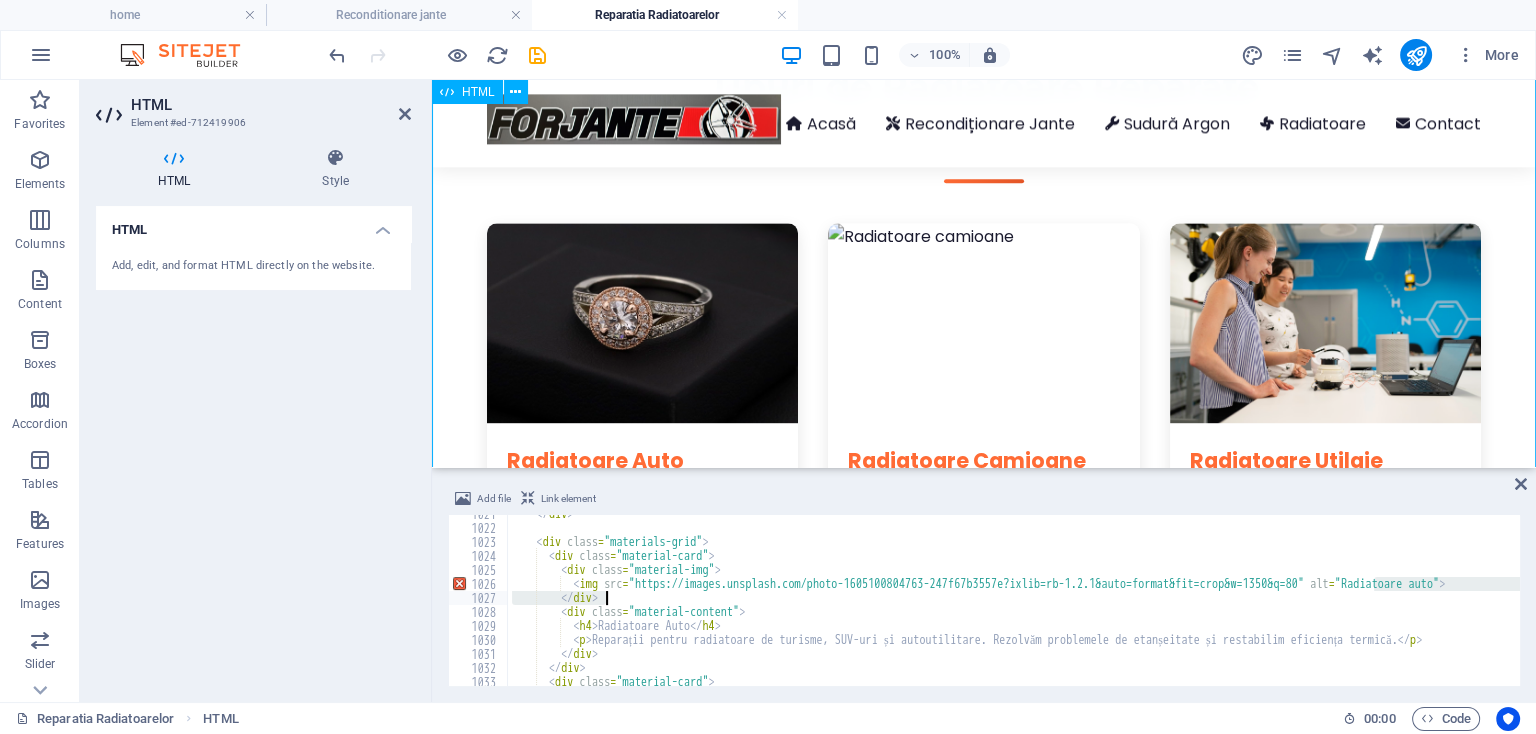 scroll, scrollTop: 3218, scrollLeft: 0, axis: vertical 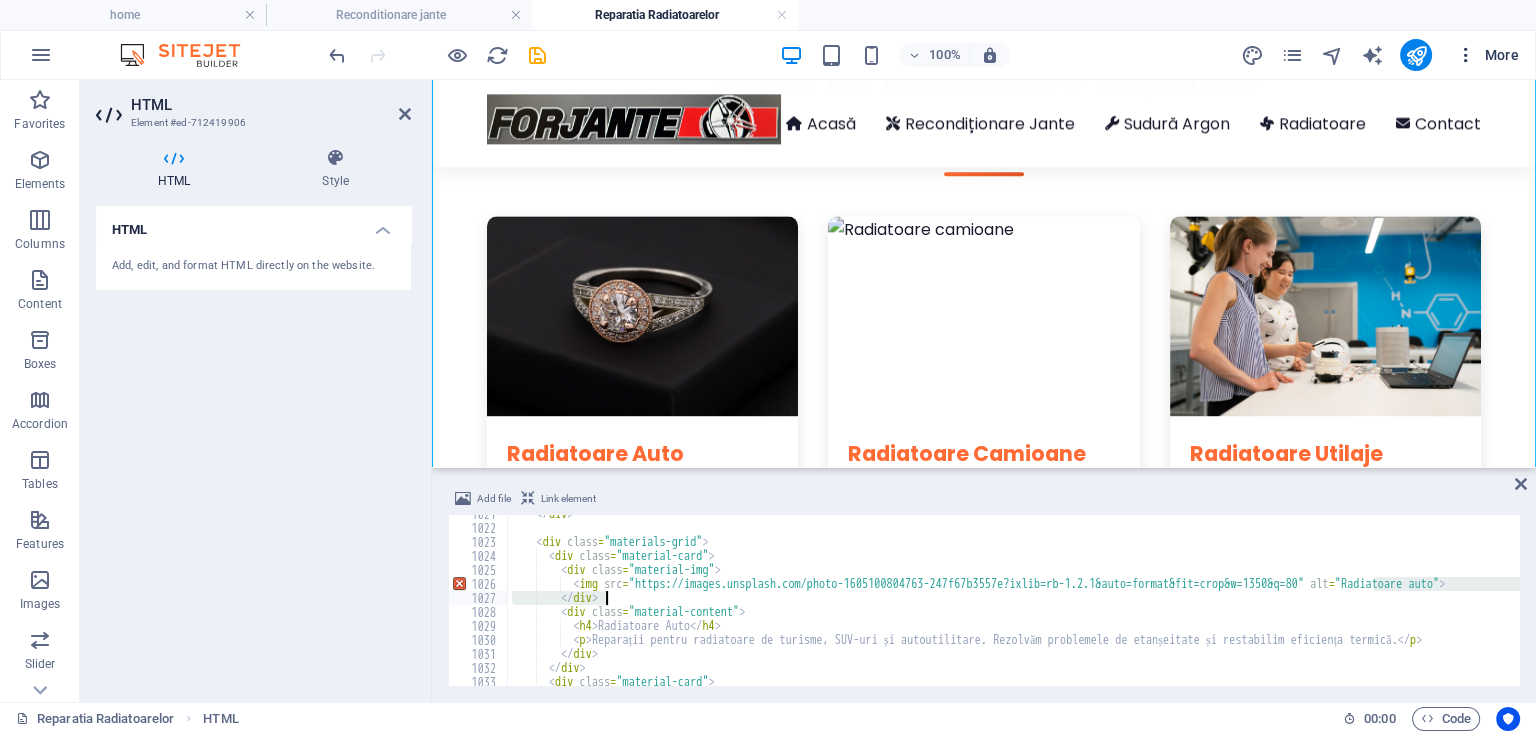 click at bounding box center [1466, 55] 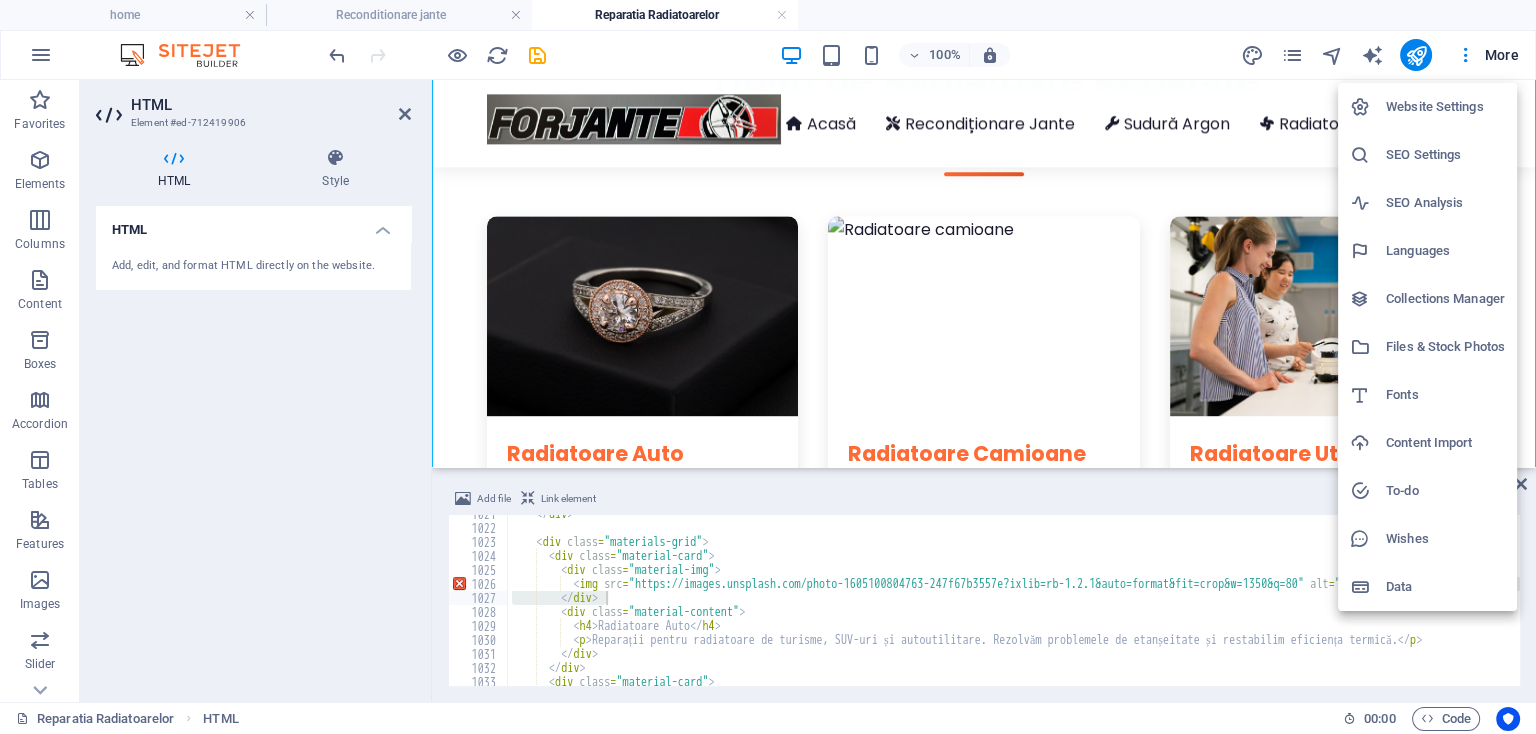 click on "Files & Stock Photos" at bounding box center (1427, 347) 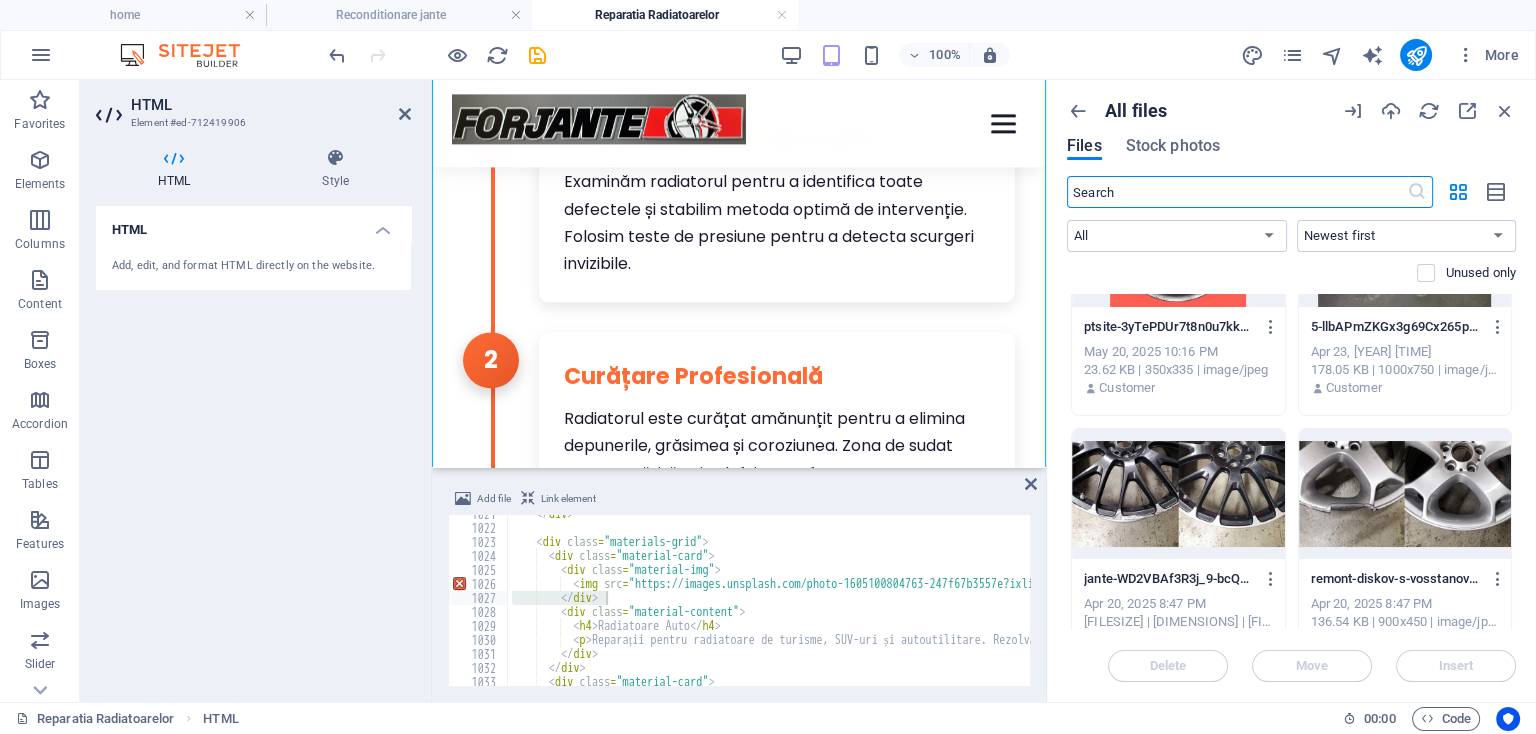 scroll, scrollTop: 2128, scrollLeft: 0, axis: vertical 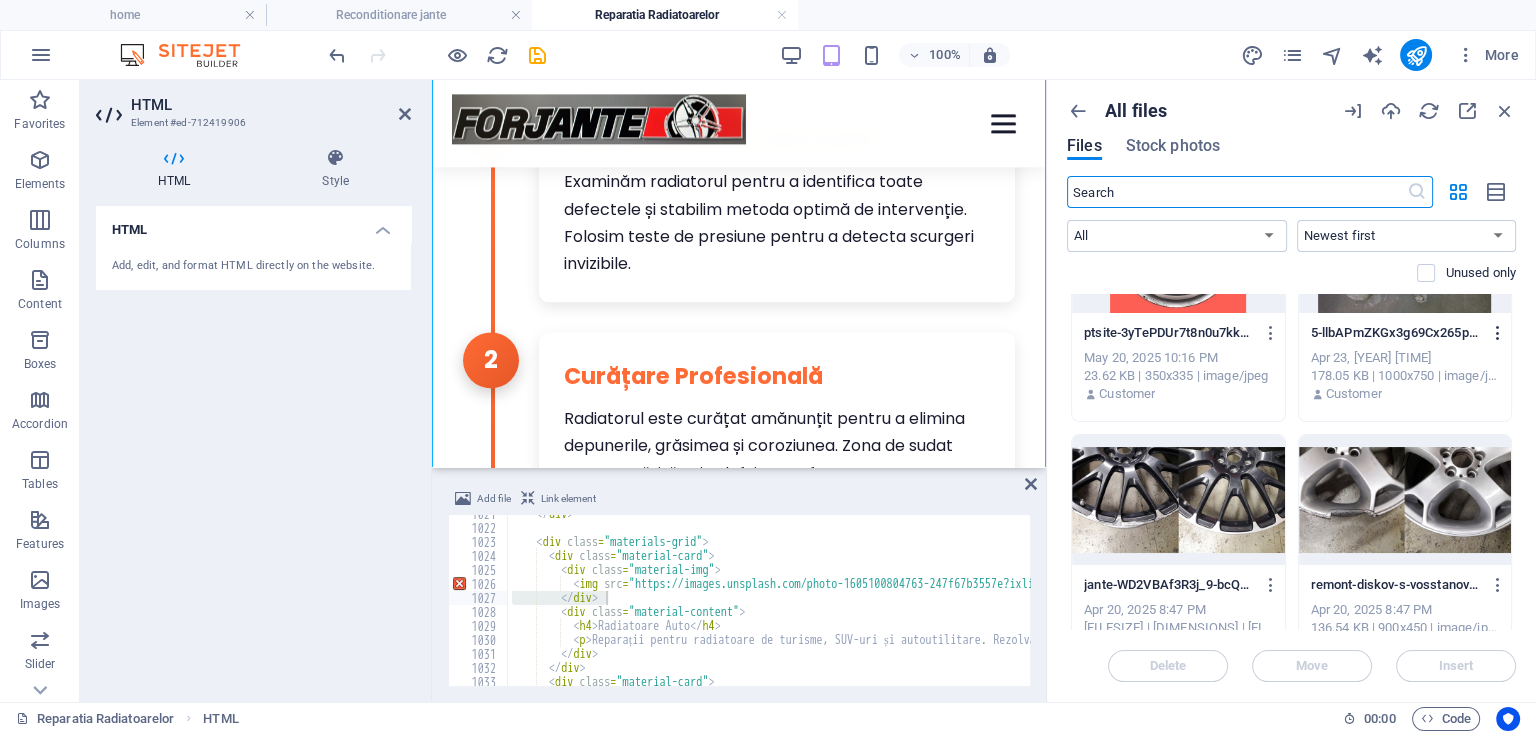 click at bounding box center (1497, 333) 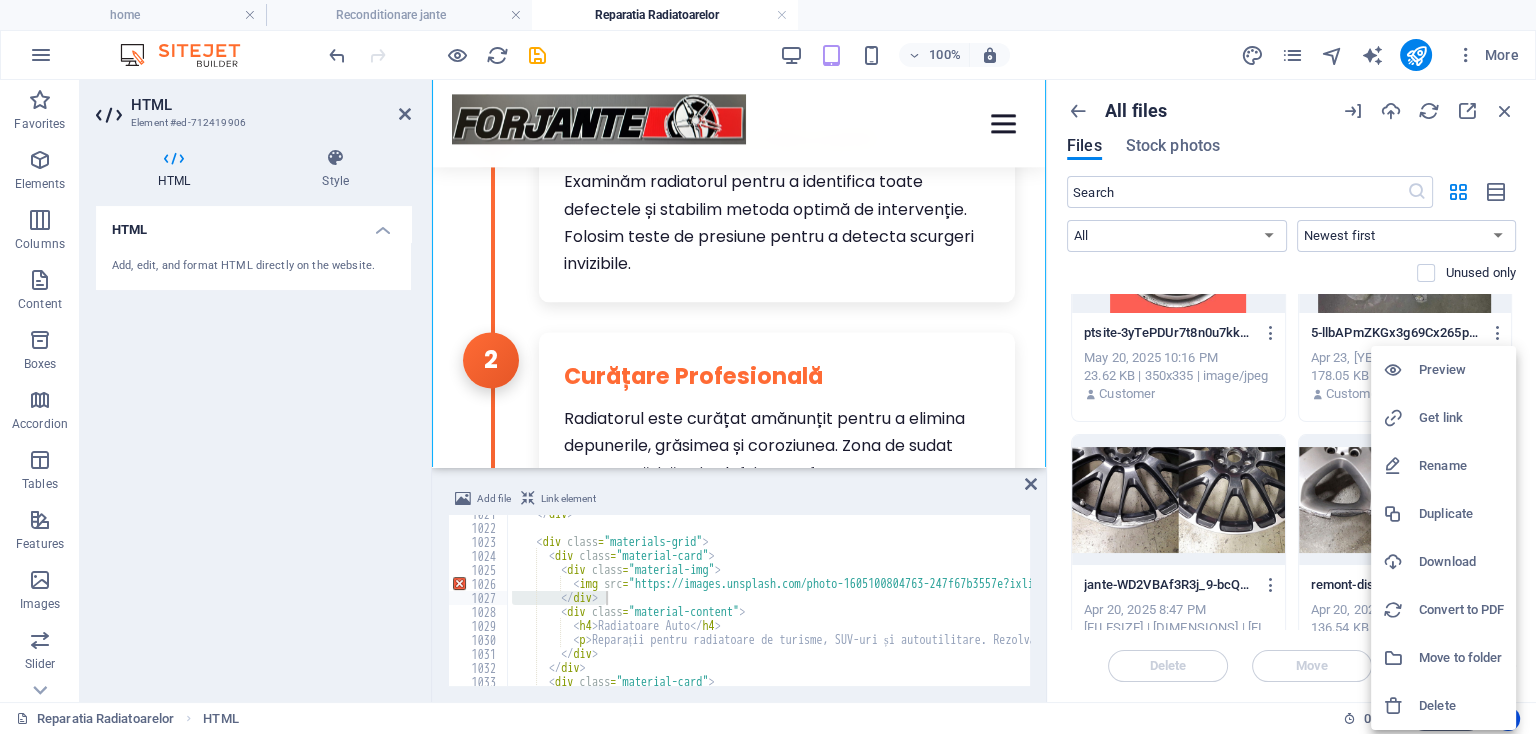 click on "Get link" at bounding box center [1461, 418] 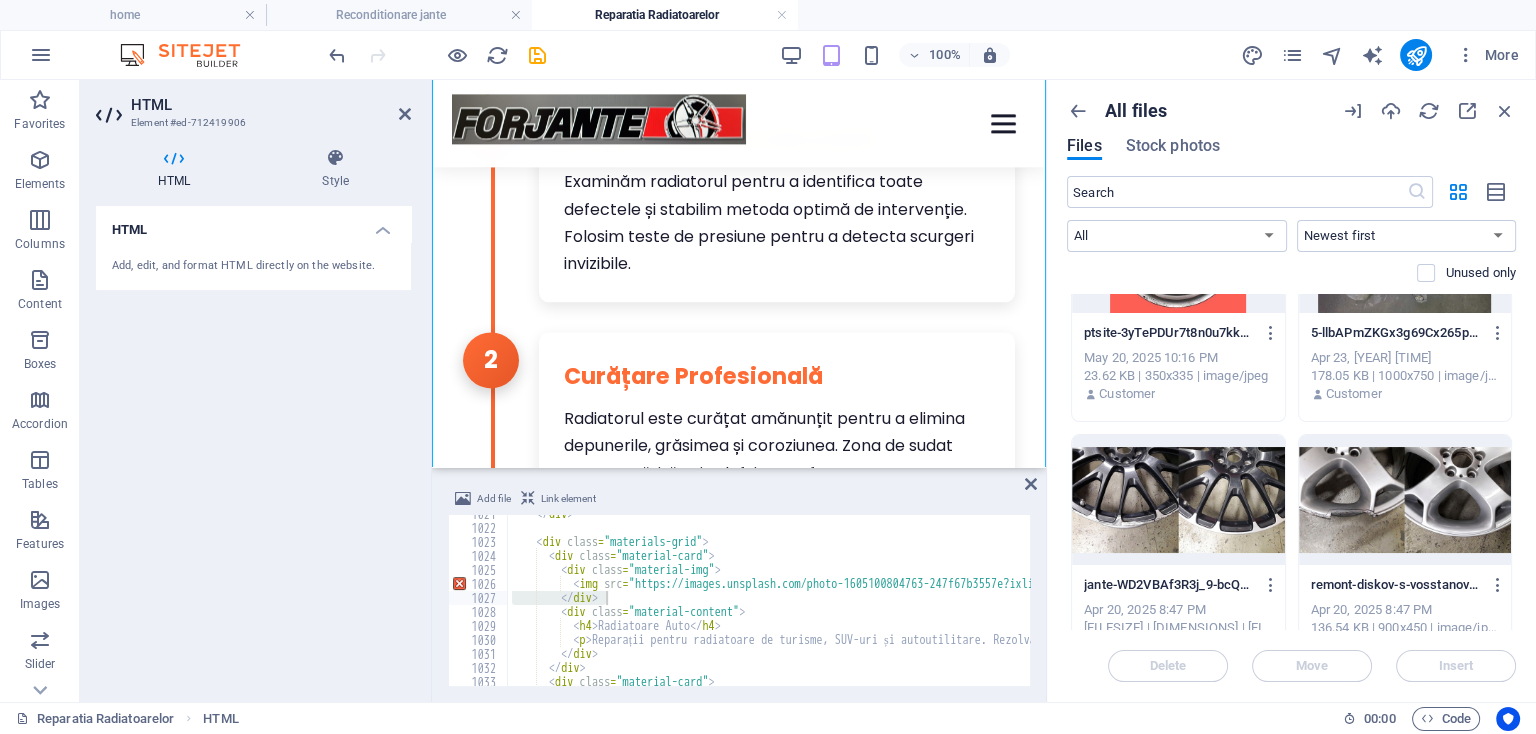 click on "</ div >      < div   class = "materials-grid" >         < div   class = "material-card" >           < div   class = "material-img" >              < img   src = "https://images.unsplash.com/photo-1605100804763-247f67b3557e?ixlib=rb-1.2.1&auto=format&fit=crop&w=1350&q=80"   alt = "Radiatoare auto" >           </ div >           < div   class = "material-content" >              < h4 > Radiatoare Auto </ h4 >              < p > Reparații pentru radiatoare de turisme, SUV-uri și autoutilitare. Rezolvăm problemele de etanșeitate și restabilim eficiența termică. </ p >           </ div >         </ div >         < div   class = "material-card" >           < div   class = "material-img" >" at bounding box center (1919, 606) 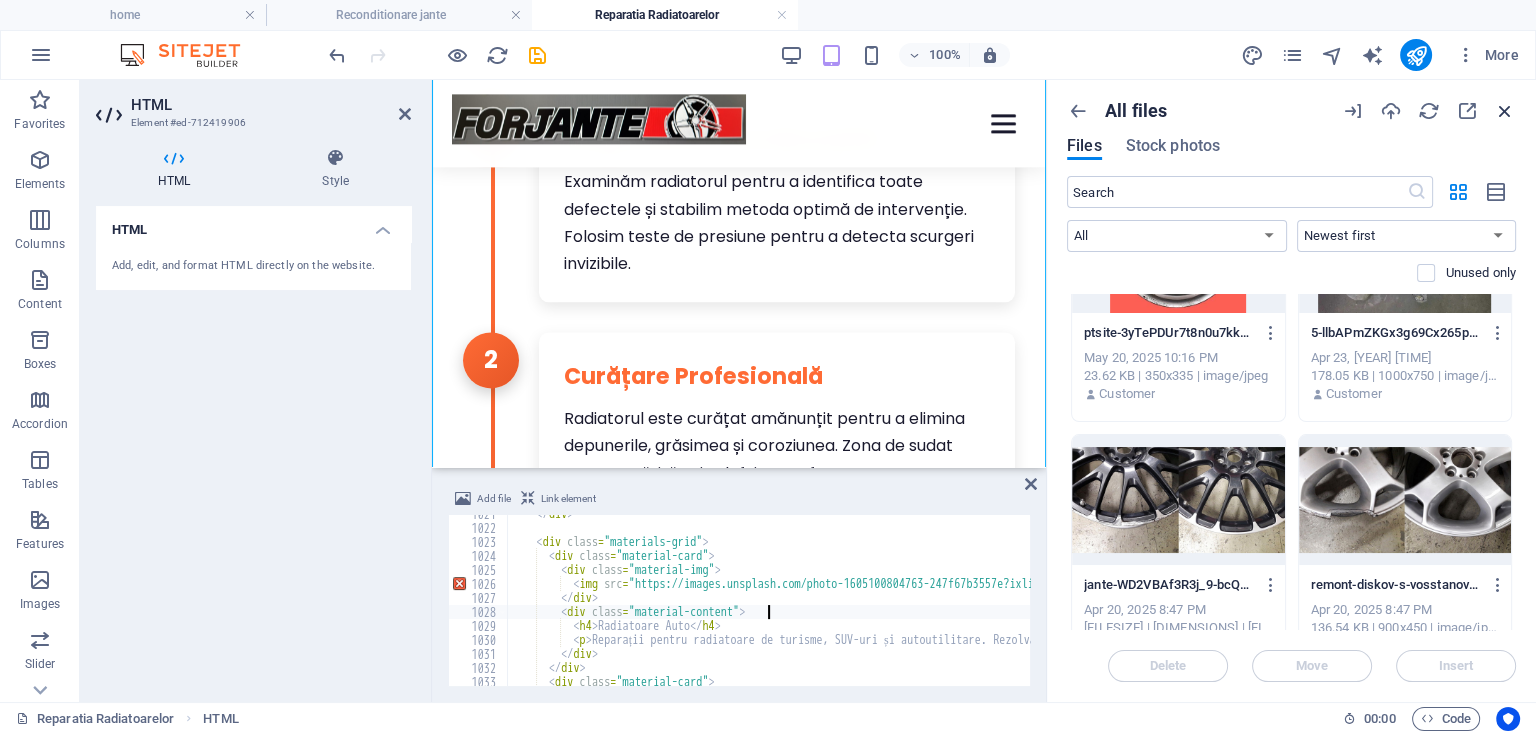 click at bounding box center (1505, 111) 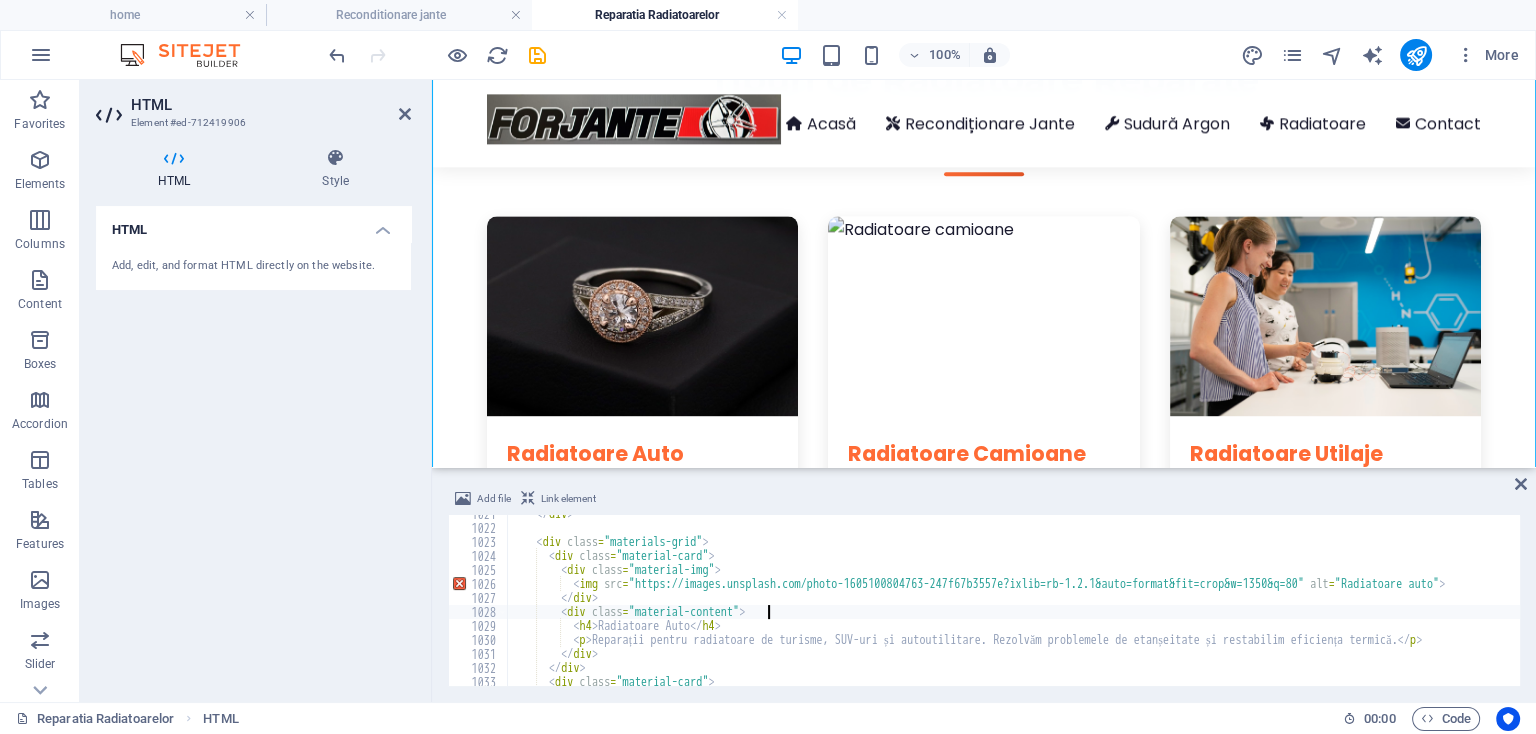 scroll, scrollTop: 3232, scrollLeft: 0, axis: vertical 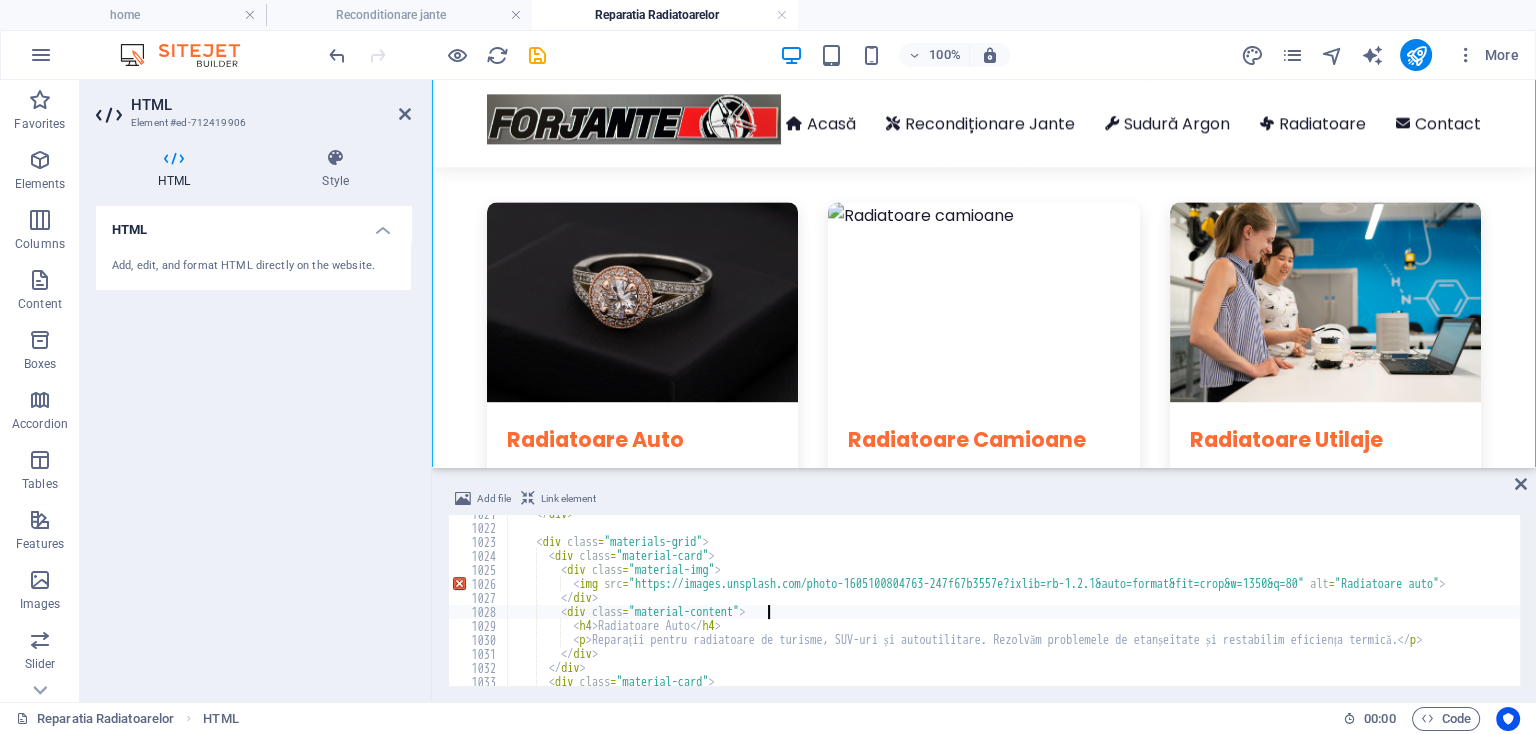 type on "<img src="https://images.unsplash.com/photo-1605100804763-247f67b3557e?ixlib=rb-1.2.1&auto=format&fit=crop&w=1350&q=80" alt="Radiatoare auto">" 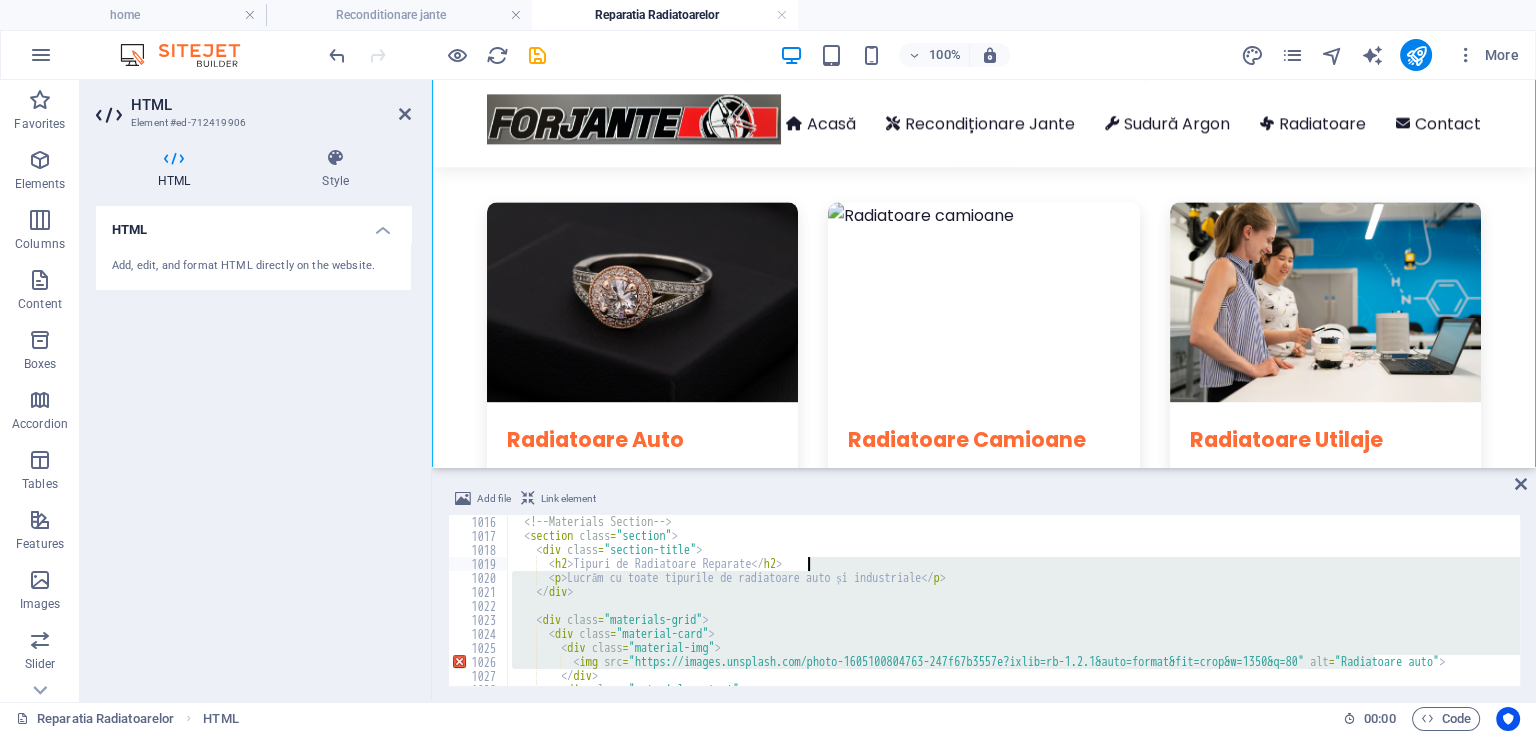 scroll, scrollTop: 14210, scrollLeft: 0, axis: vertical 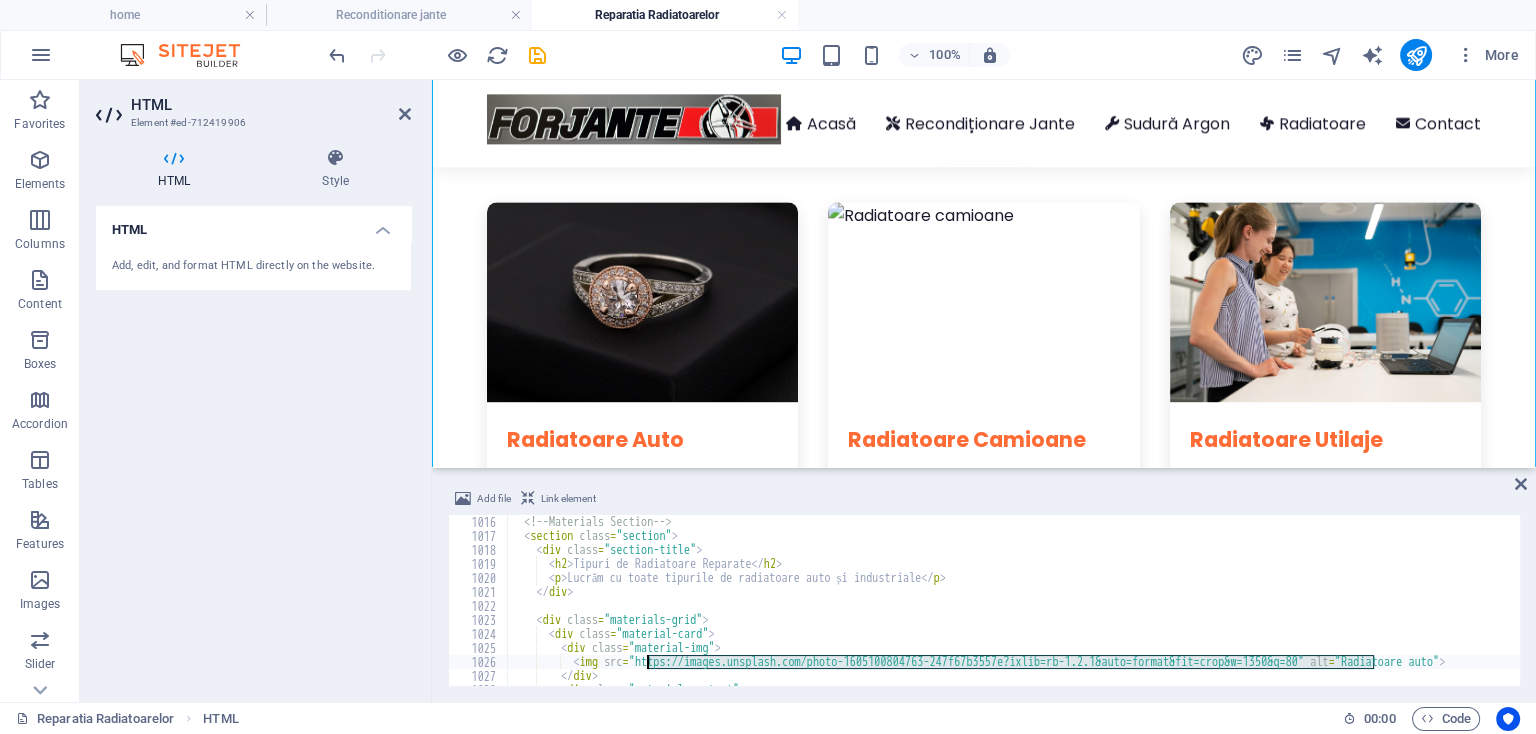 drag, startPoint x: 1375, startPoint y: 580, endPoint x: 647, endPoint y: 664, distance: 732.83014 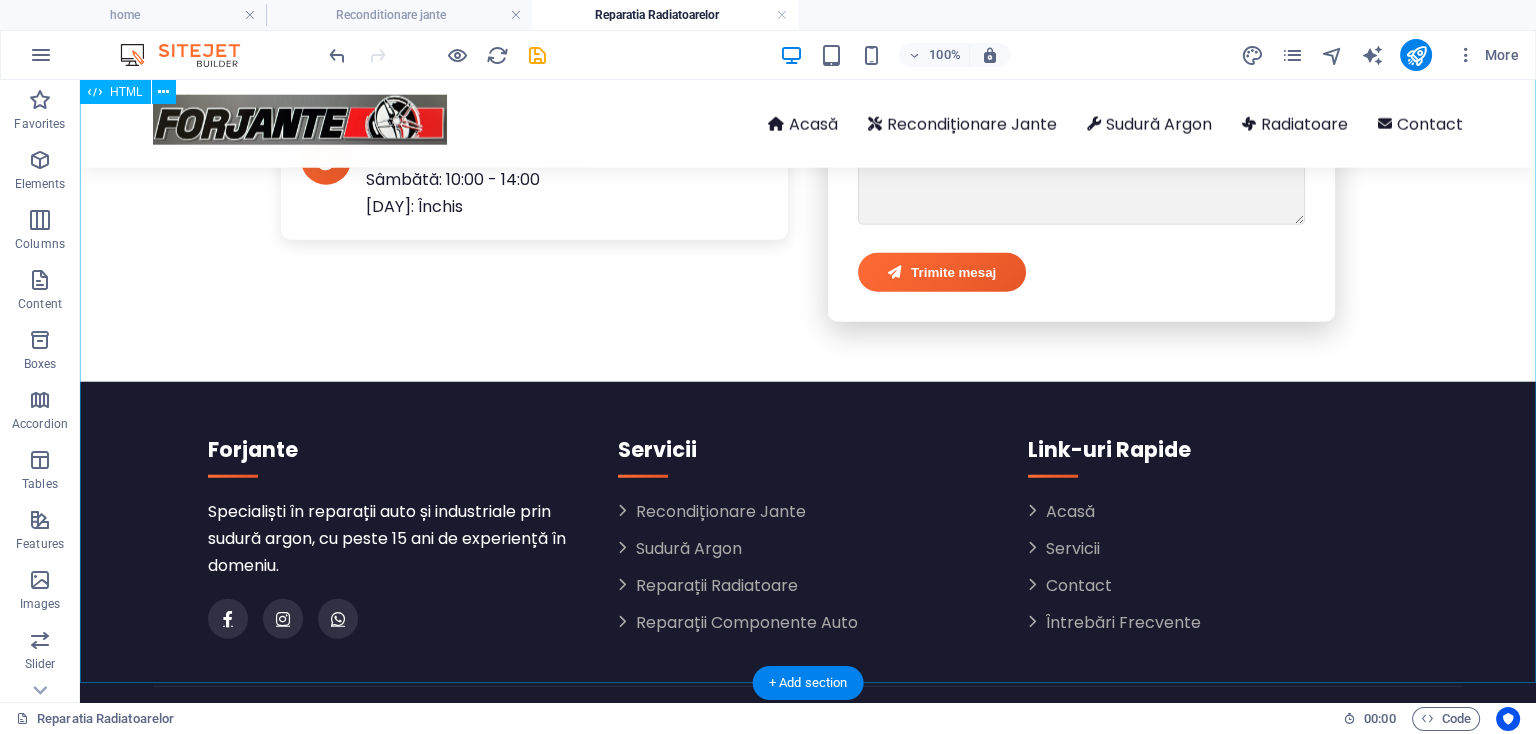 scroll, scrollTop: 6296, scrollLeft: 0, axis: vertical 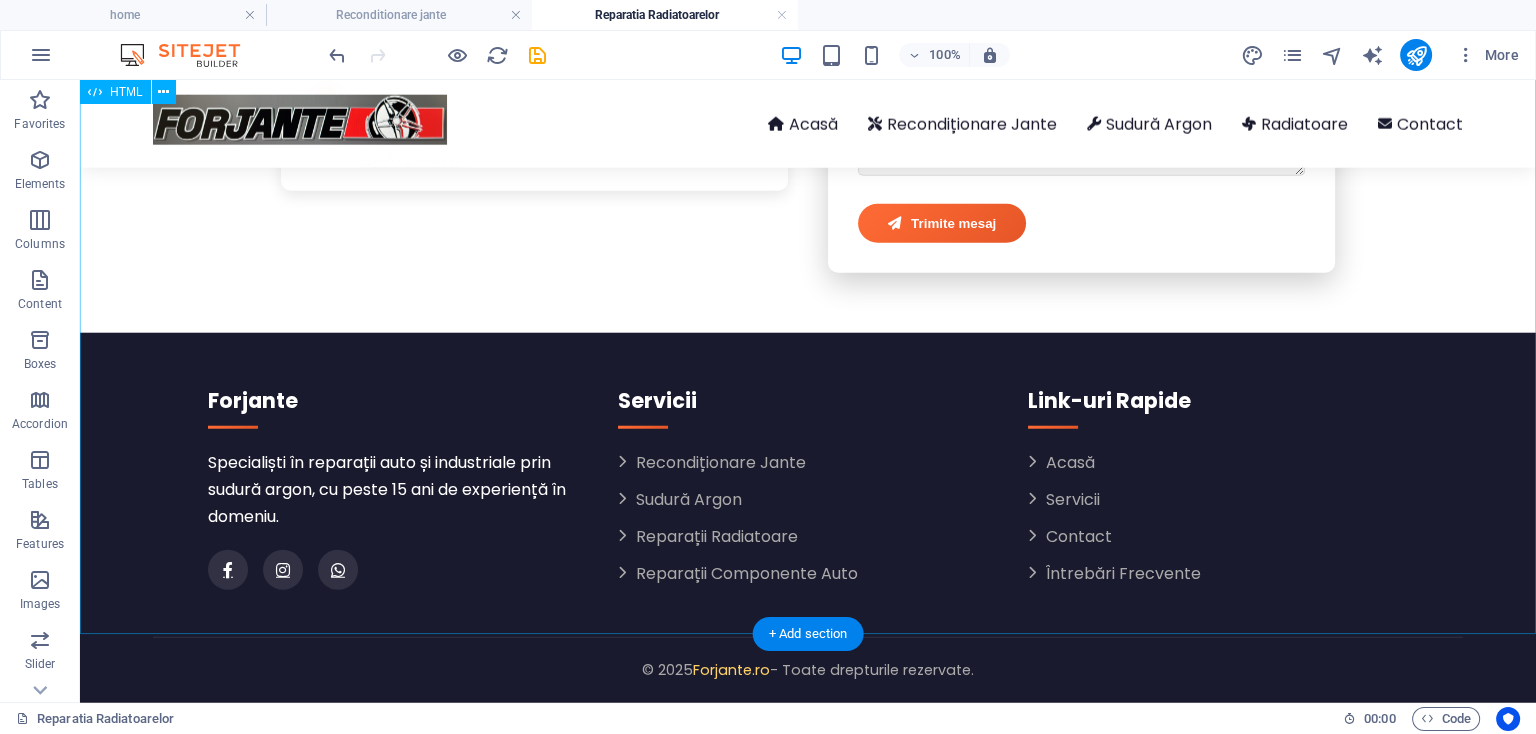 click on "Forjante - Reparații Radiatoare Auto Profesionale | Sudură Argon, Test Presiune
Acasă
Recondiționare Jante
Sudură Argon
Radiatoare
Contact
Dorești o consultare gratuită pentru reparația radiatorului tău?
Programează consultare
Reparații Profesionale Radiatoare Auto
Sudură argon de precizie pentru radiatoare din aluminiu și cupru cu garanție
WhatsApp
Sună acum
Serviciile noastre
Reparații Radiatoare Auto de Înaltă Calitate
Specialiști în sudură argon pentru radiatoare din aluminiu și cupru
De ce să repari radiatorul la Forjante?
Forjante" at bounding box center [808, -2743] 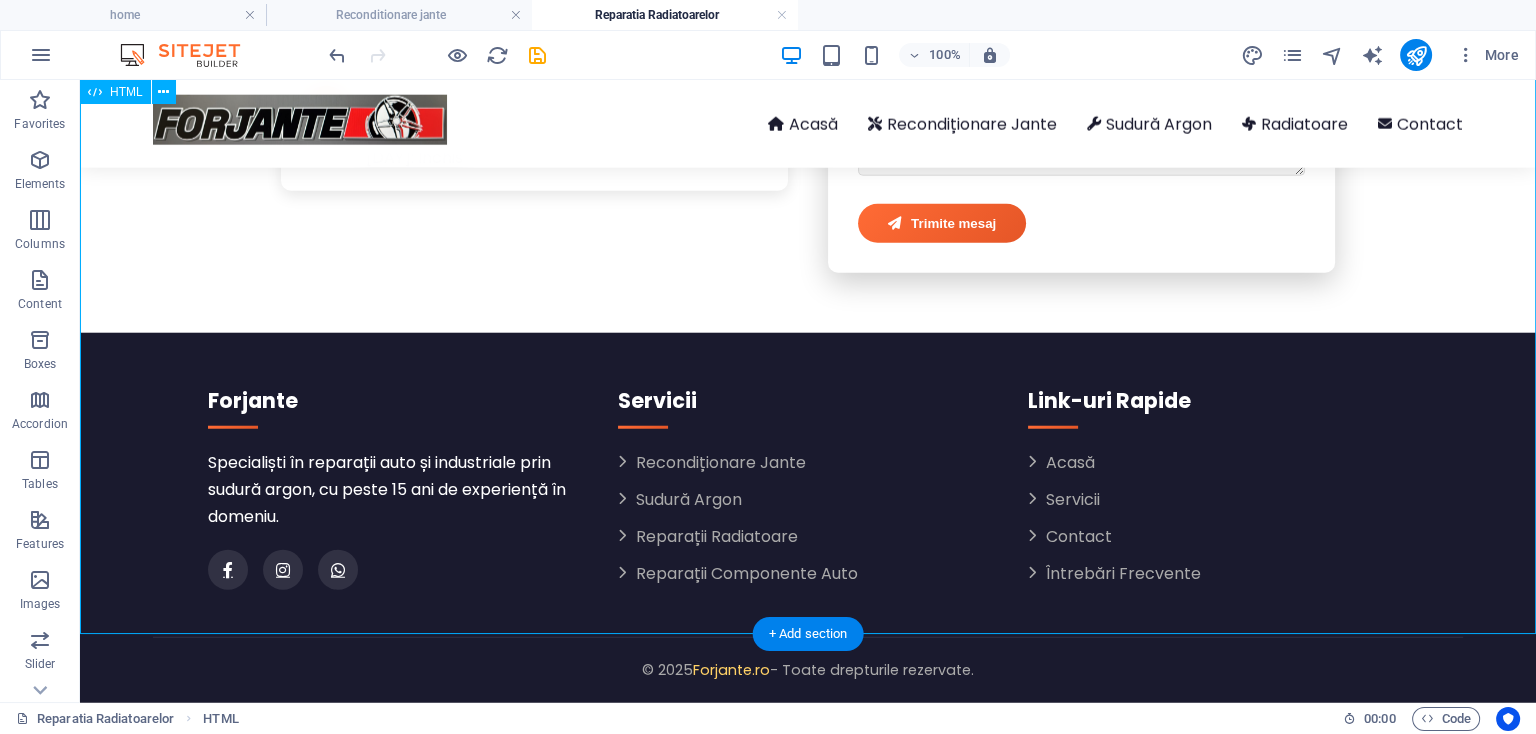 click on "Forjante - Reparații Radiatoare Auto Profesionale | Sudură Argon, Test Presiune
Acasă
Recondiționare Jante
Sudură Argon
Radiatoare
Contact
Dorești o consultare gratuită pentru reparația radiatorului tău?
Programează consultare
Reparații Profesionale Radiatoare Auto
Sudură argon de precizie pentru radiatoare din aluminiu și cupru cu garanție
WhatsApp
Sună acum
Serviciile noastre
Reparații Radiatoare Auto de Înaltă Calitate
Specialiști în sudură argon pentru radiatoare din aluminiu și cupru
De ce să repari radiatorul la Forjante?
Forjante" at bounding box center (808, -2743) 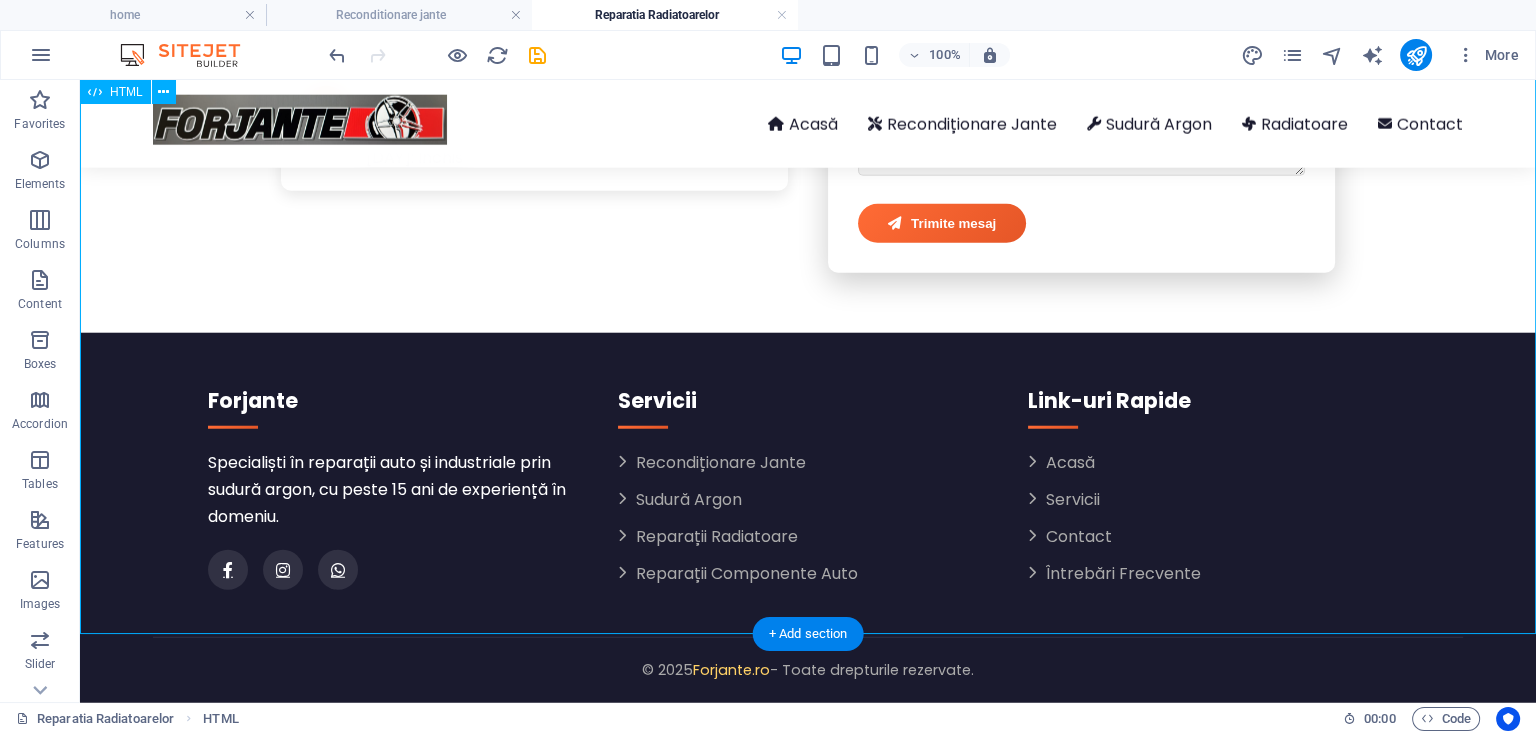 scroll, scrollTop: 6371, scrollLeft: 0, axis: vertical 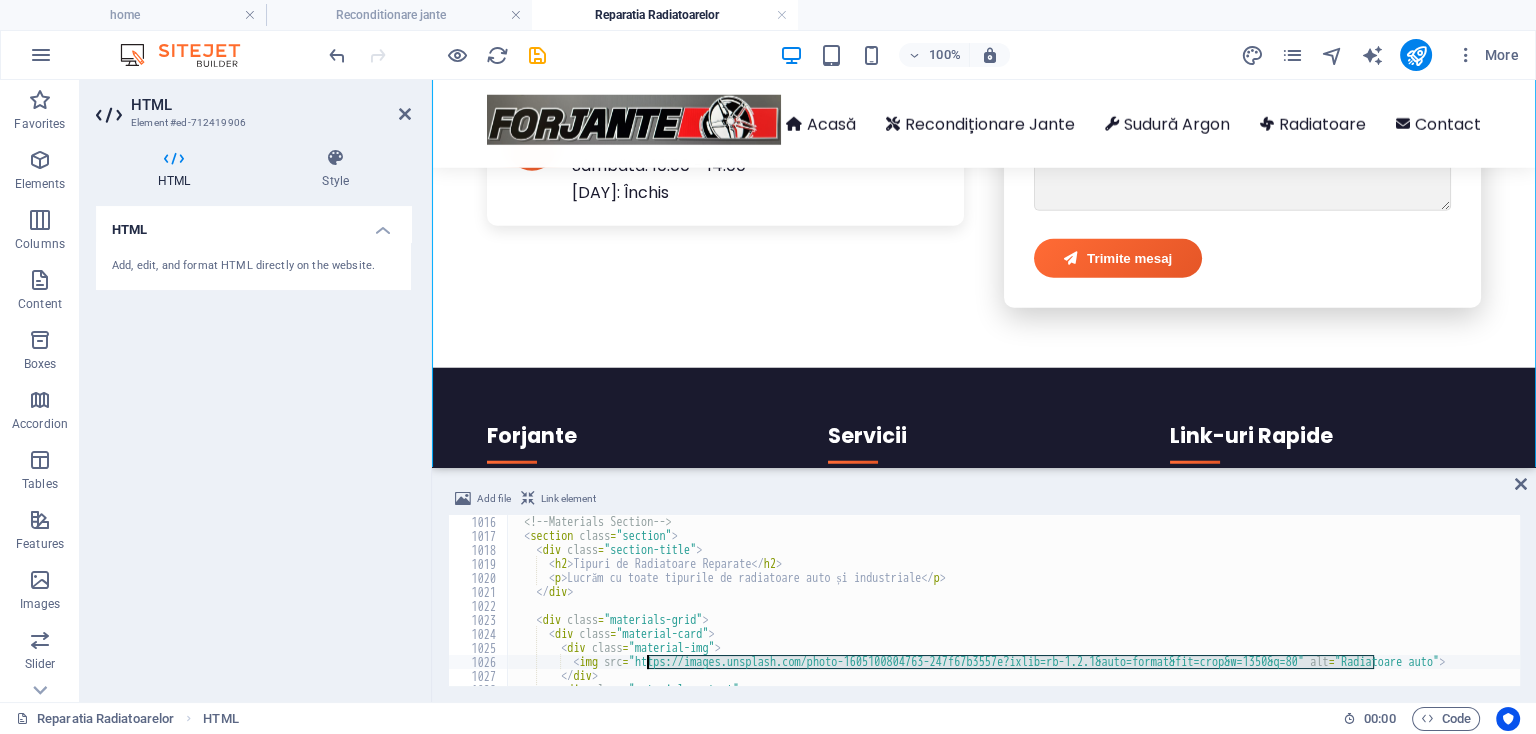 click on "Reparații pentru radiatoare de turisme, SUV-uri și autoutilitare. Rezolvăm problemele de etanșeitate și restabilim eficiența termică." at bounding box center (1014, 600) 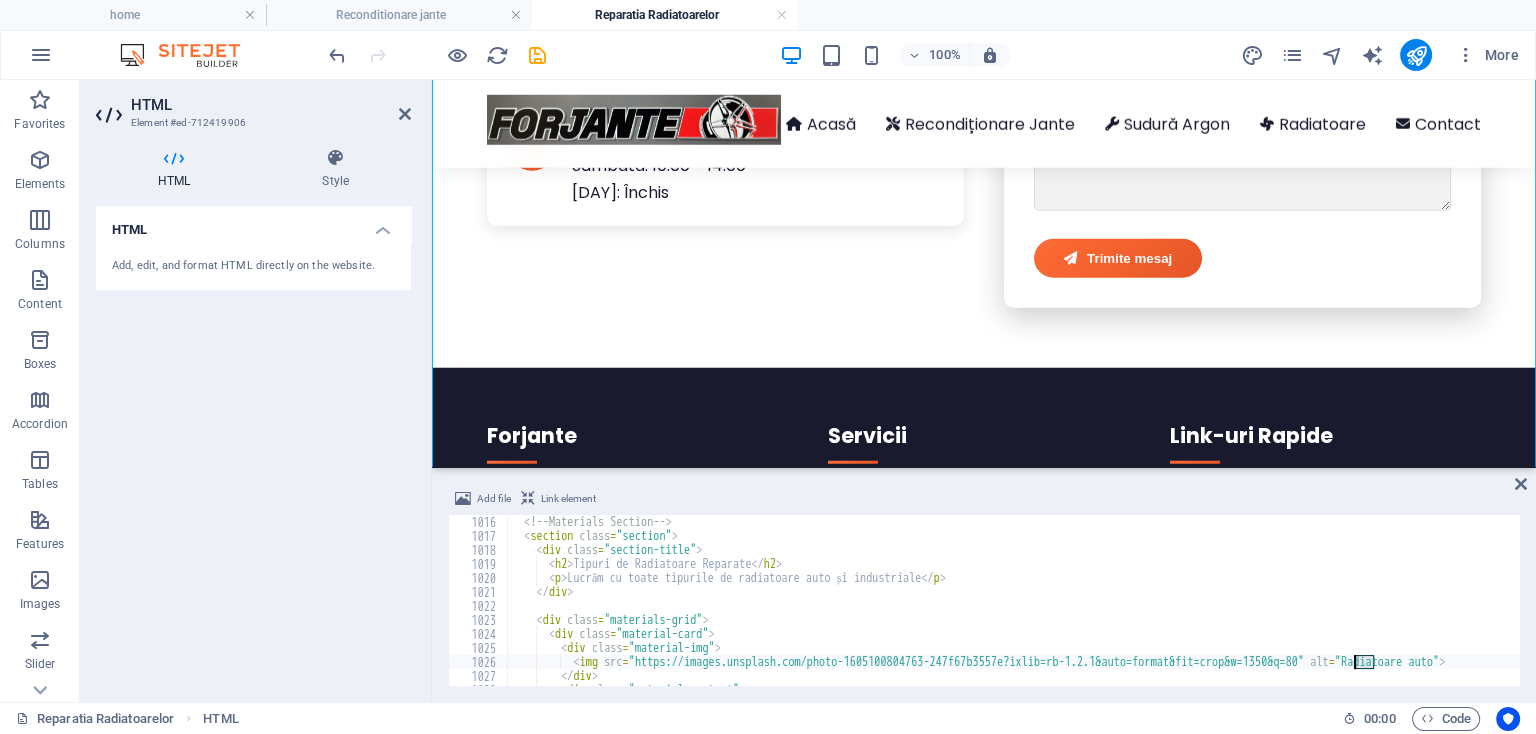 drag, startPoint x: 1372, startPoint y: 661, endPoint x: 1237, endPoint y: 661, distance: 135 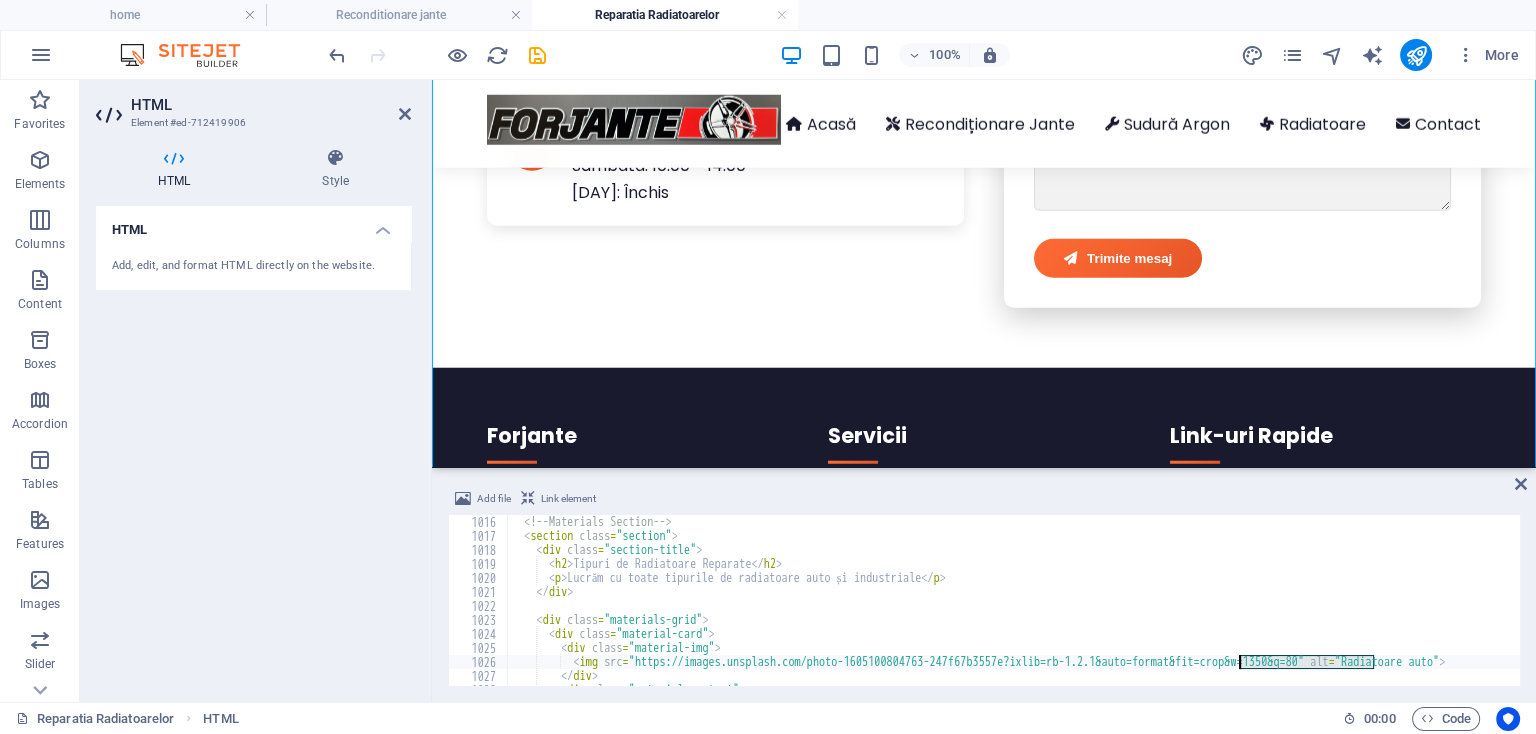 scroll, scrollTop: 14210, scrollLeft: 0, axis: vertical 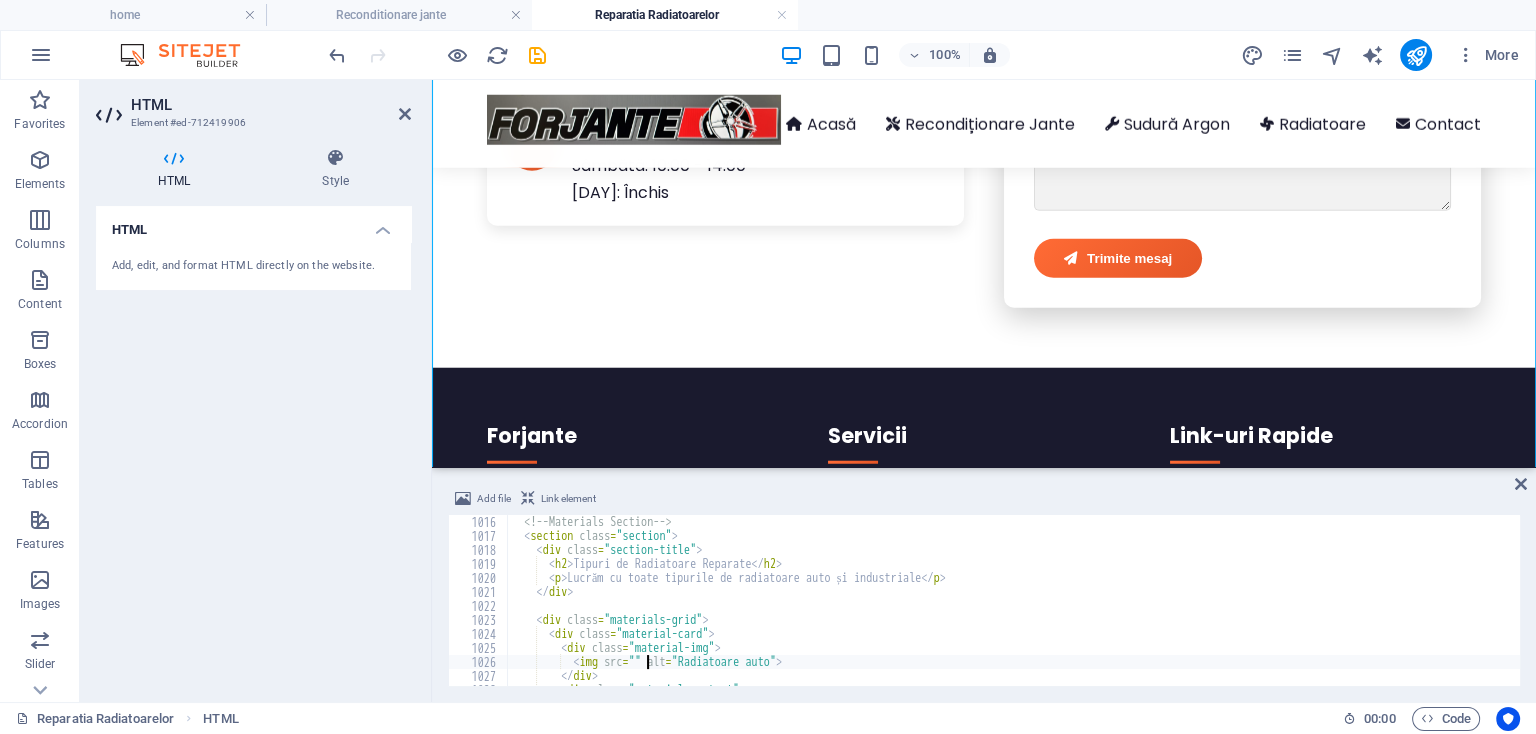 paste on "https://cdn1.site-media.eu/images/0/15735147/5-llbAPmZKGx3g69Cx265p6A.jpg" 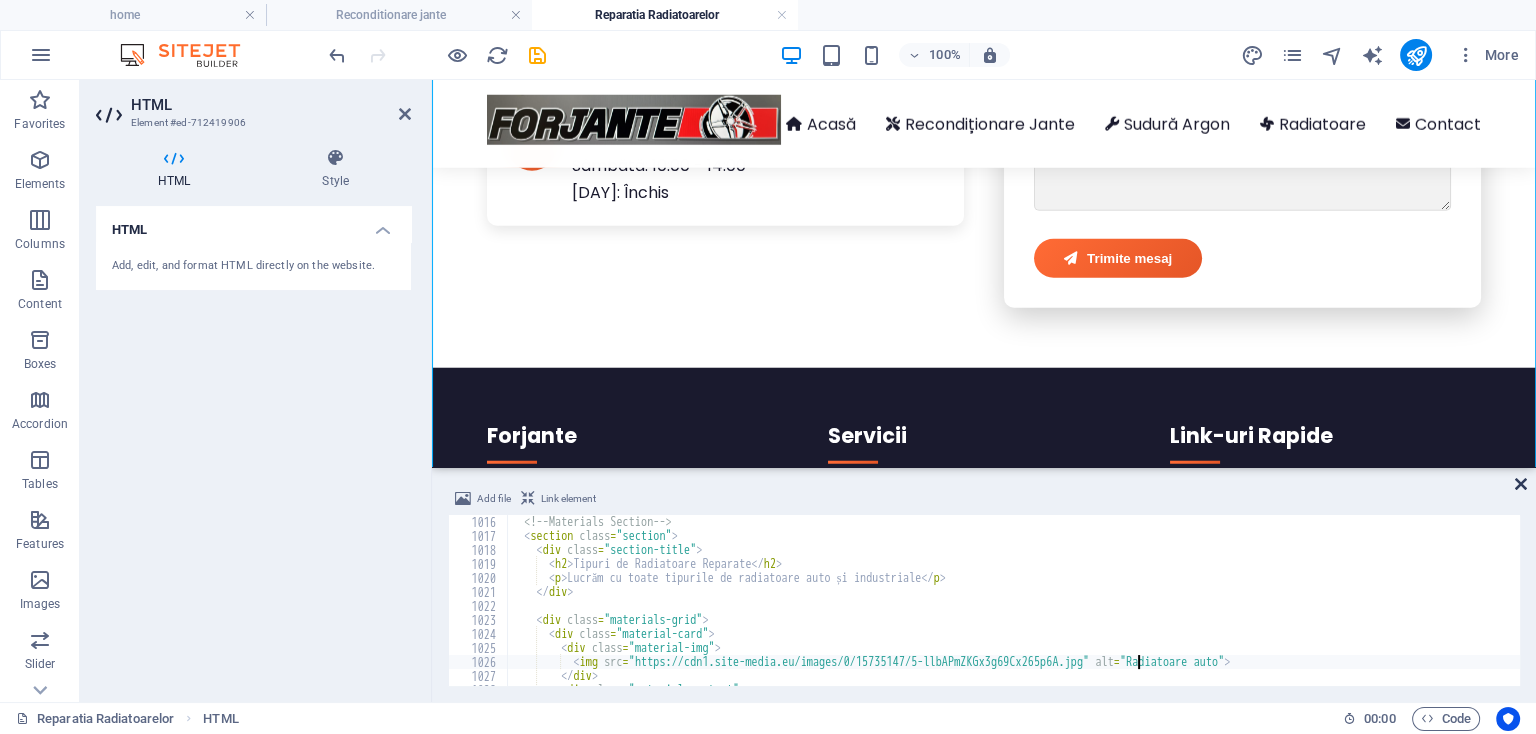 click at bounding box center (1521, 484) 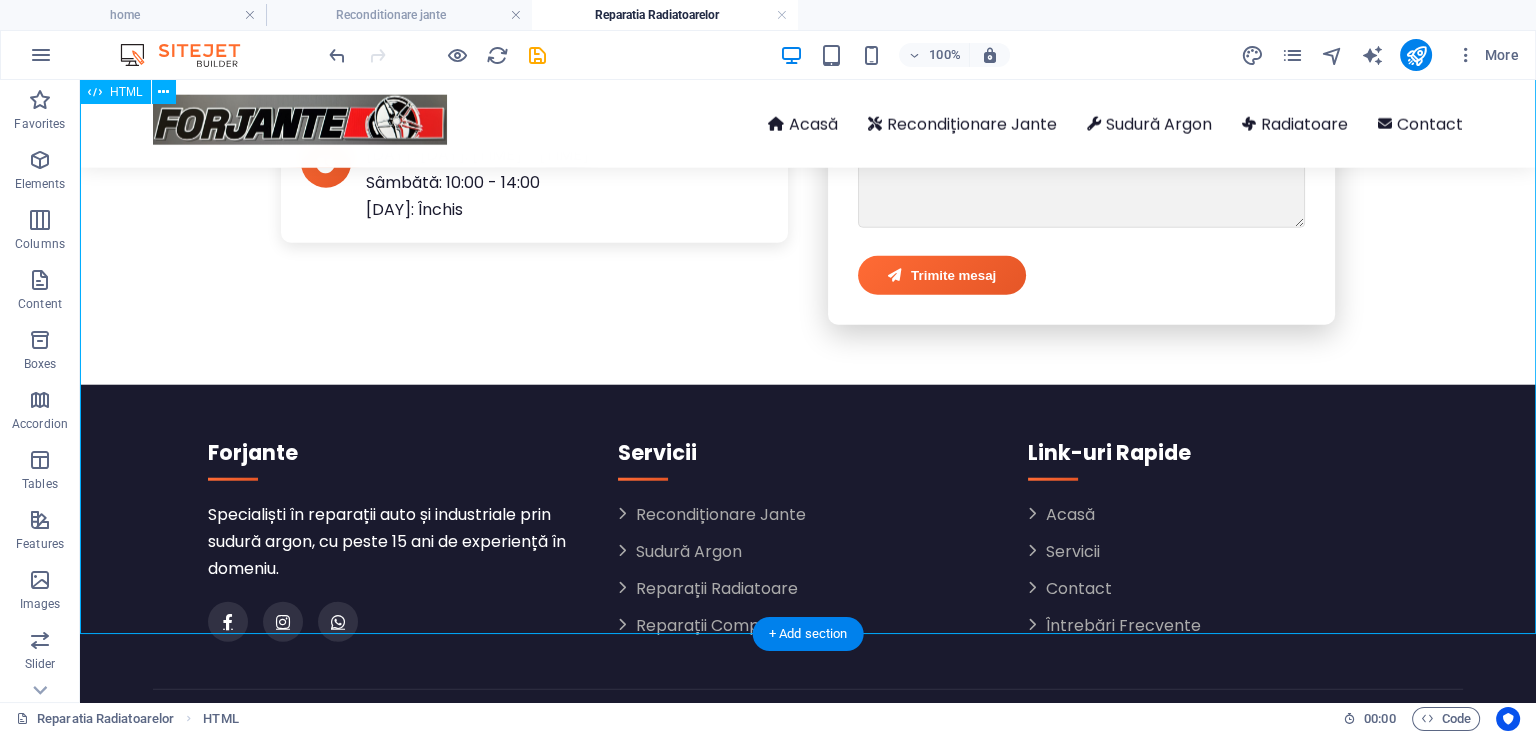 scroll, scrollTop: 6296, scrollLeft: 0, axis: vertical 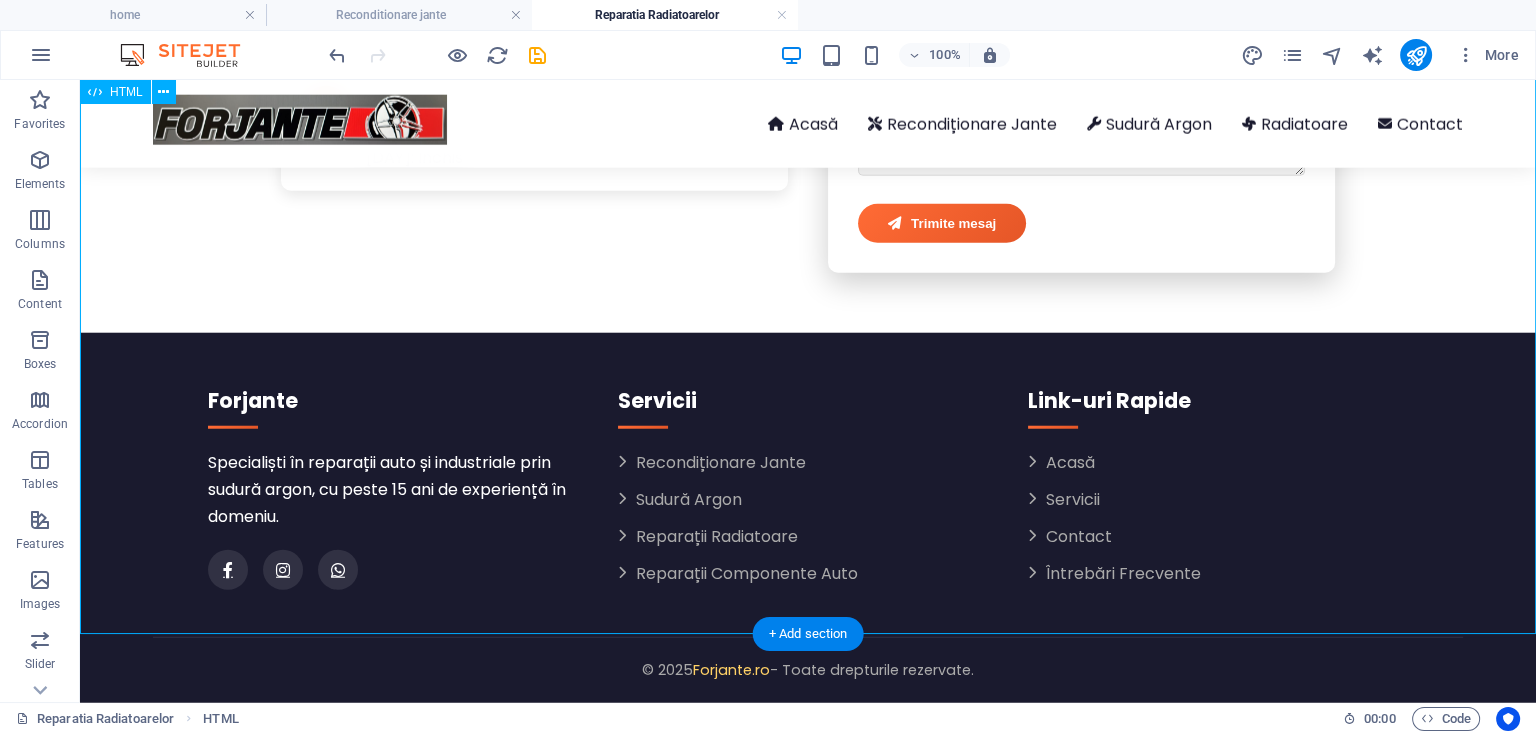 click on "Forjante - Reparații Radiatoare Auto Profesionale | Sudură Argon, Test Presiune
Acasă
Recondiționare Jante
Sudură Argon
Radiatoare
Contact
Dorești o consultare gratuită pentru reparația radiatorului tău?
Programează consultare
Reparații Profesionale Radiatoare Auto
Sudură argon de precizie pentru radiatoare din aluminiu și cupru cu garanție
WhatsApp
Sună acum
Serviciile noastre
Reparații Radiatoare Auto de Înaltă Calitate
Specialiști în sudură argon pentru radiatoare din aluminiu și cupru
De ce să repari radiatorul la Forjante?
Forjante" at bounding box center (808, -2743) 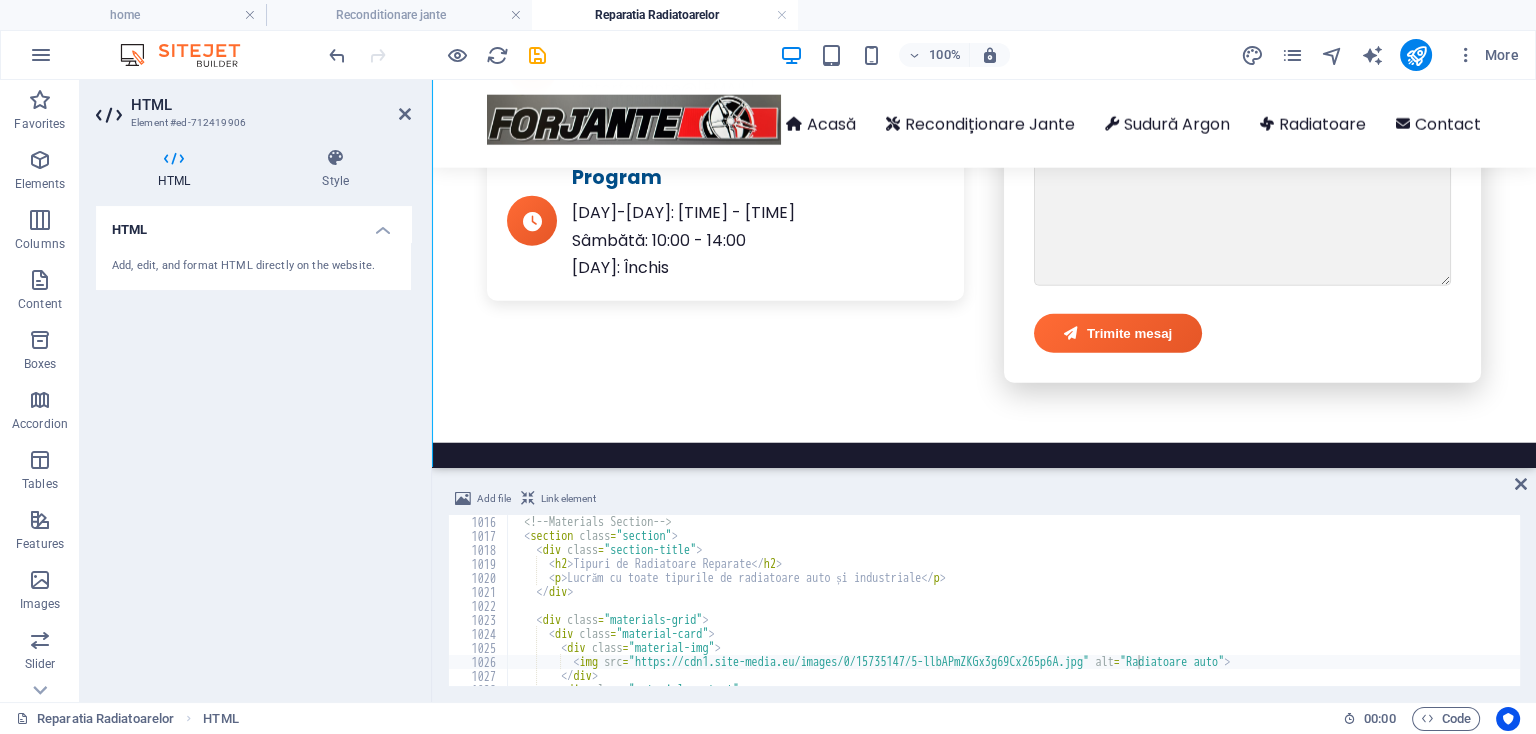 scroll, scrollTop: 6371, scrollLeft: 0, axis: vertical 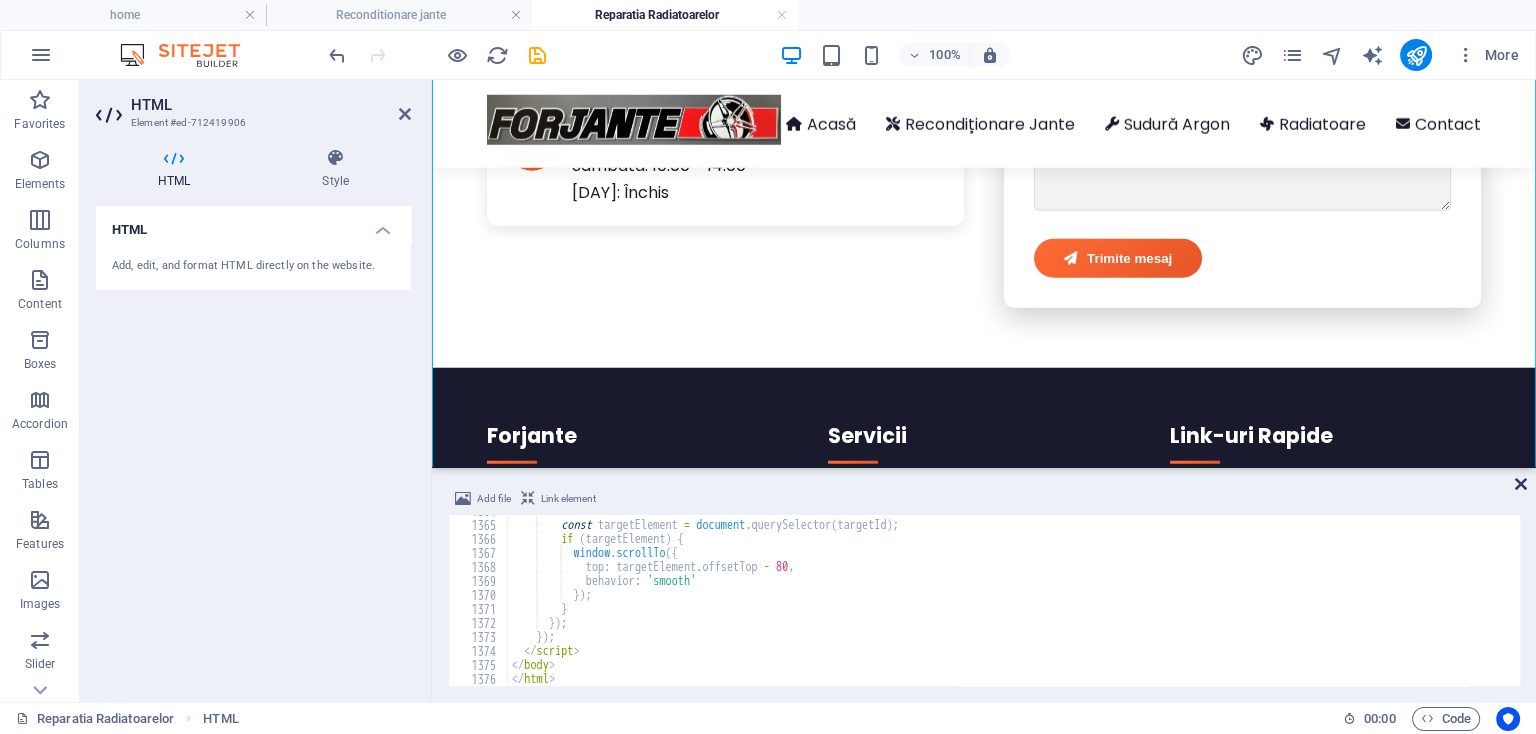 click at bounding box center [1521, 484] 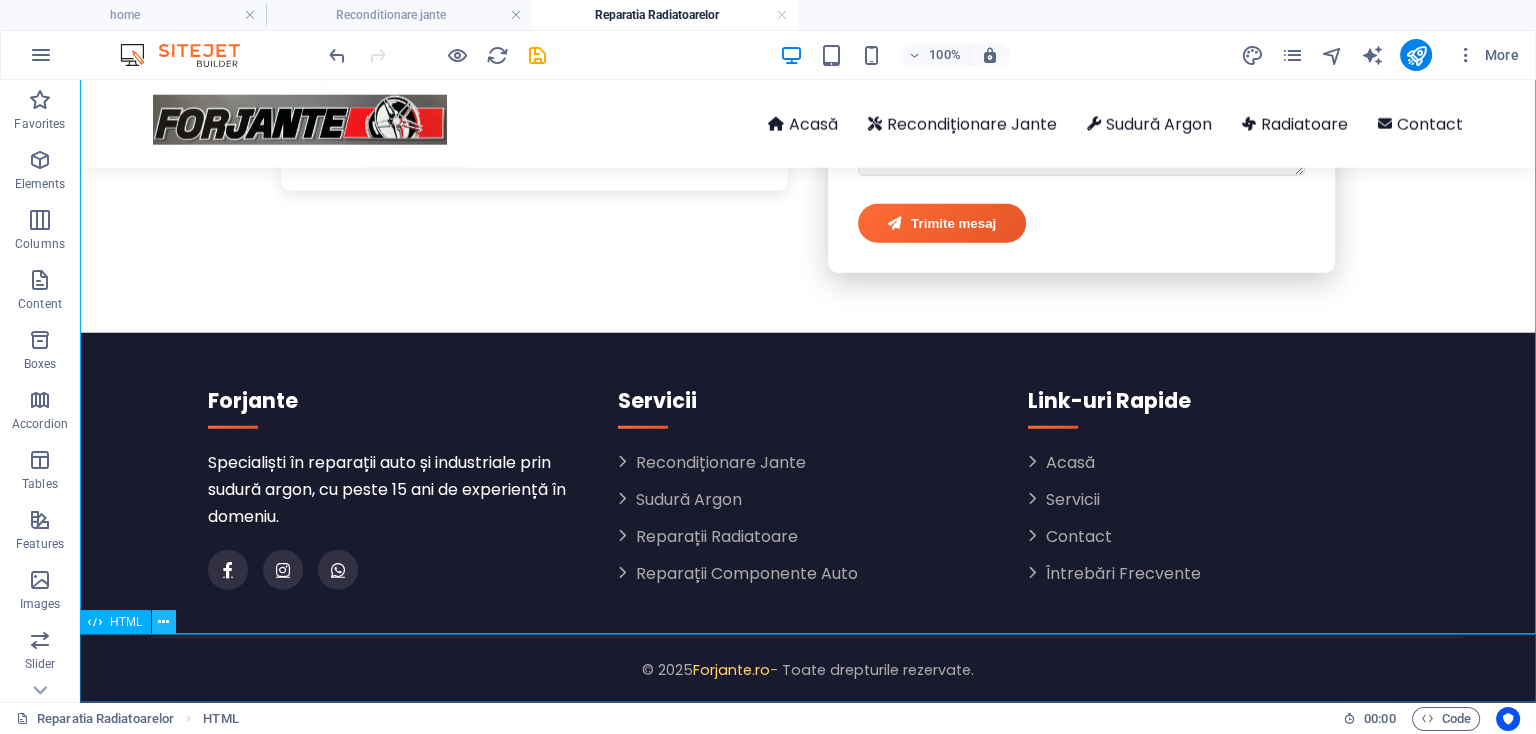 click at bounding box center (163, 622) 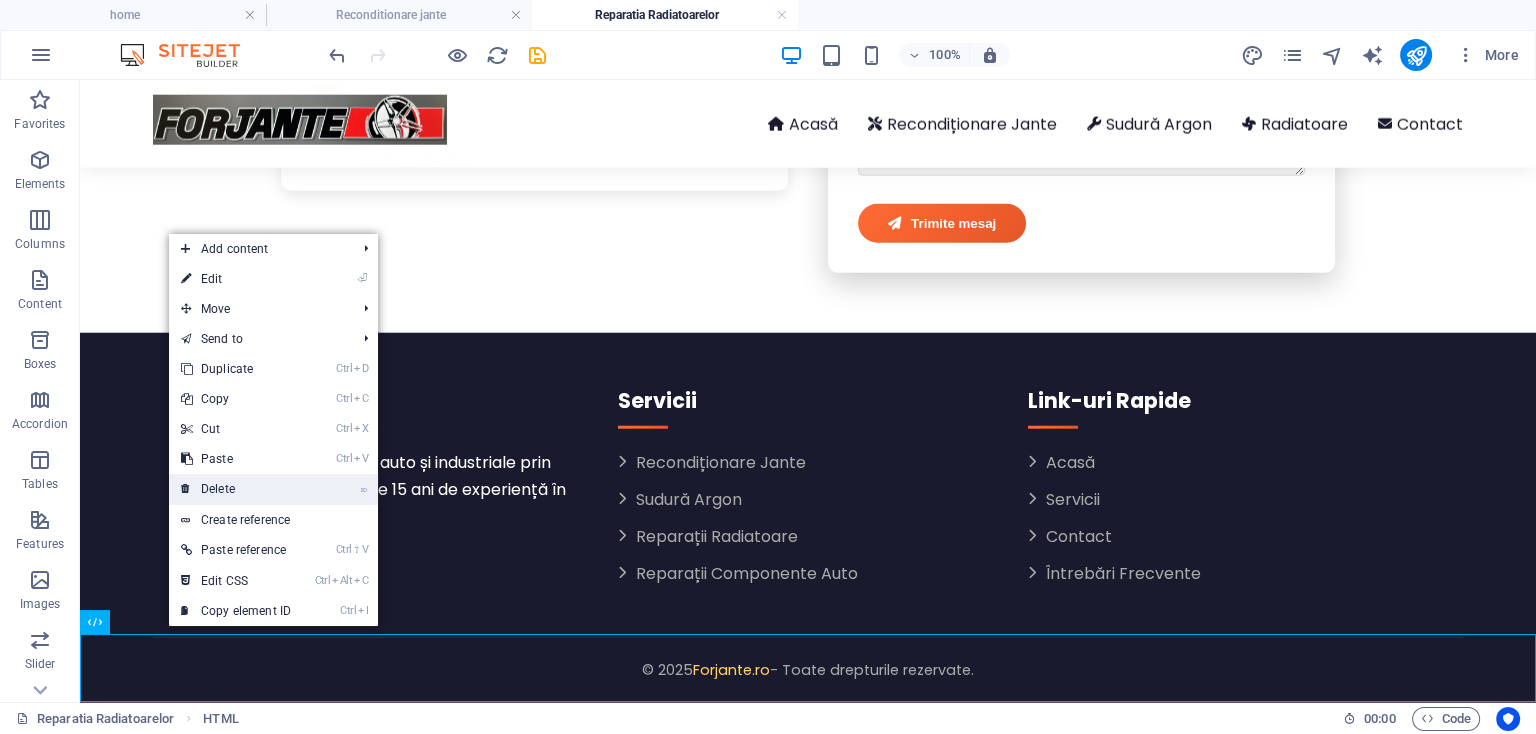 click on "⌦  Delete" at bounding box center (236, 489) 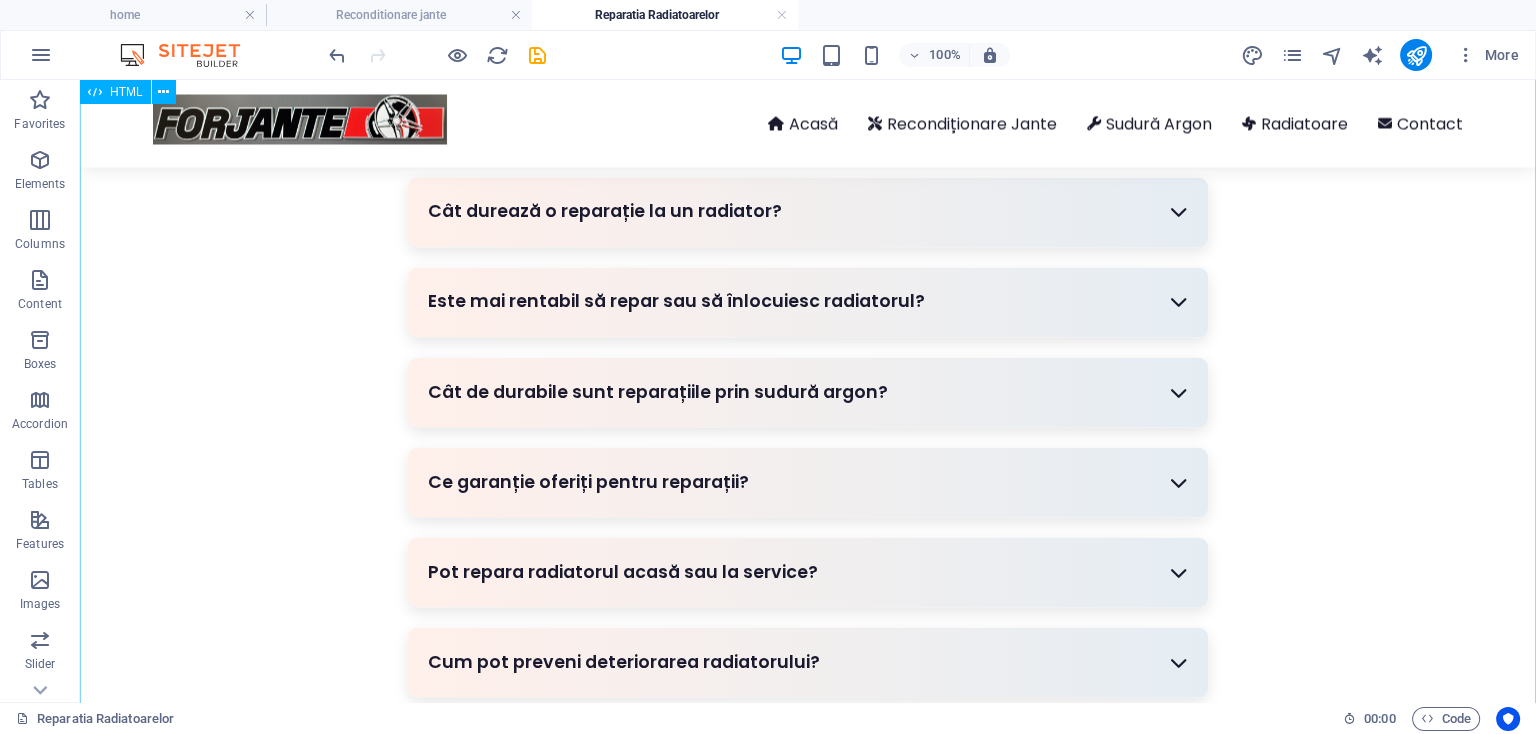 scroll, scrollTop: 4247, scrollLeft: 0, axis: vertical 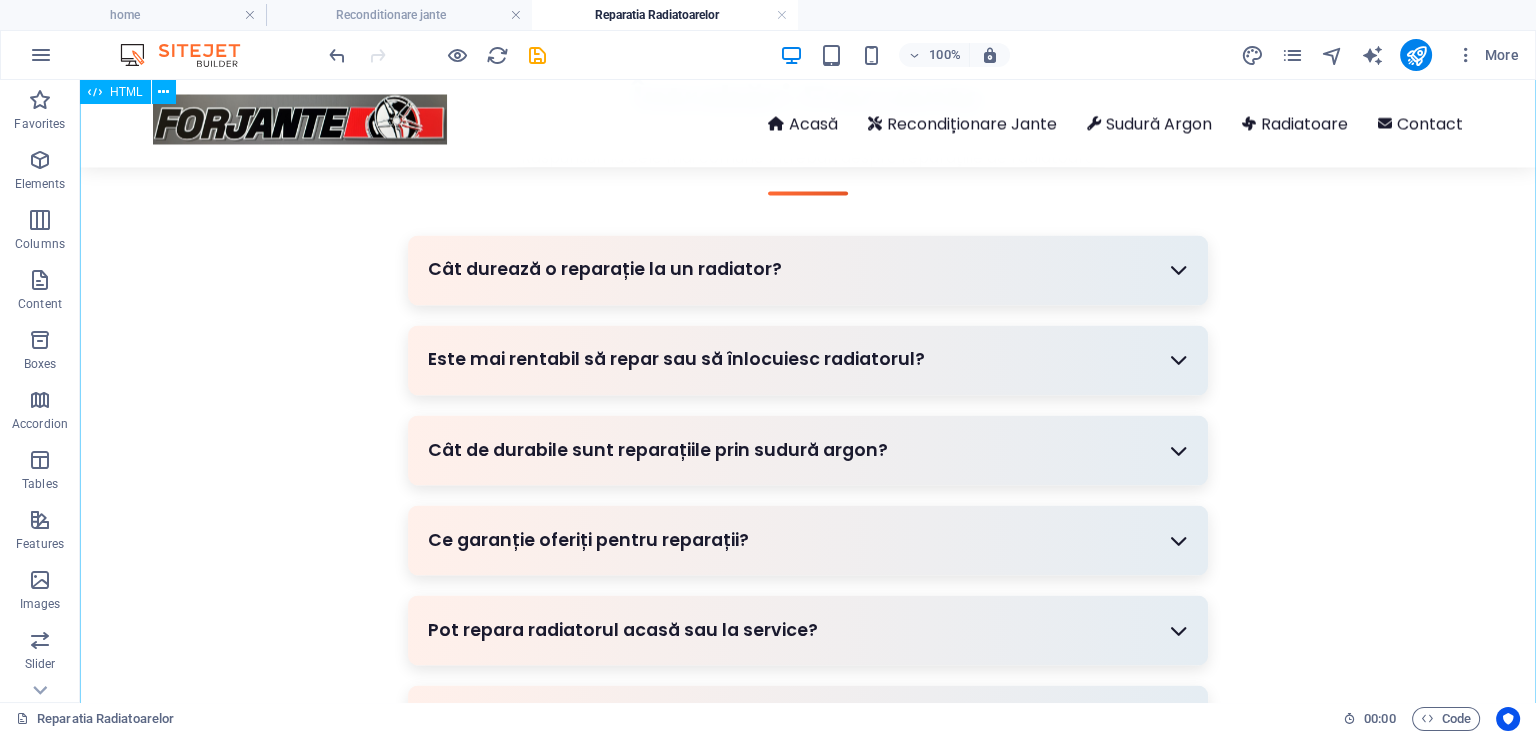 click on "Forjante - Reparații Radiatoare Auto Profesionale | Sudură Argon, Test Presiune
Acasă
Recondiționare Jante
Sudură Argon
Radiatoare
Contact
Dorești o consultare gratuită pentru reparația radiatorului tău?
Programează consultare
Reparații Profesionale Radiatoare Auto
Sudură argon de precizie pentru radiatoare din aluminiu și cupru cu garanție
WhatsApp
Sună acum
Serviciile noastre
Reparații Radiatoare Auto de Înaltă Calitate
Specialiști în sudură argon pentru radiatoare din aluminiu și cupru
De ce să repari radiatorul la Forjante?
Forjante" at bounding box center (808, -694) 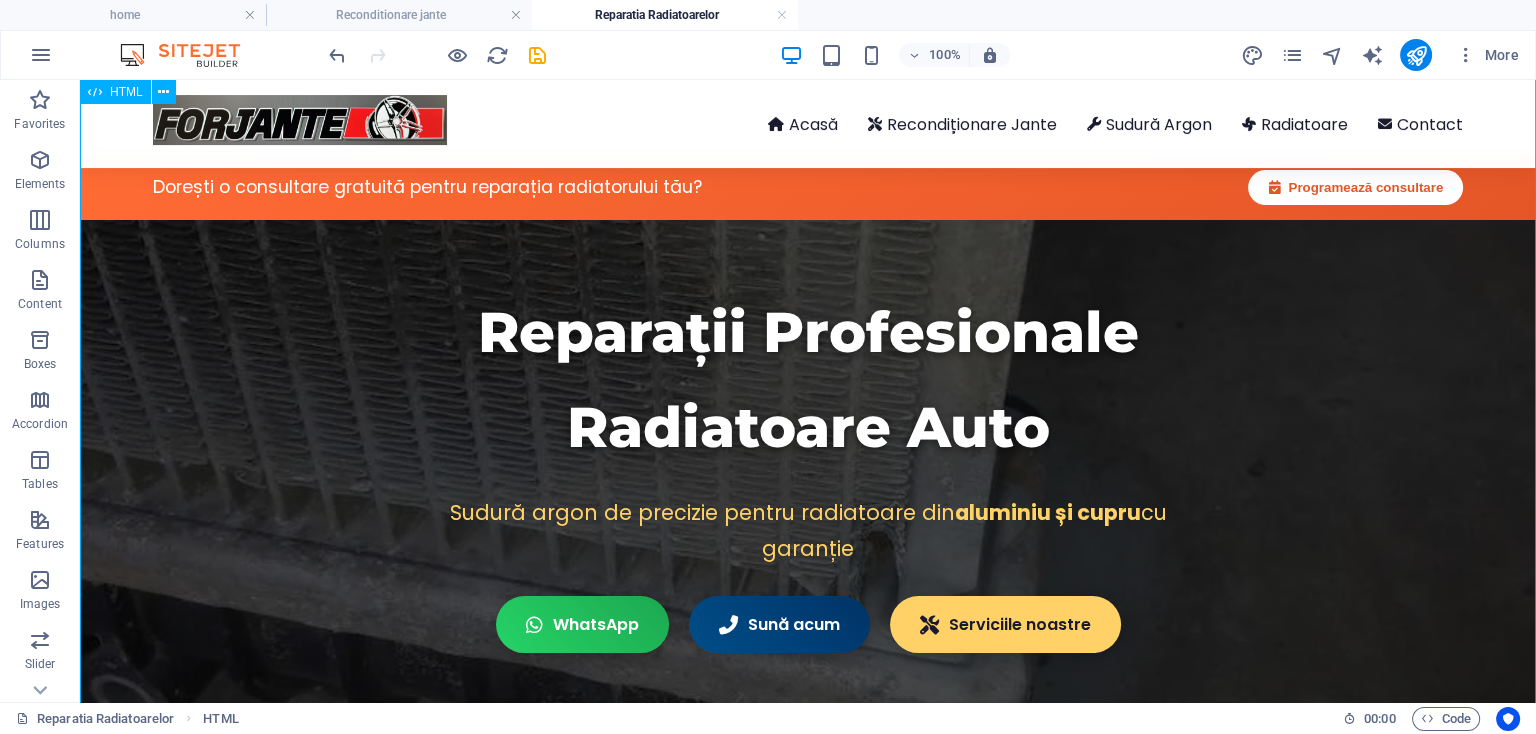 scroll, scrollTop: 0, scrollLeft: 0, axis: both 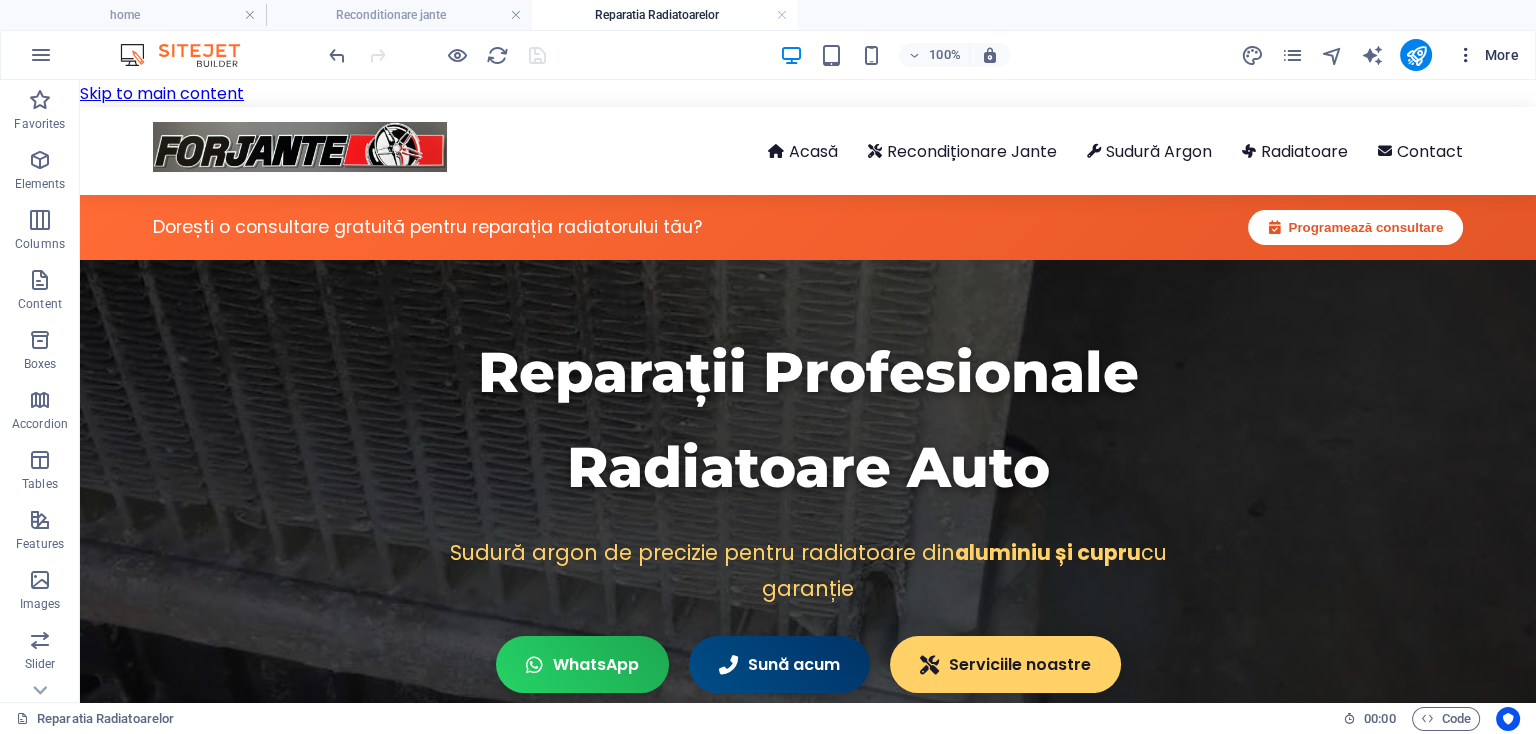 click at bounding box center [1466, 55] 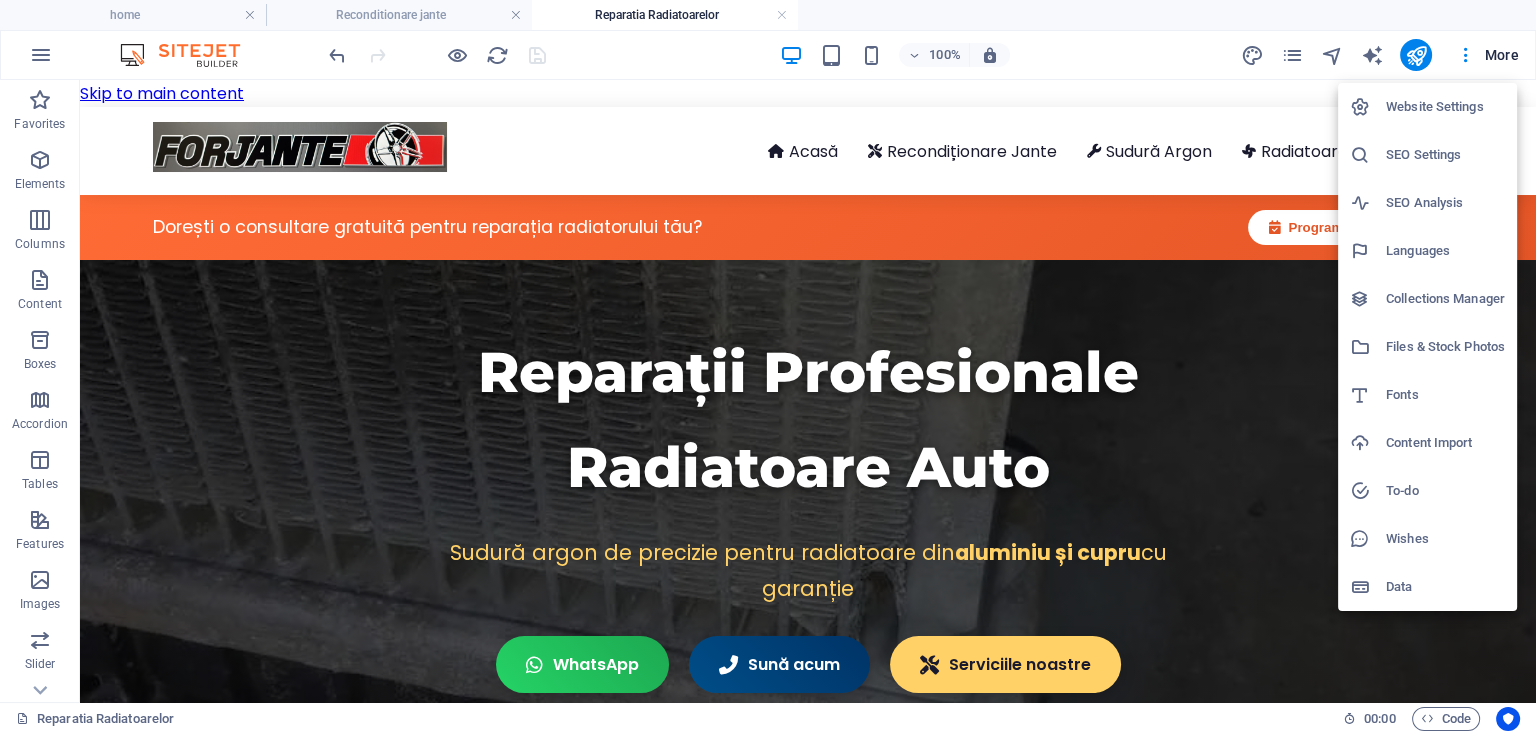 click on "SEO Analysis" at bounding box center (1445, 203) 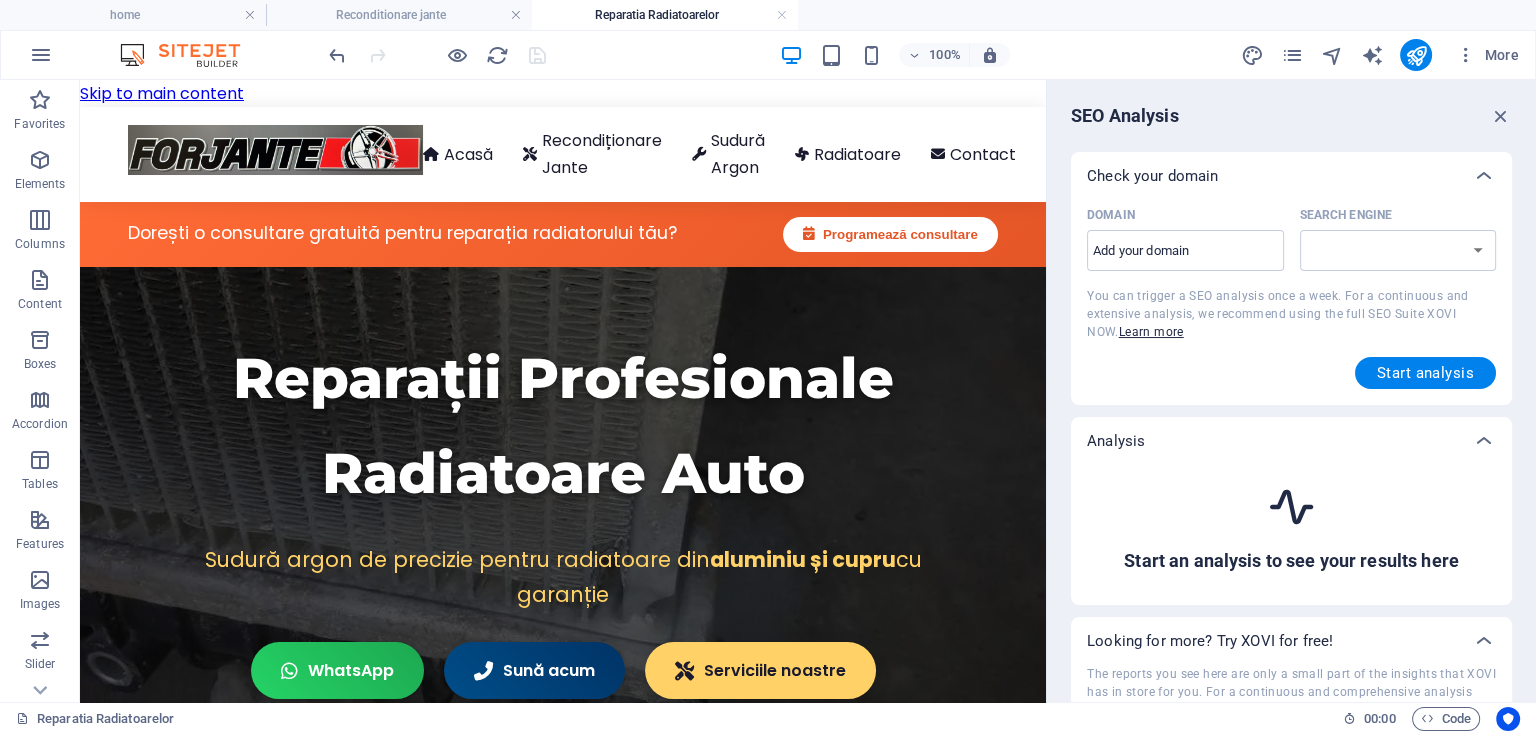 select on "google.com" 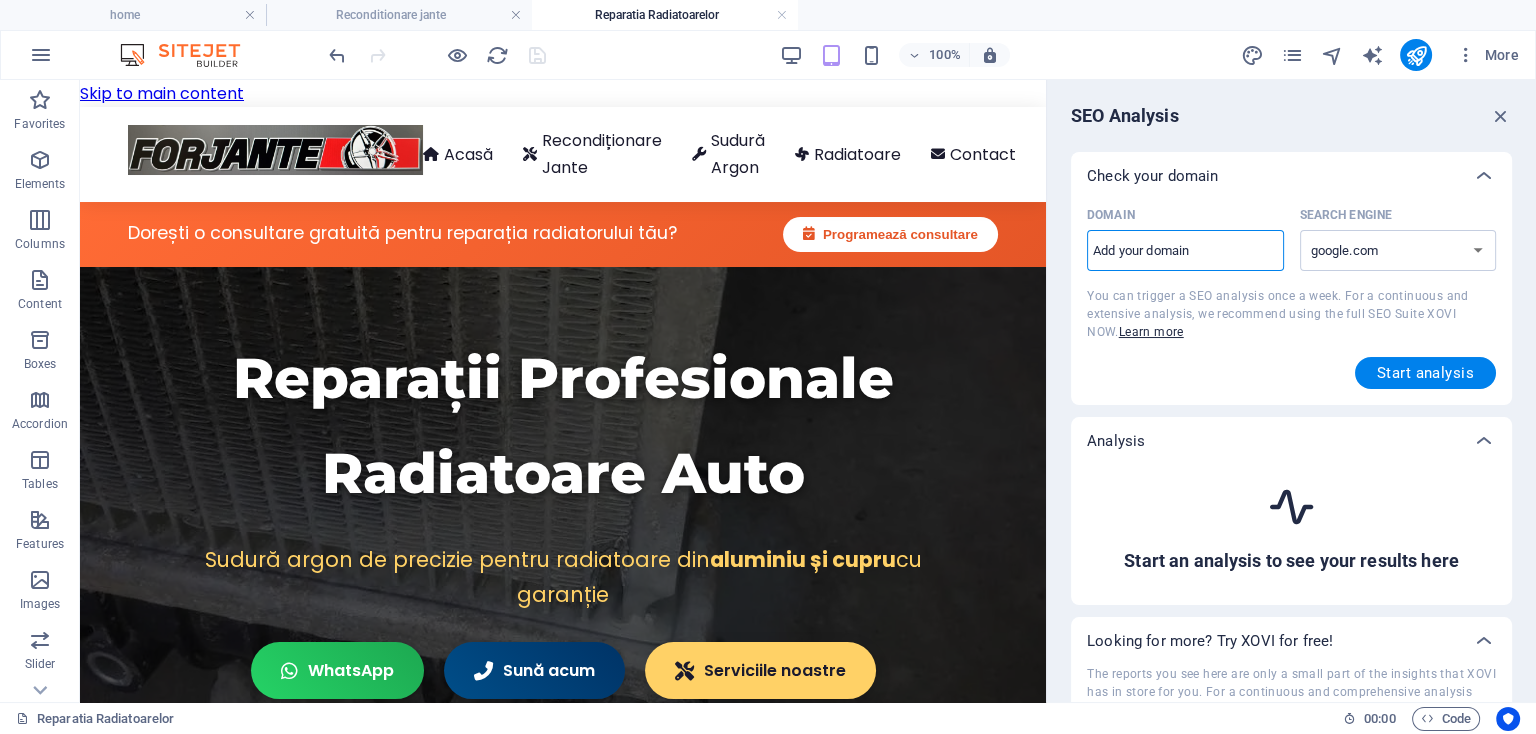 click on "Domain ​" at bounding box center (1185, 251) 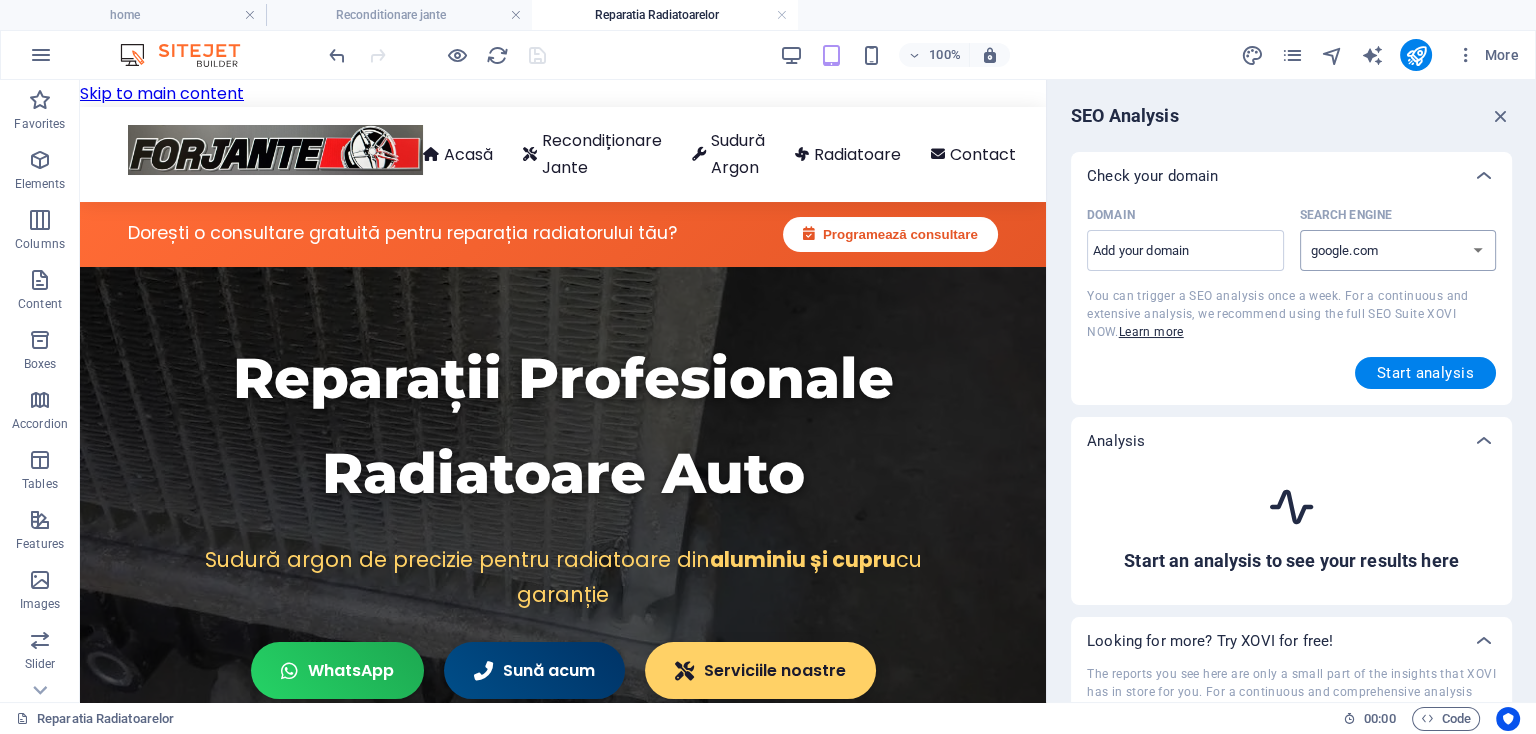 click on "google.com" at bounding box center (0, 0) 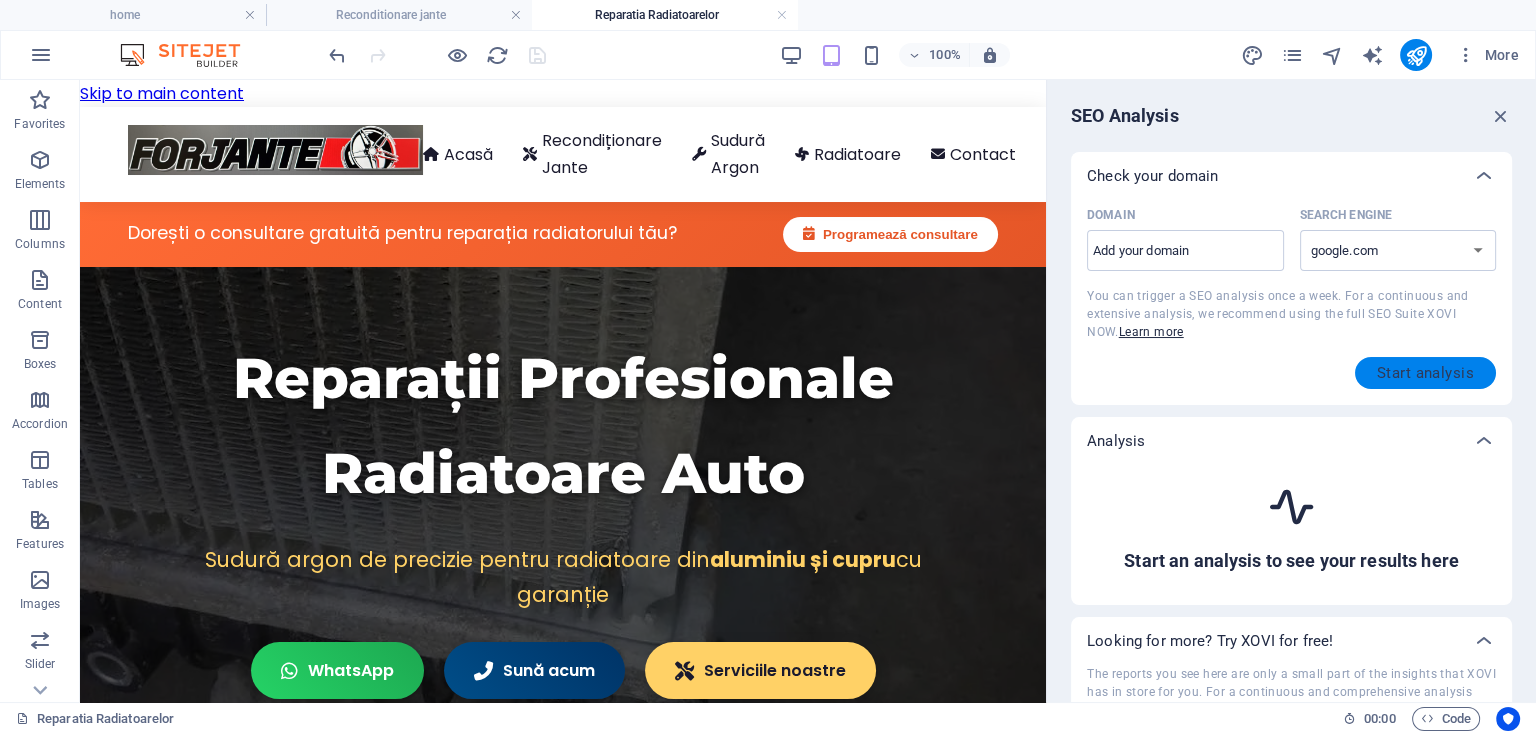 click on "Start analysis" at bounding box center [1425, 373] 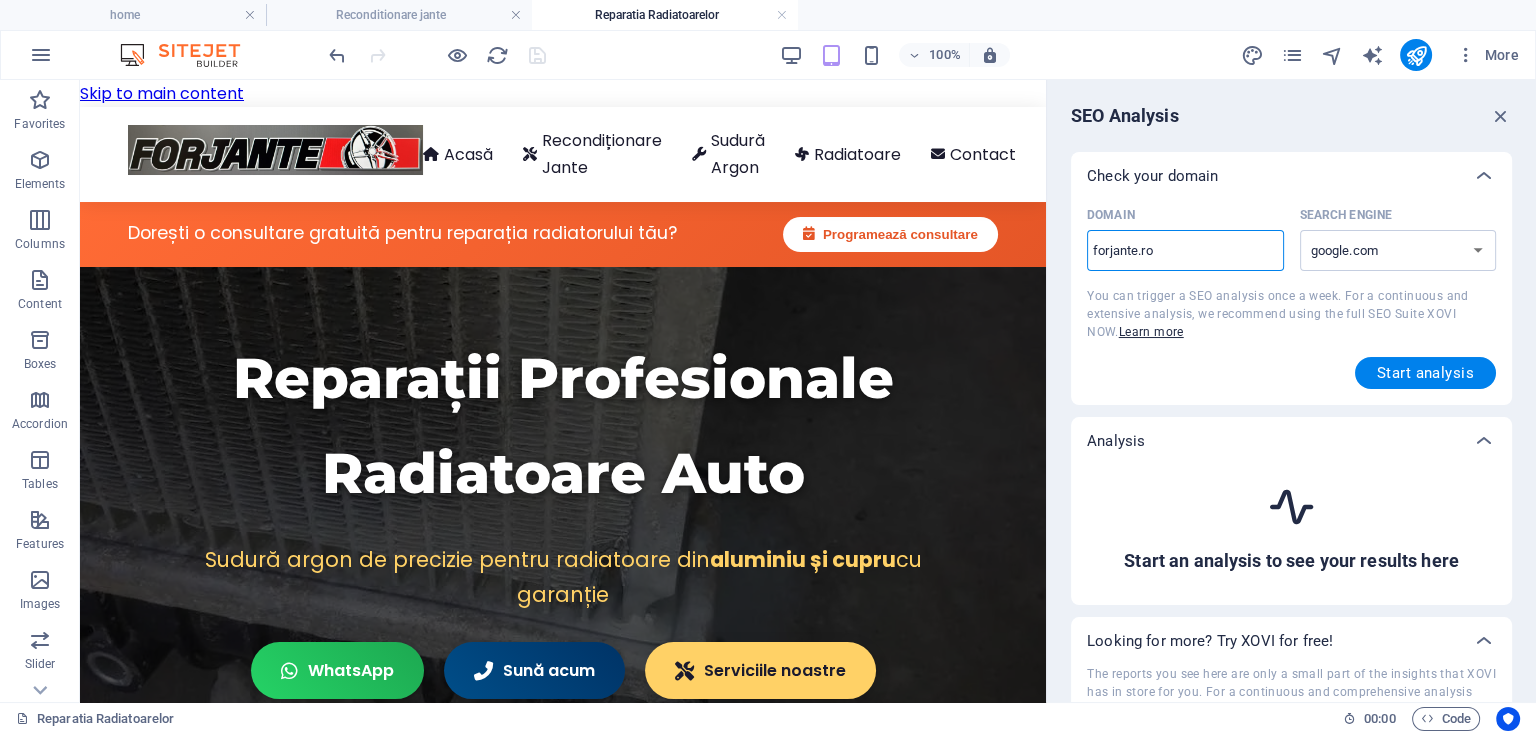 click on "forjante.ro" at bounding box center [1185, 251] 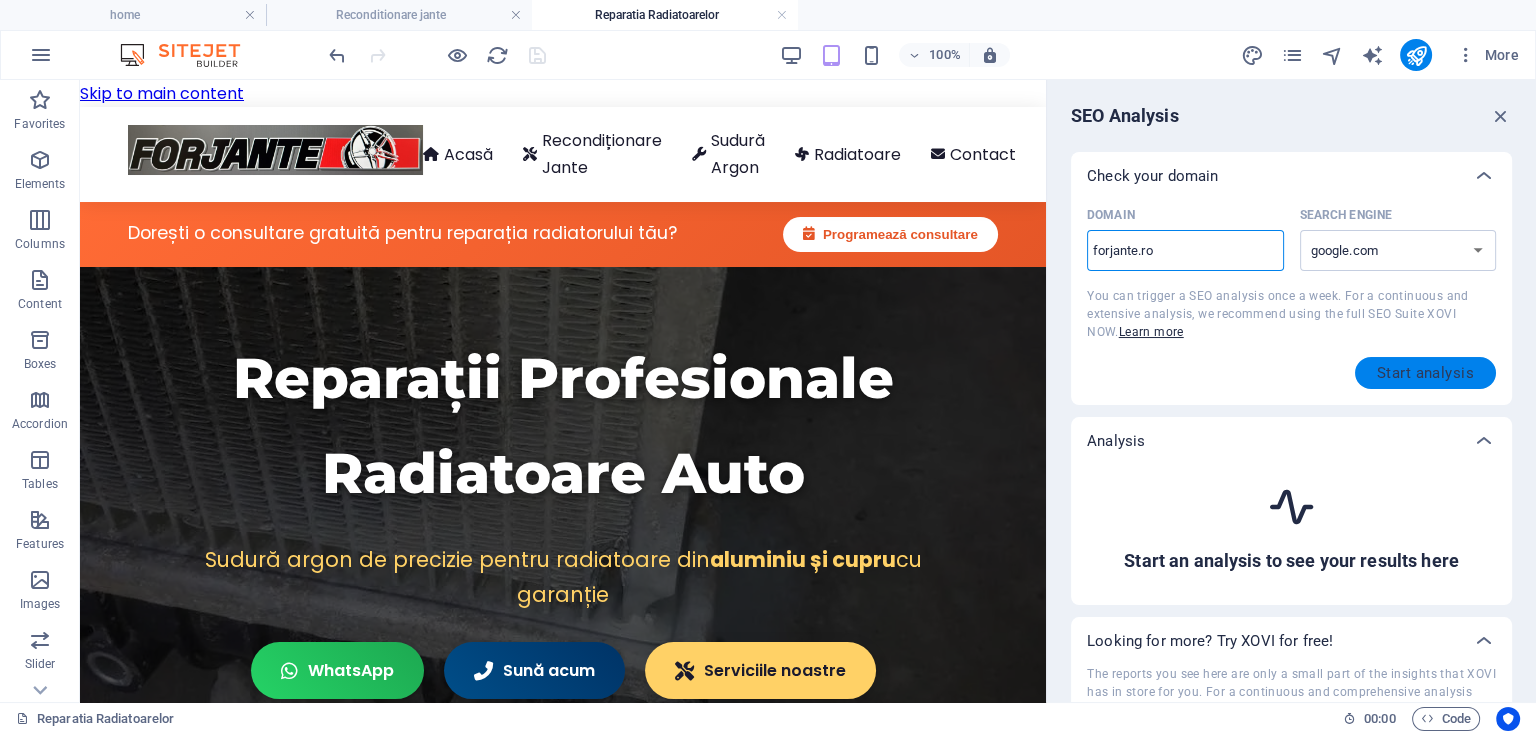 type on "forjante.ro" 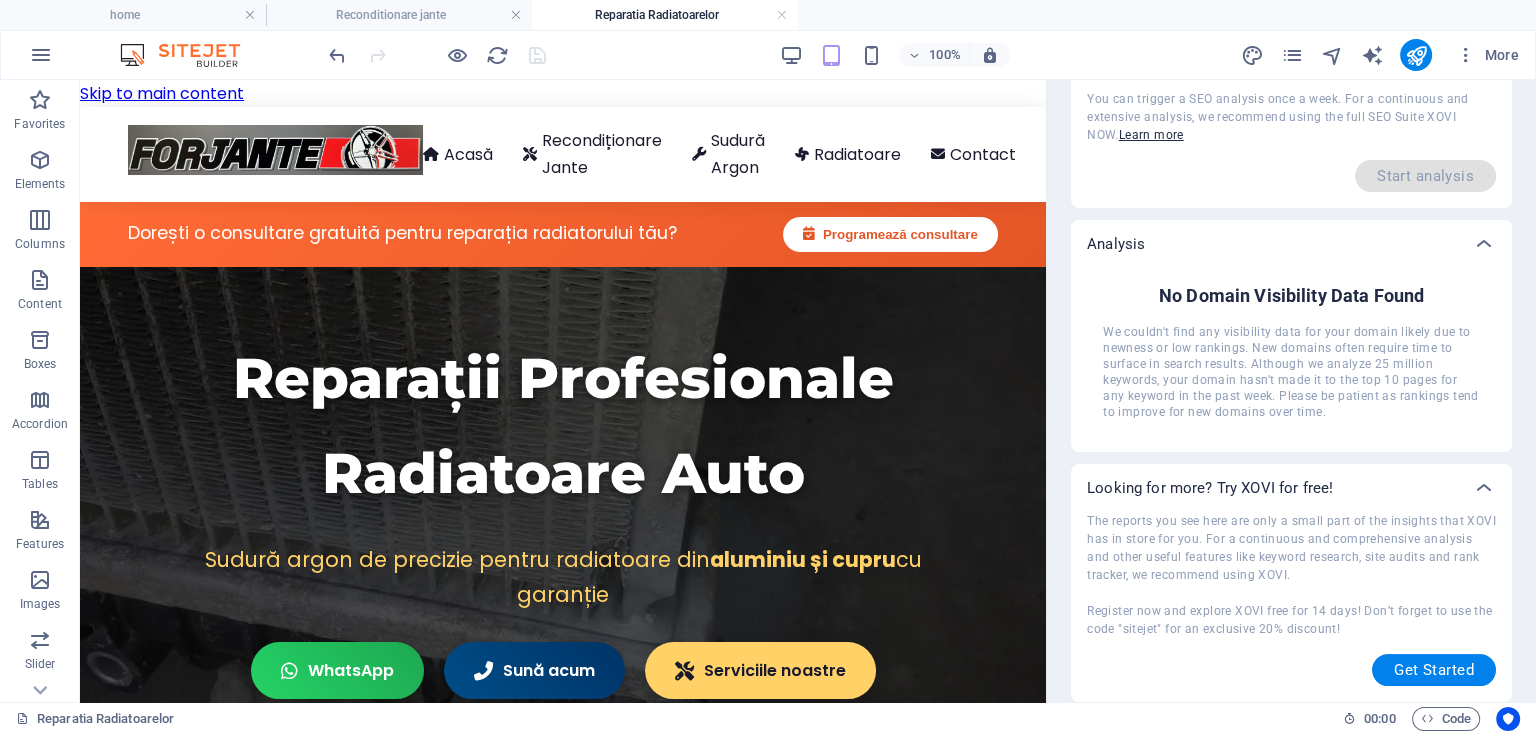scroll, scrollTop: 0, scrollLeft: 0, axis: both 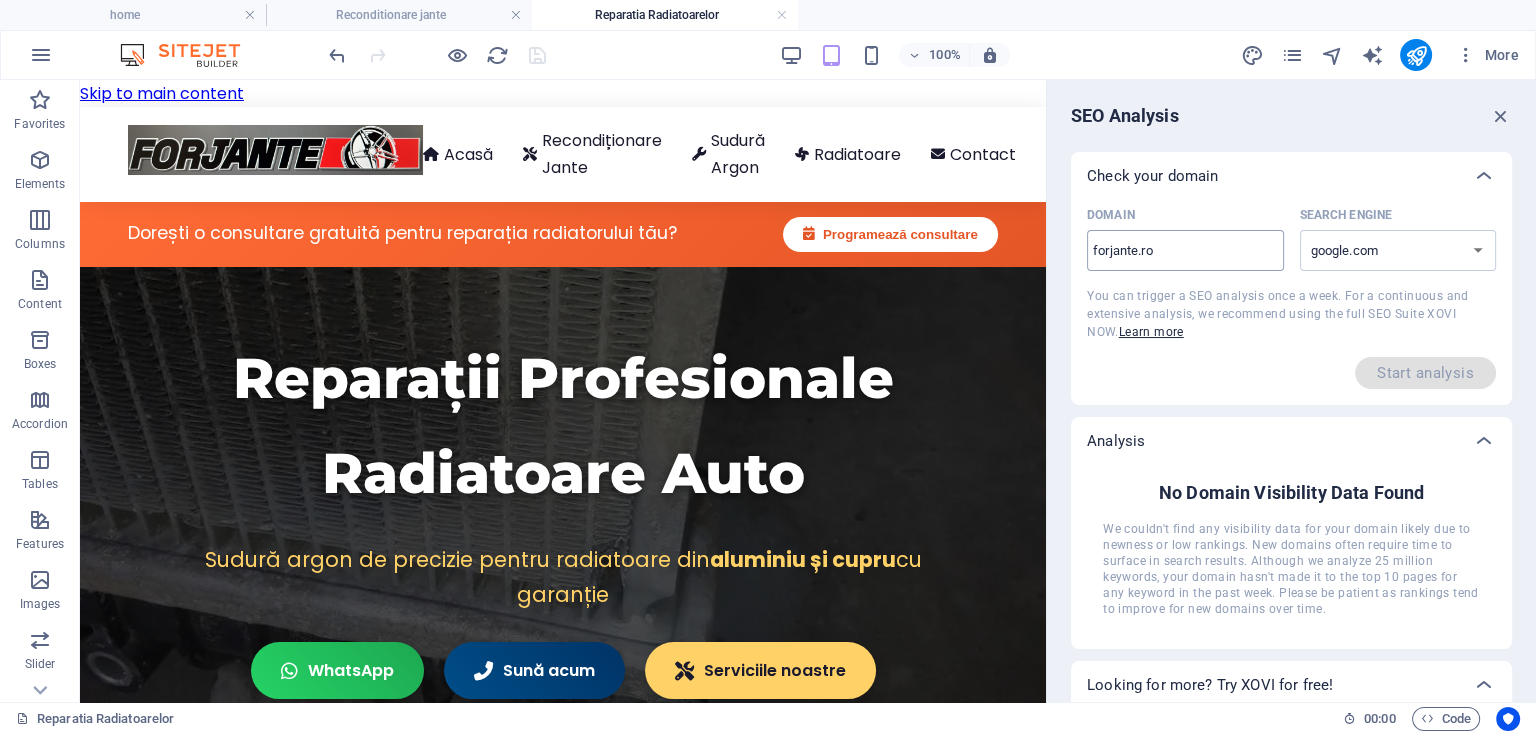 click on "forjante.ro ​" at bounding box center (1185, 250) 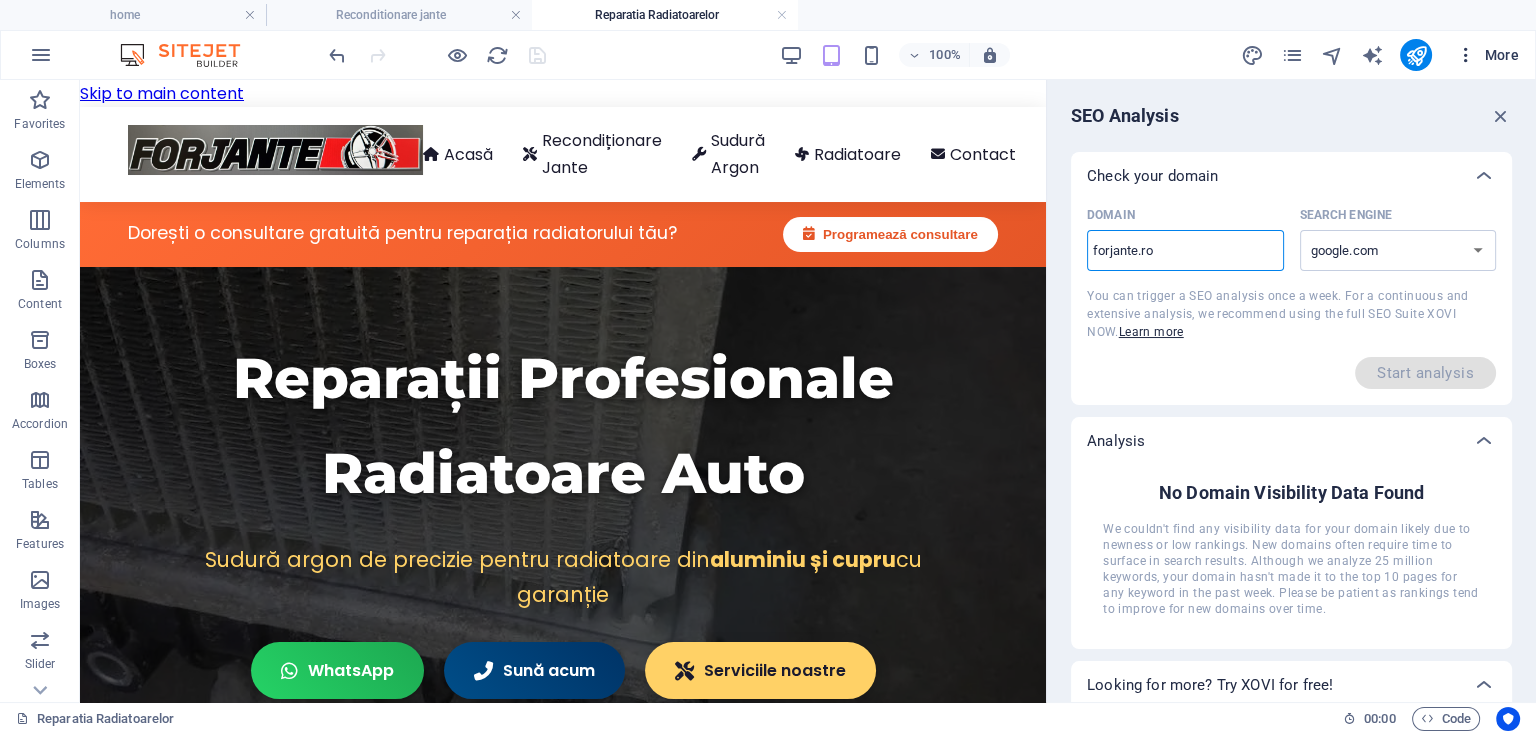 click at bounding box center (1466, 55) 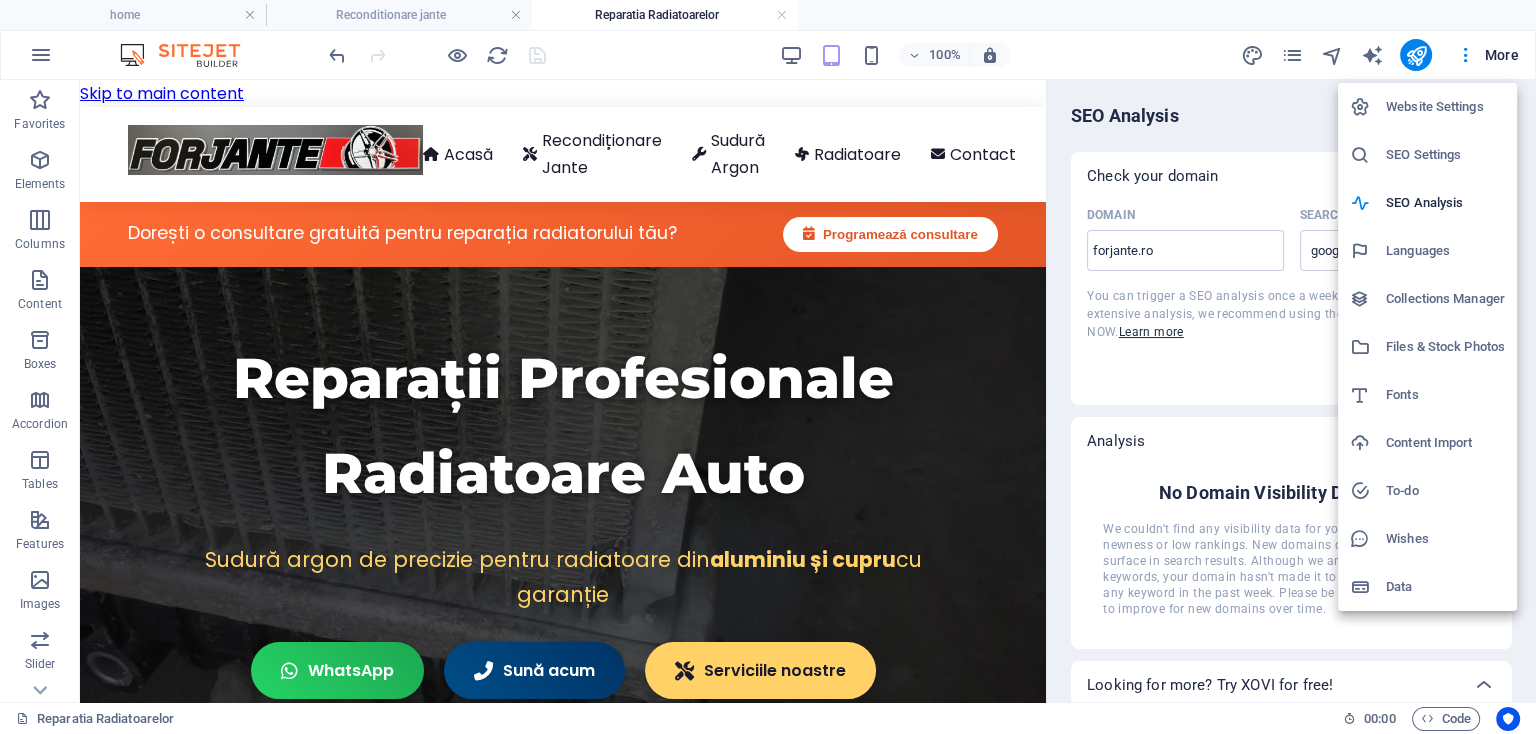 click on "SEO Settings" at bounding box center [1427, 155] 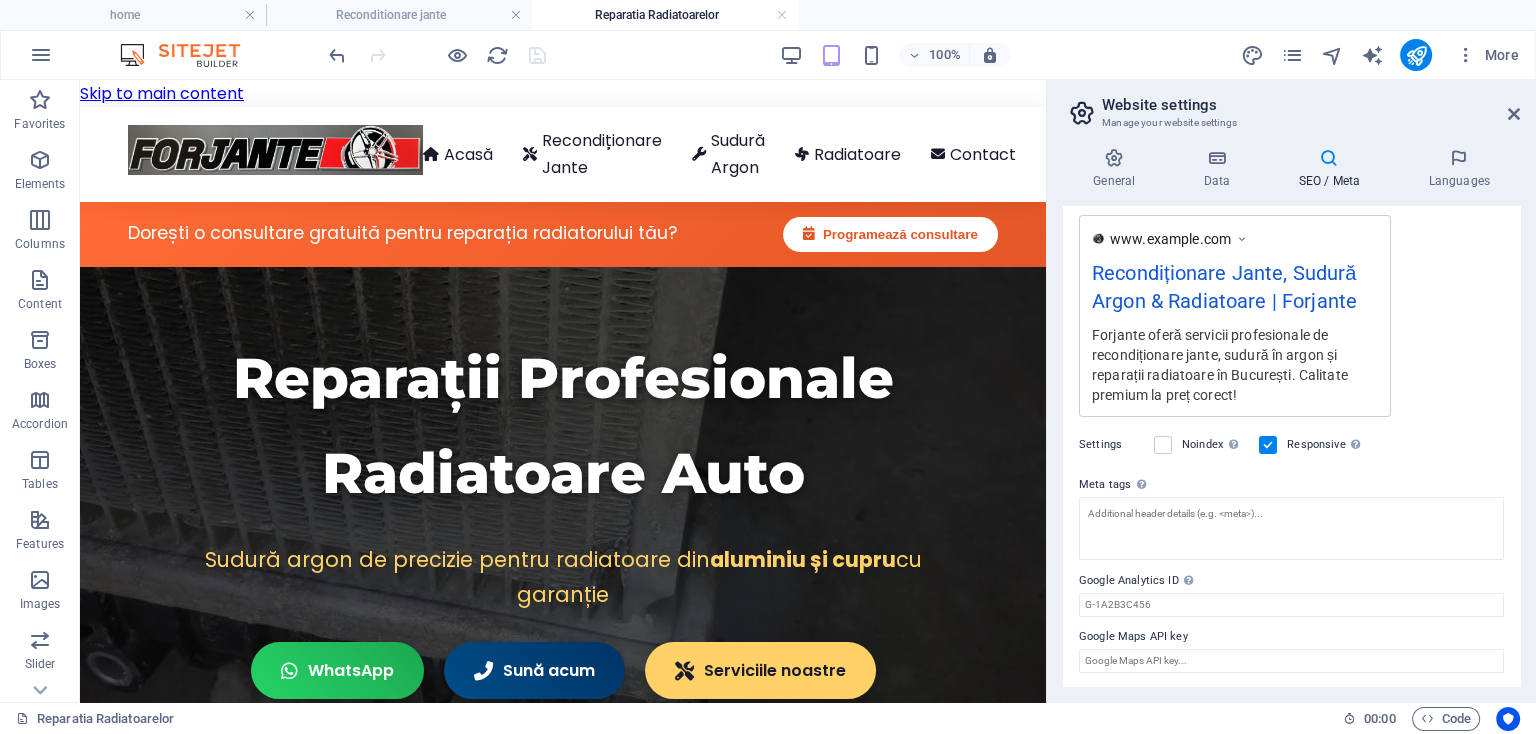 scroll, scrollTop: 343, scrollLeft: 0, axis: vertical 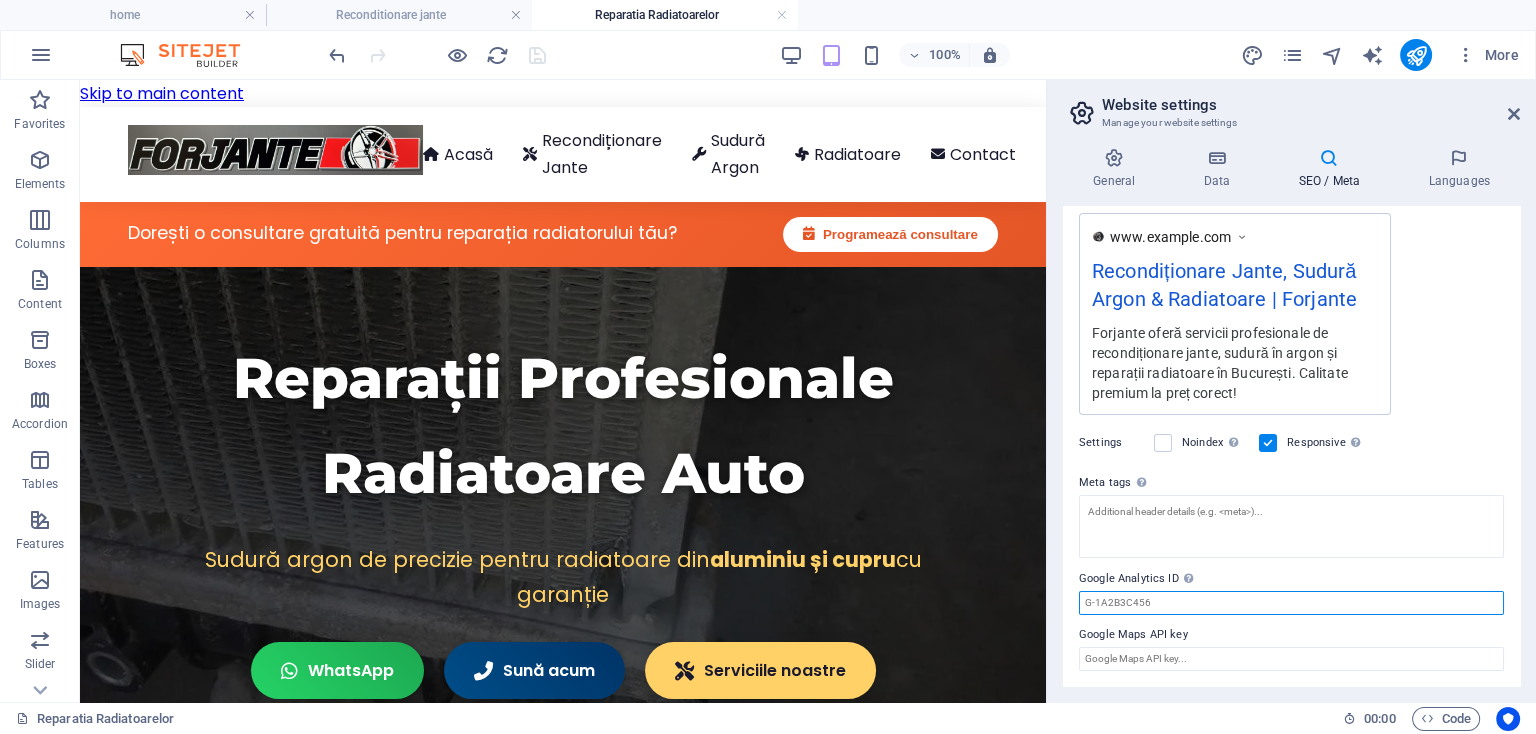 click on "Google Analytics ID Please only add the Google Analytics ID. We automatically include the ID in the tracking snippet. The Analytics ID looks similar to e.g. G-1A2B3C456" at bounding box center [1291, 603] 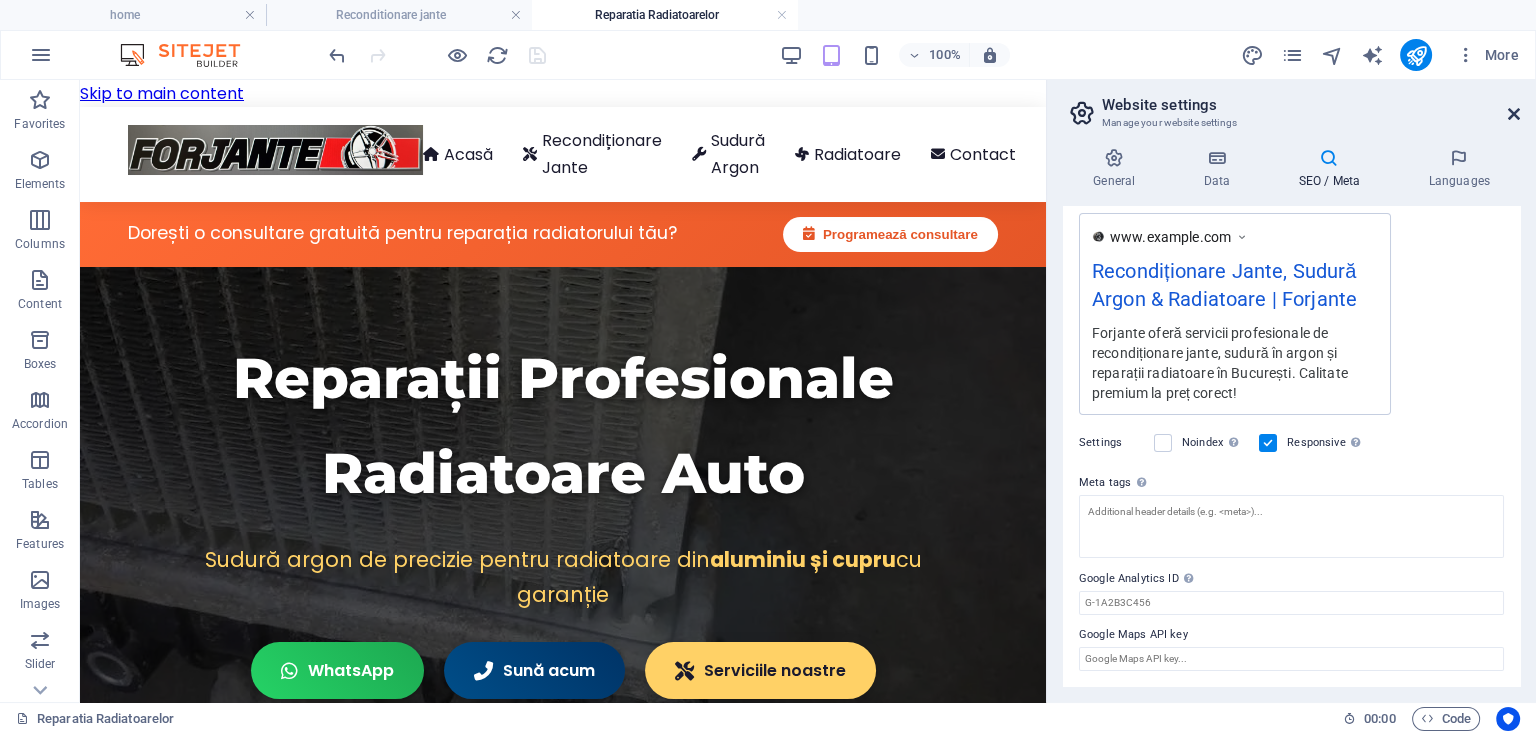 click at bounding box center [1514, 114] 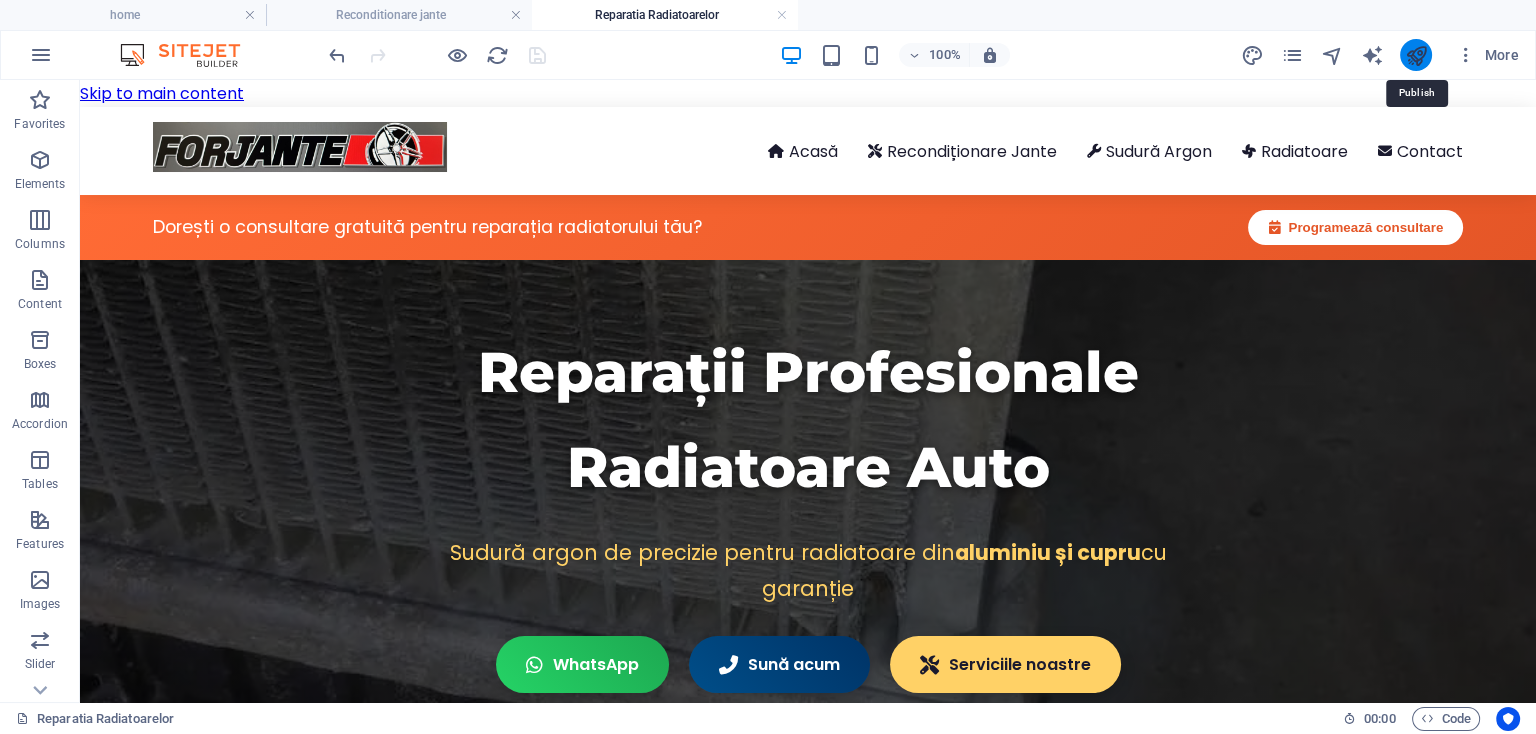 click at bounding box center (1415, 55) 